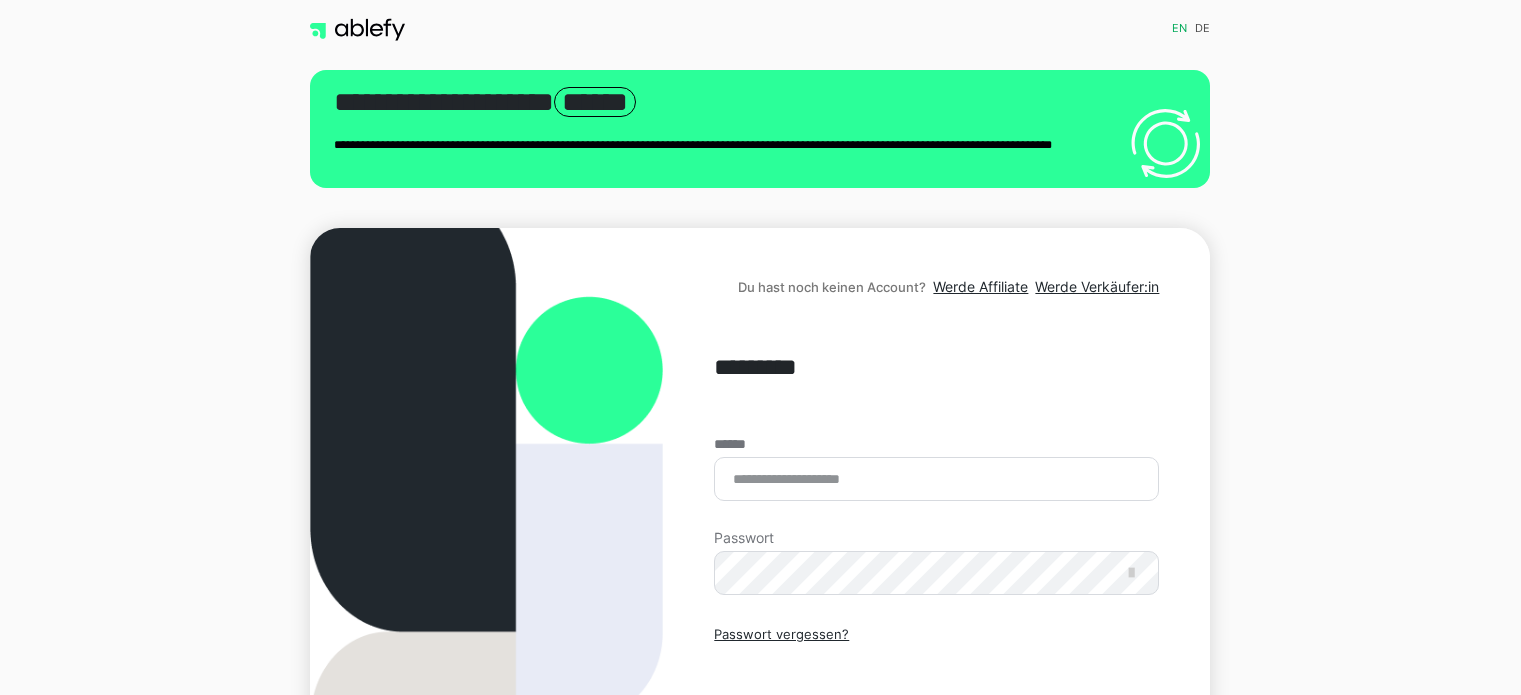 scroll, scrollTop: 0, scrollLeft: 0, axis: both 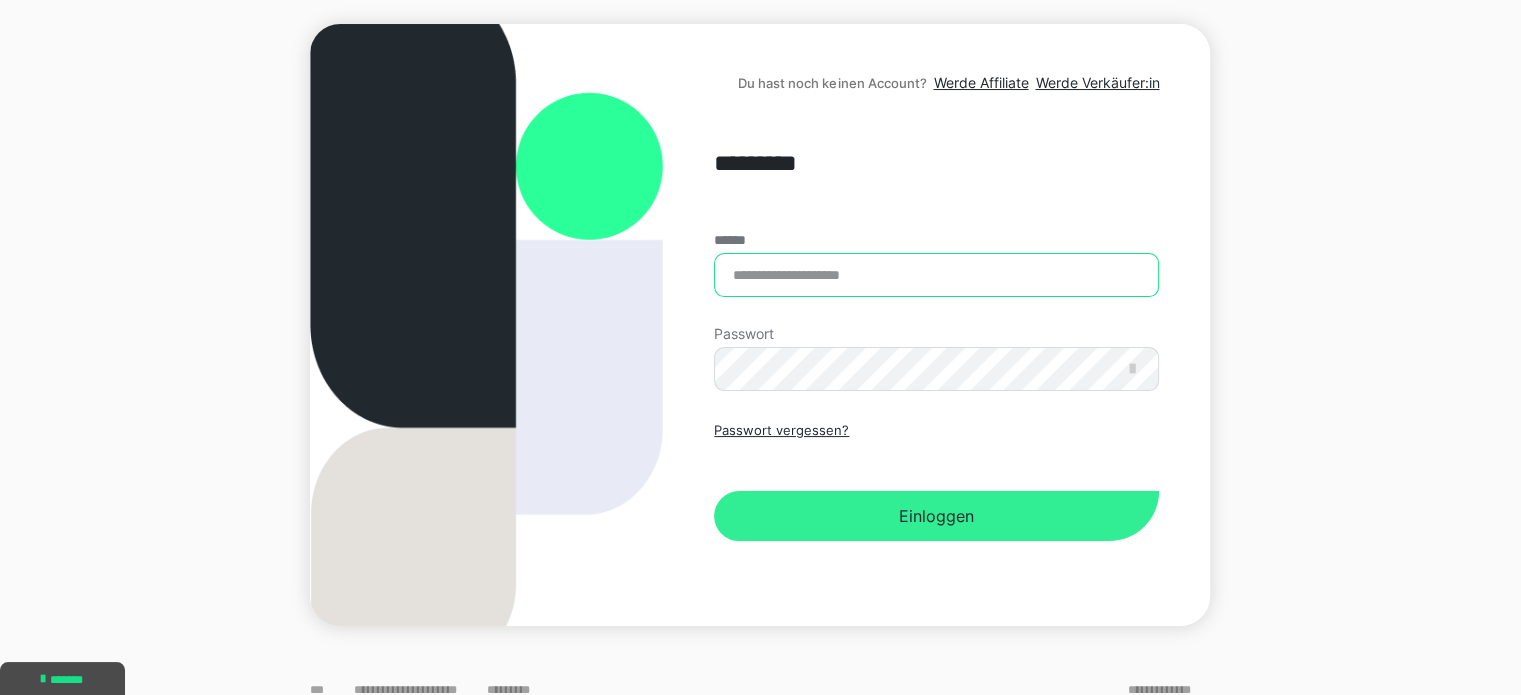 type on "**********" 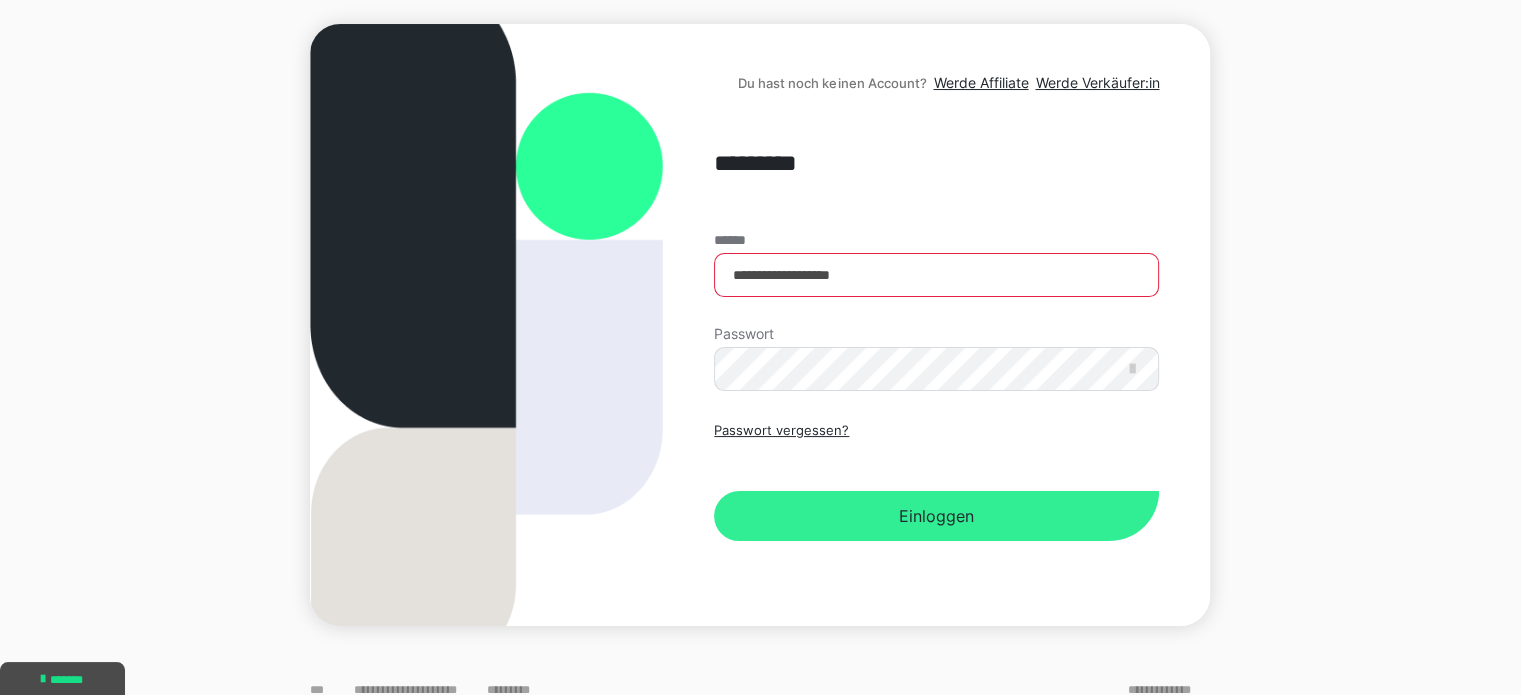 click on "Einloggen" at bounding box center (936, 516) 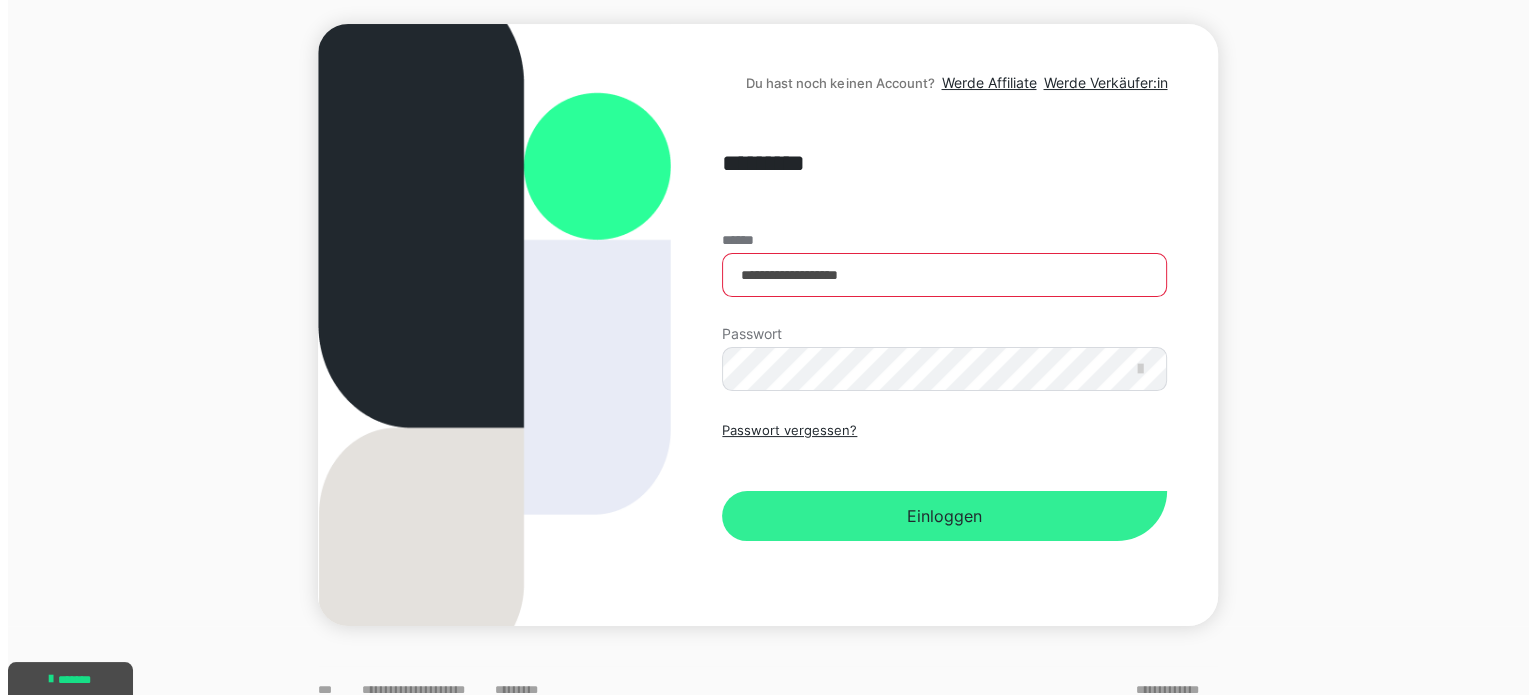 scroll, scrollTop: 0, scrollLeft: 0, axis: both 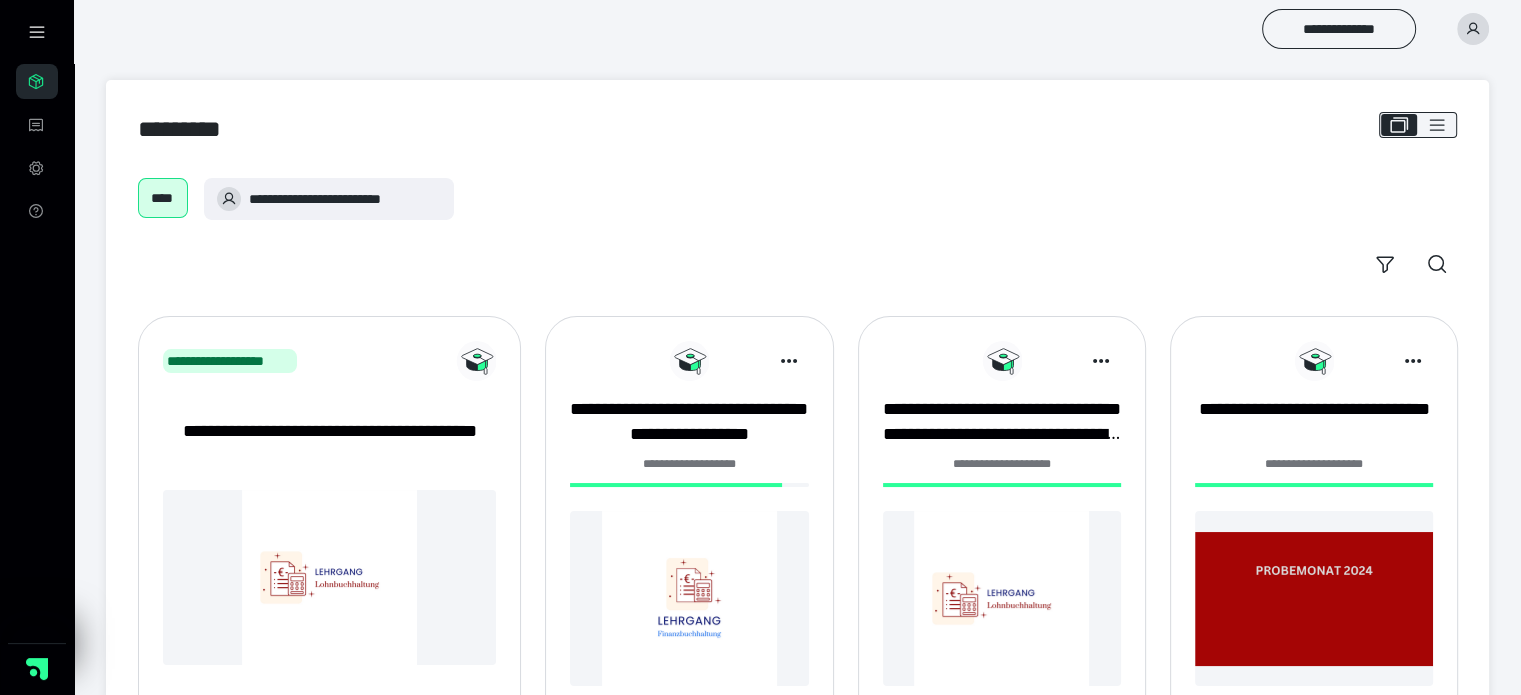 click at bounding box center (689, 598) 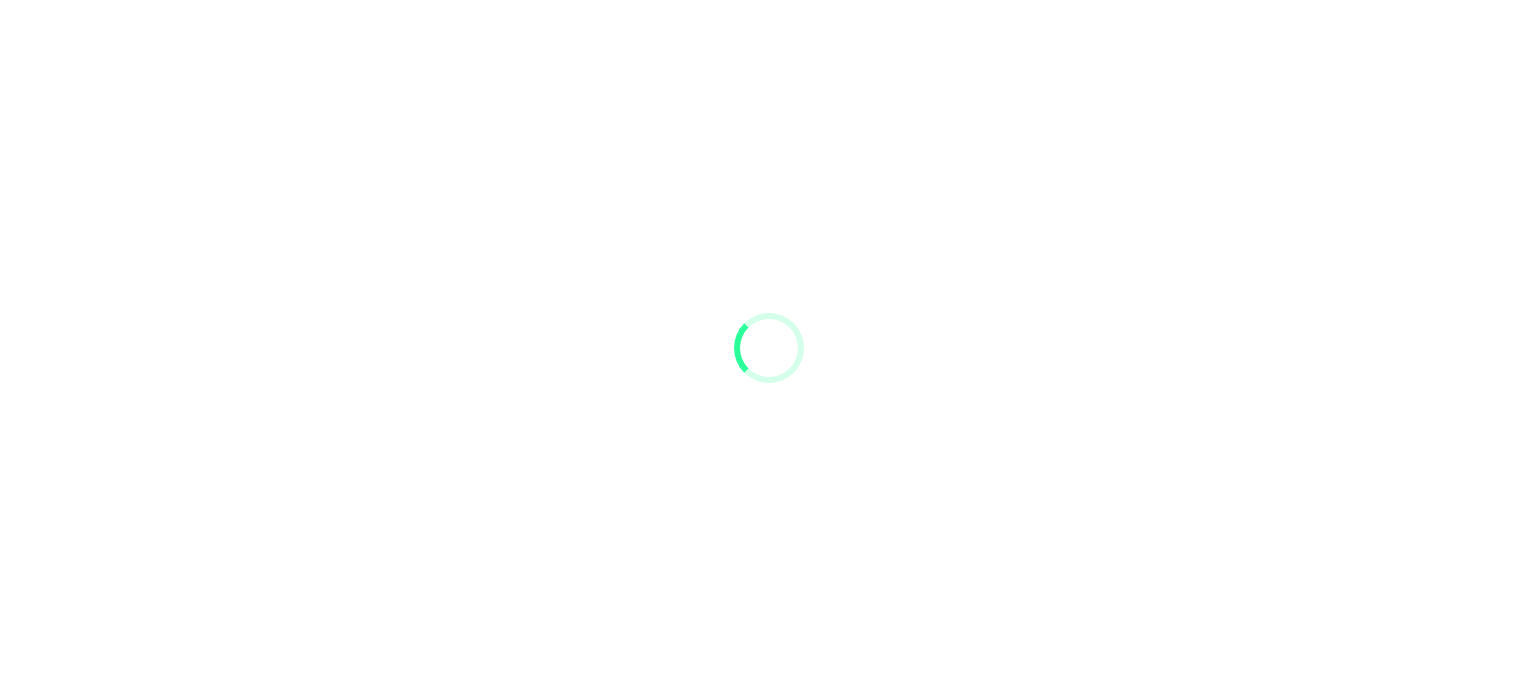 scroll, scrollTop: 0, scrollLeft: 0, axis: both 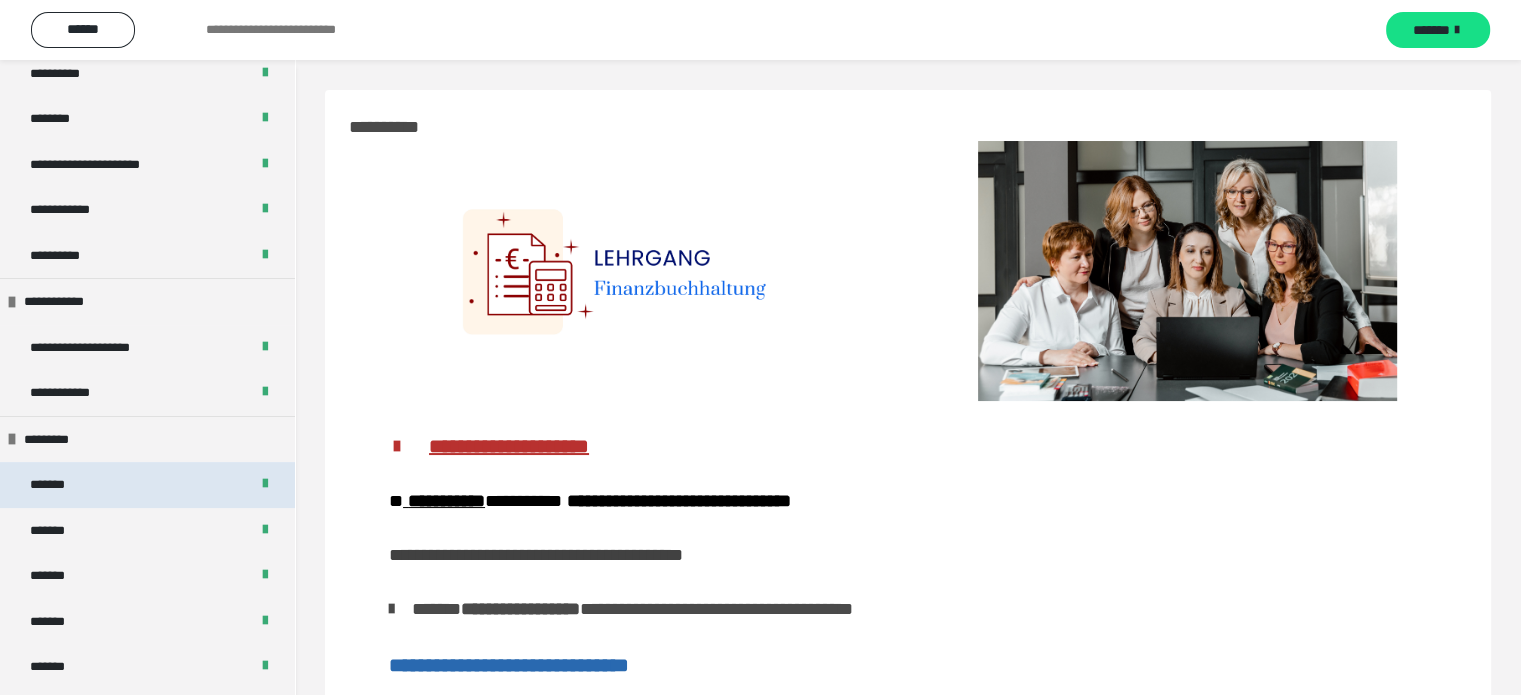 click on "*******" at bounding box center [147, 485] 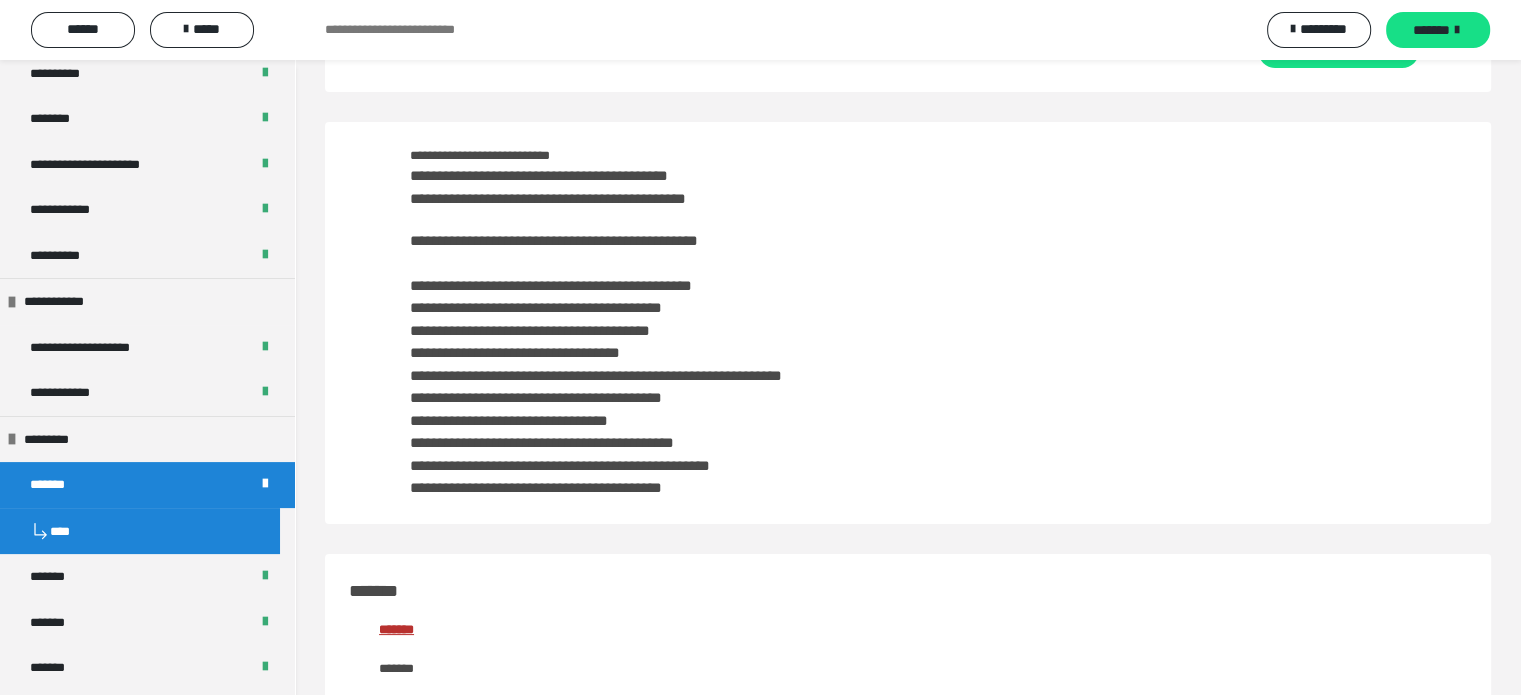 scroll, scrollTop: 83, scrollLeft: 0, axis: vertical 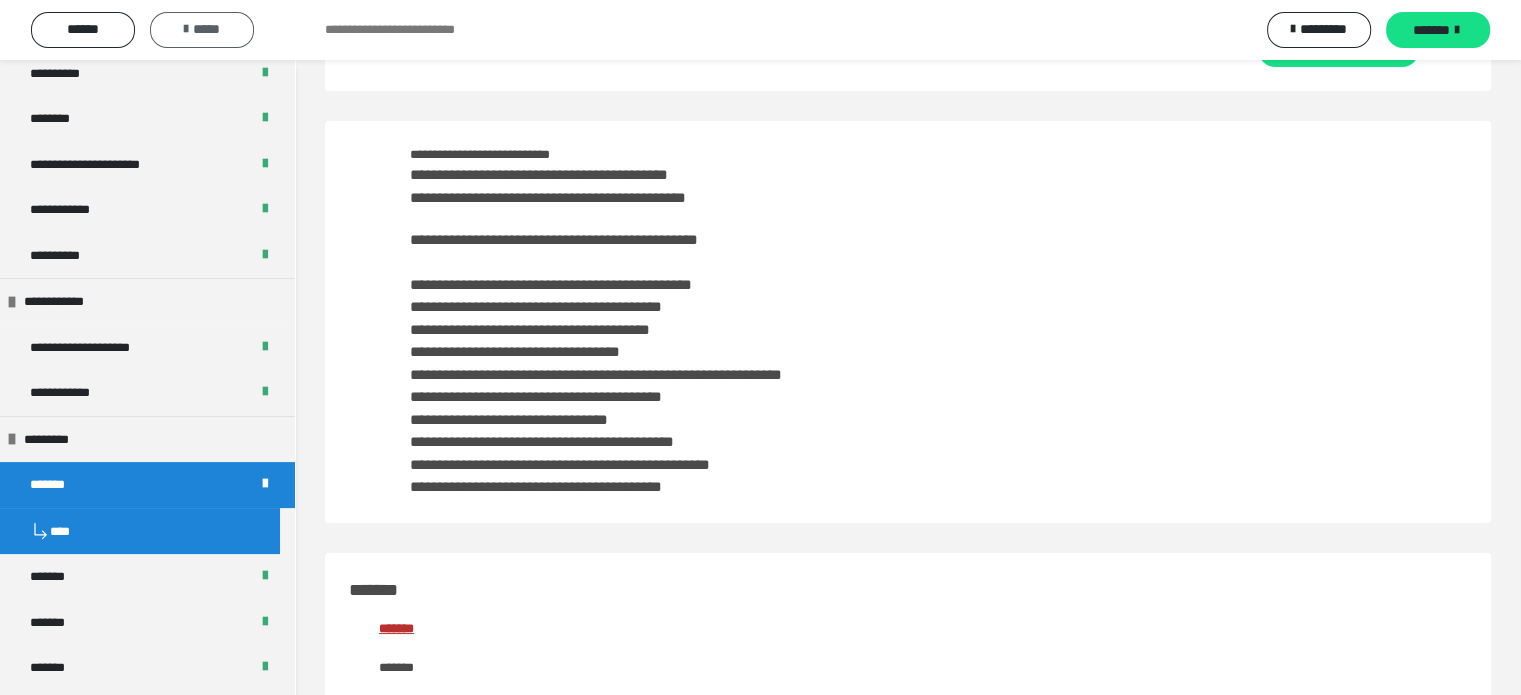 click on "*****" at bounding box center (202, 29) 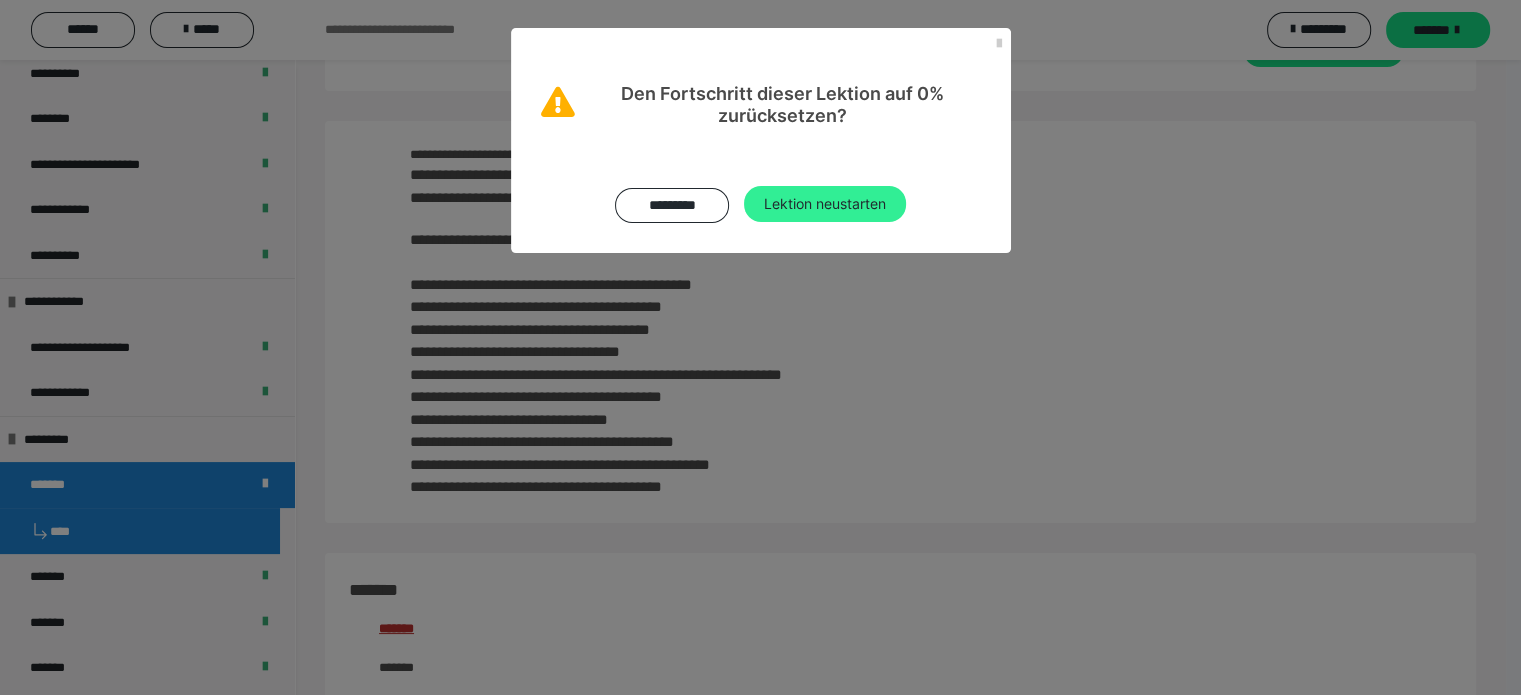 click on "Lektion neustarten" at bounding box center (825, 204) 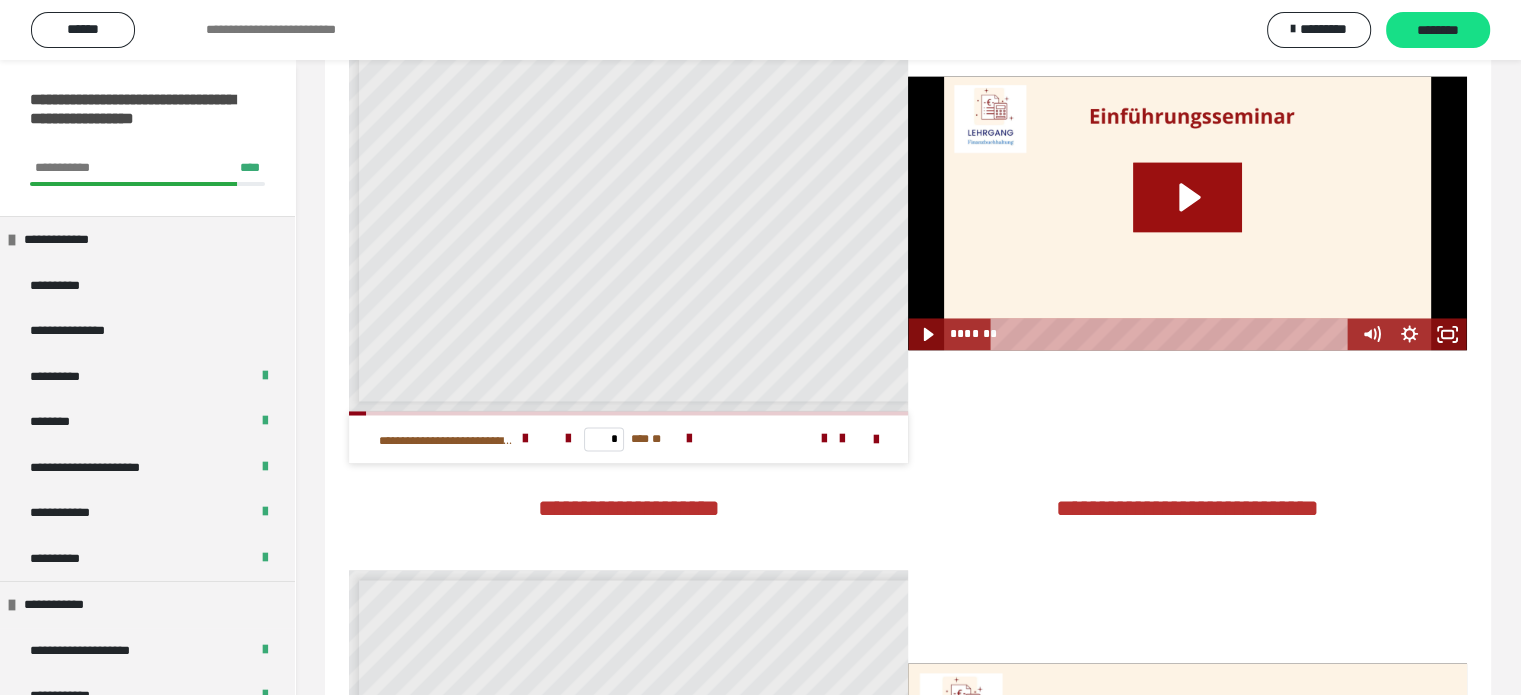 scroll, scrollTop: 3214, scrollLeft: 0, axis: vertical 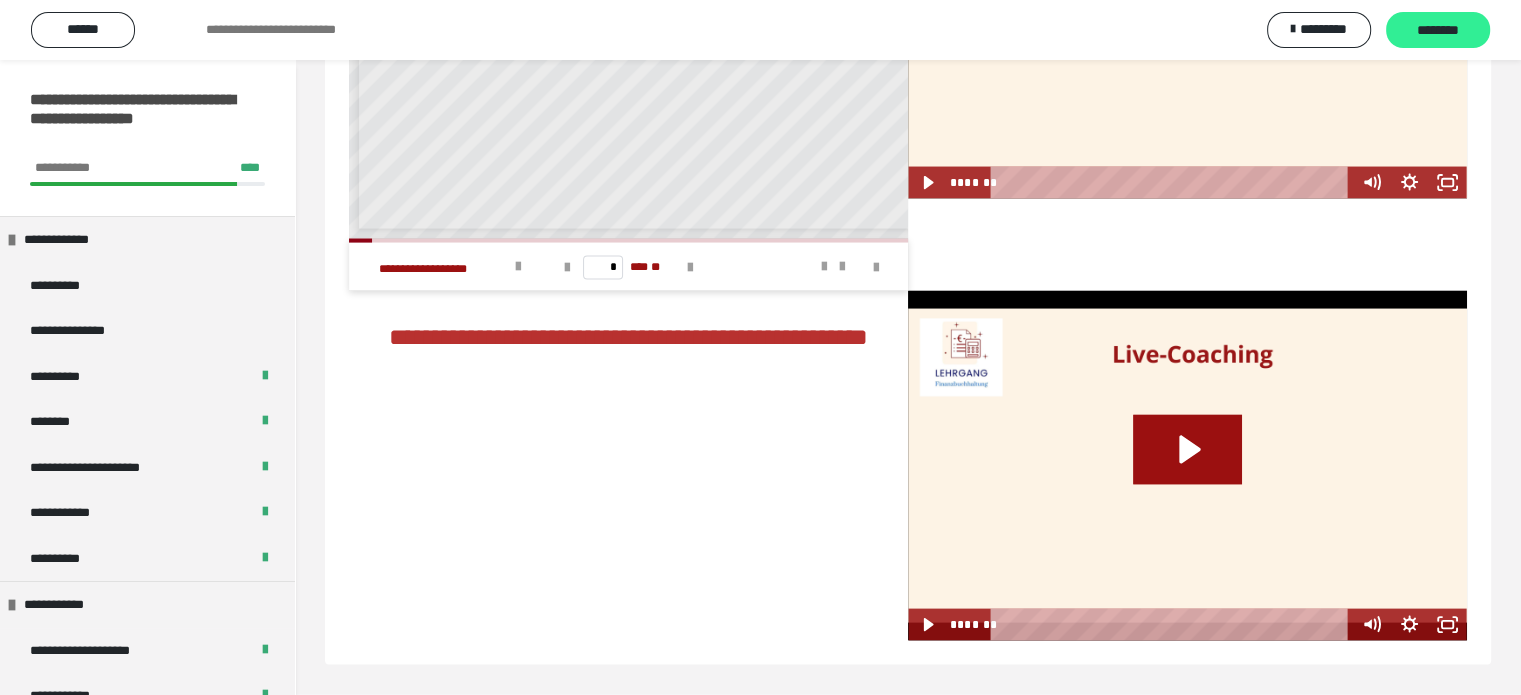 click on "********" at bounding box center [1438, 31] 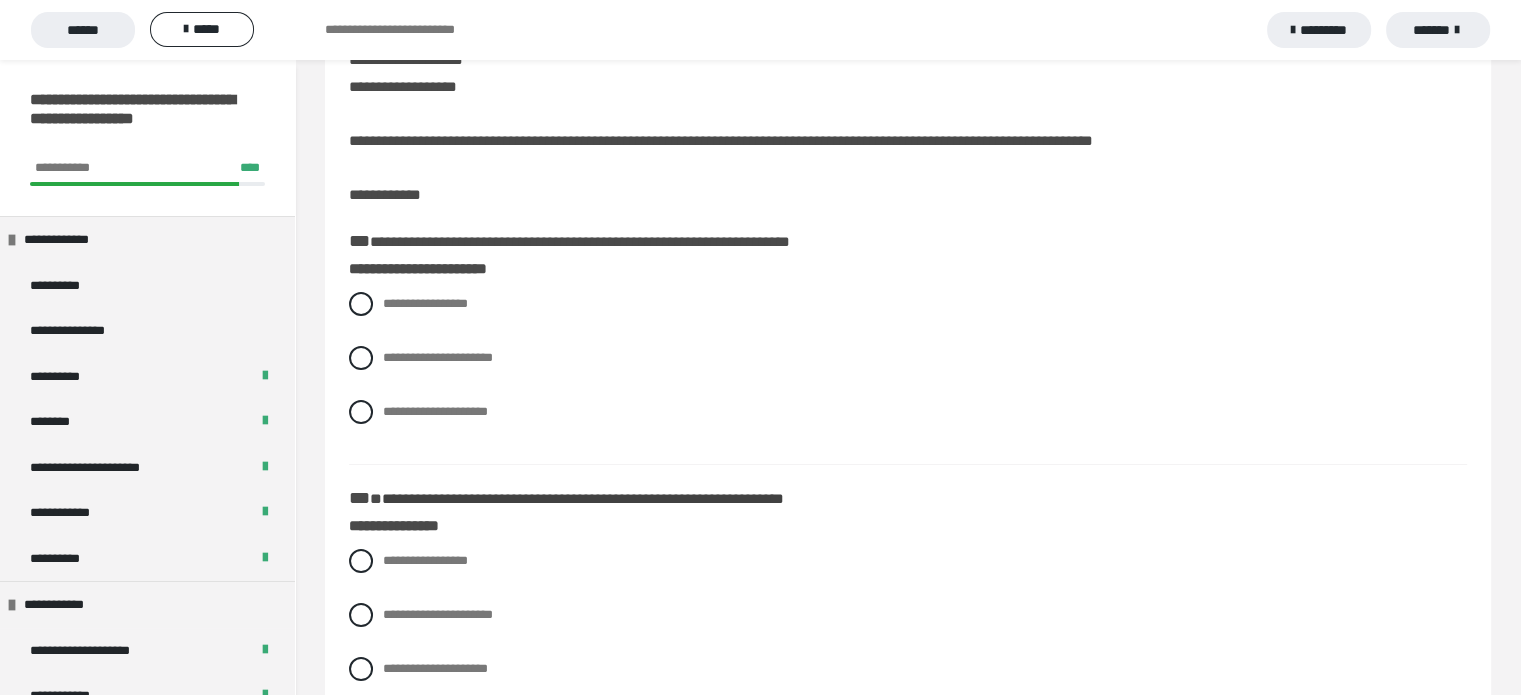 scroll, scrollTop: 72, scrollLeft: 0, axis: vertical 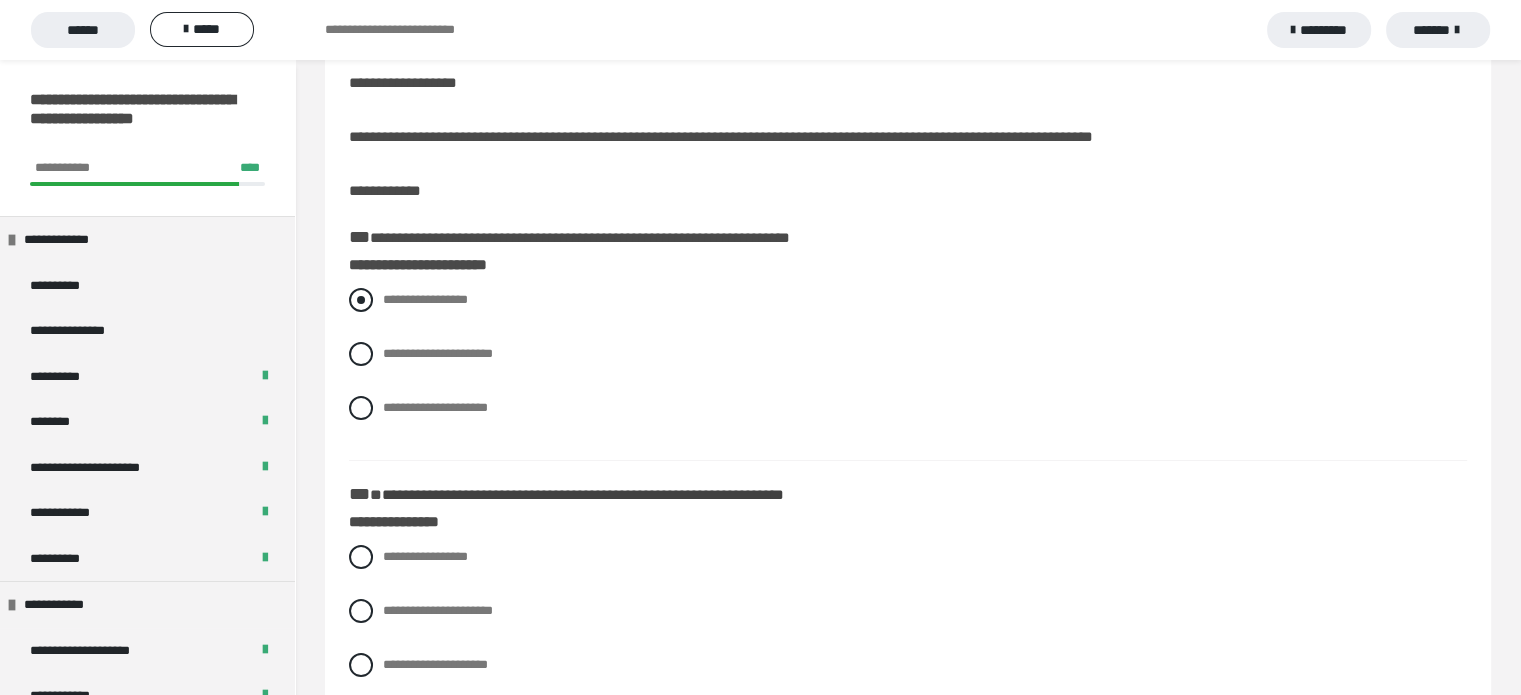 click at bounding box center [361, 300] 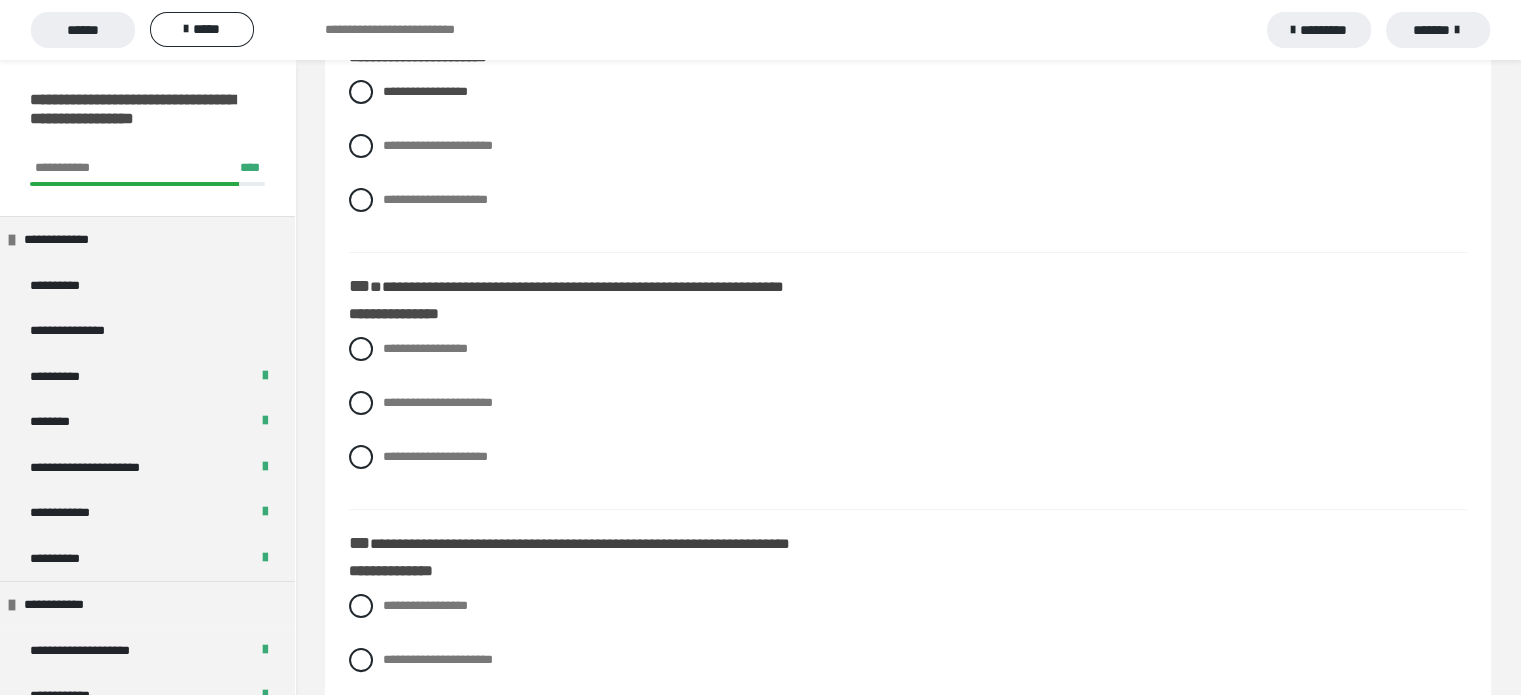 scroll, scrollTop: 283, scrollLeft: 0, axis: vertical 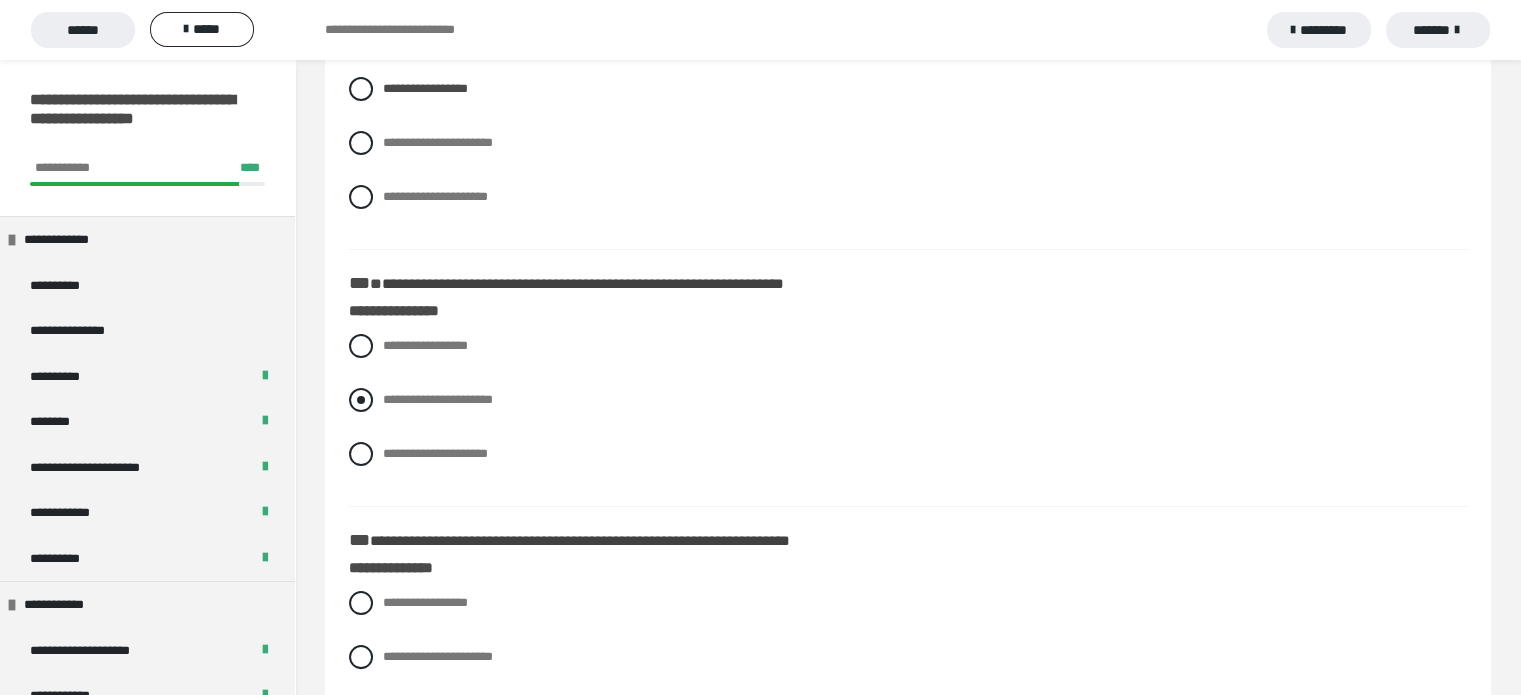 click at bounding box center [361, 400] 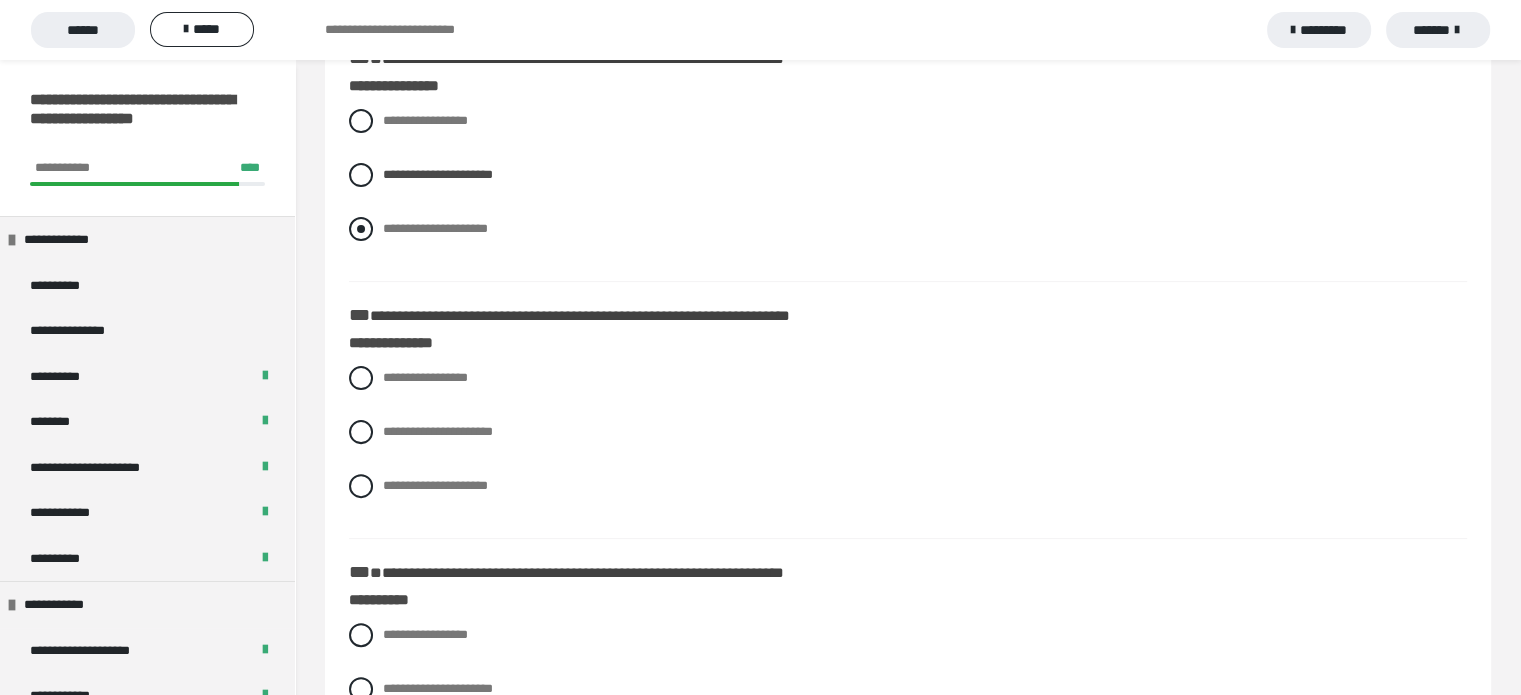 scroll, scrollTop: 512, scrollLeft: 0, axis: vertical 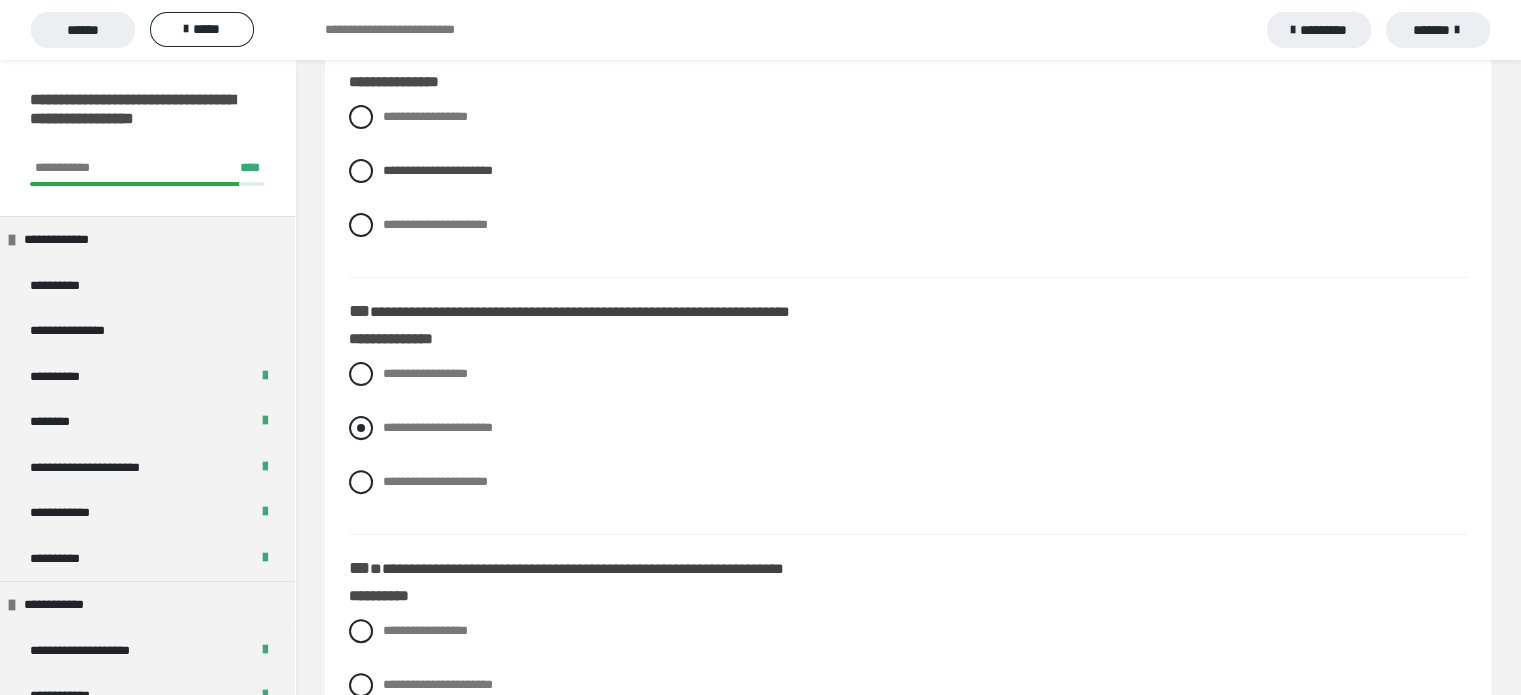click at bounding box center [361, 428] 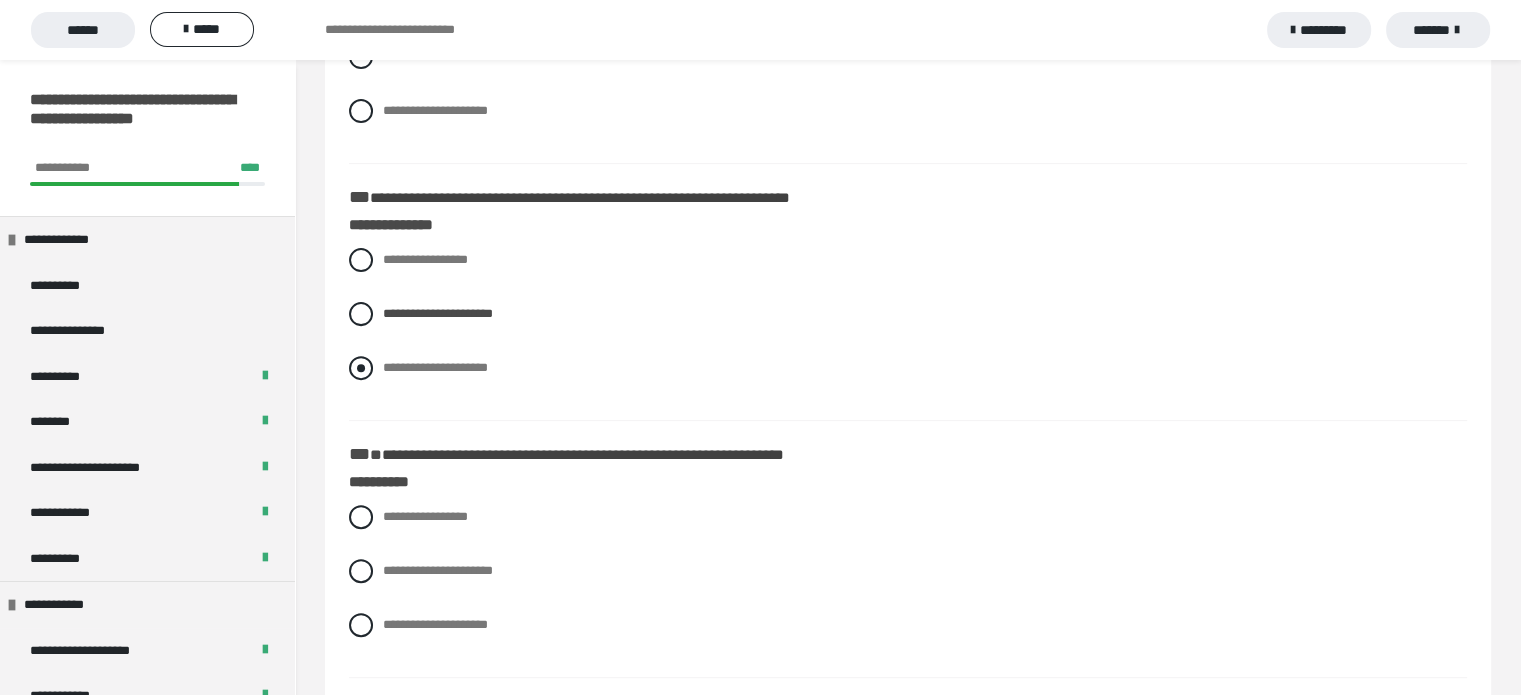 scroll, scrollTop: 628, scrollLeft: 0, axis: vertical 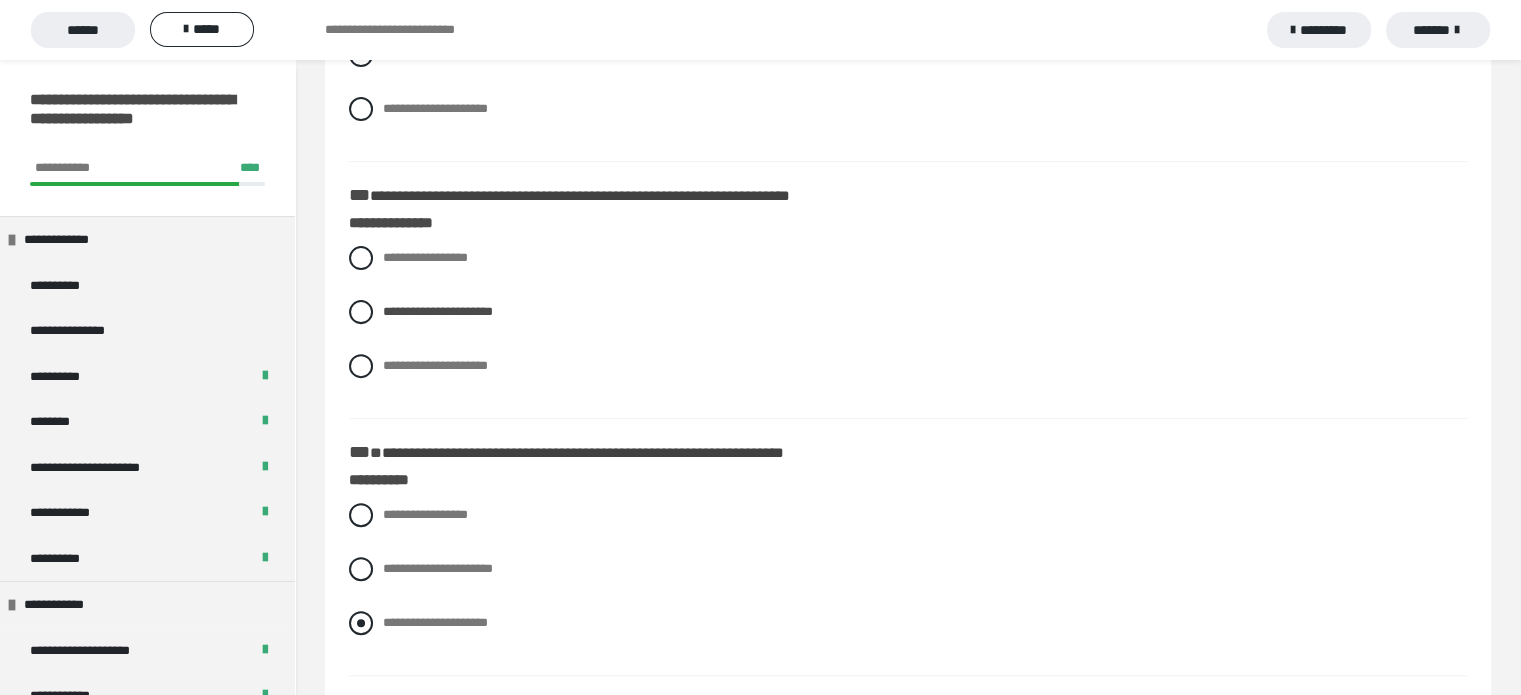 click at bounding box center (361, 623) 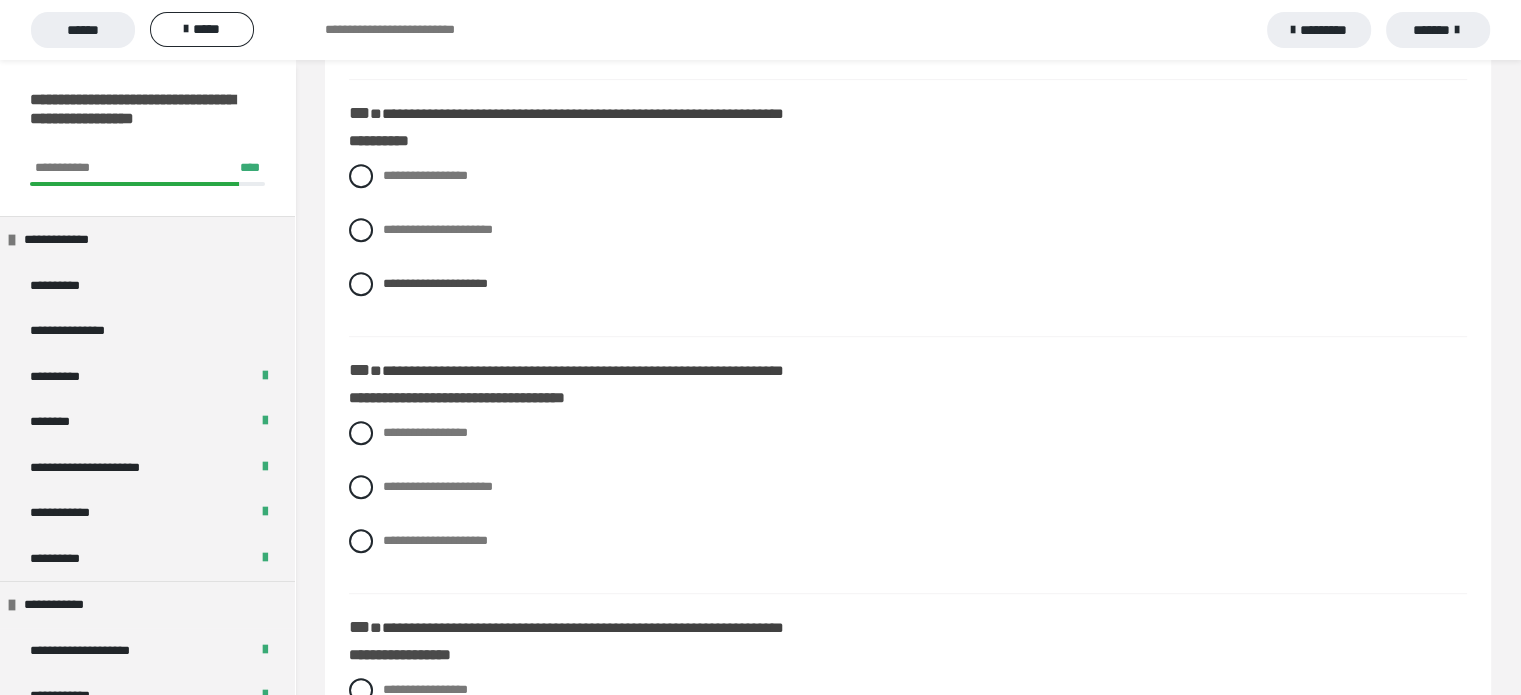 scroll, scrollTop: 968, scrollLeft: 0, axis: vertical 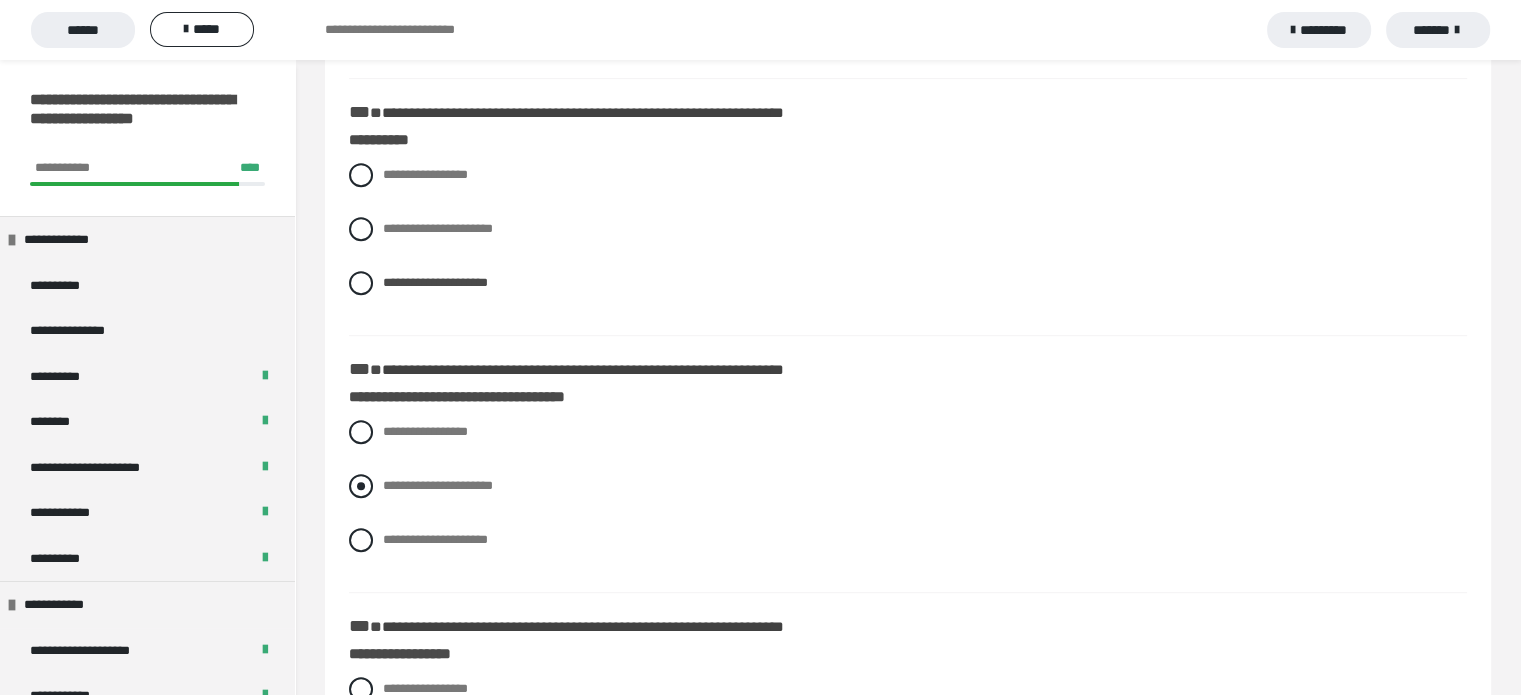click at bounding box center (361, 486) 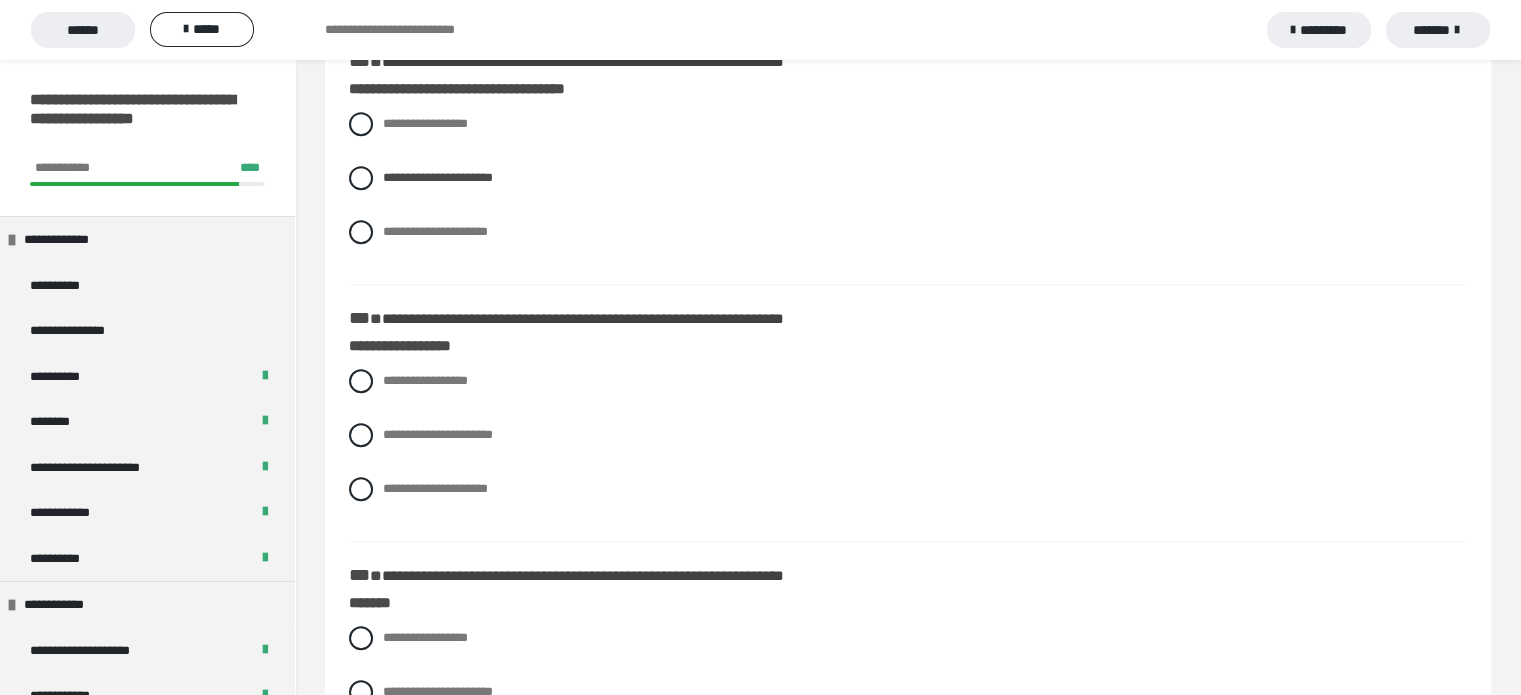 scroll, scrollTop: 1278, scrollLeft: 0, axis: vertical 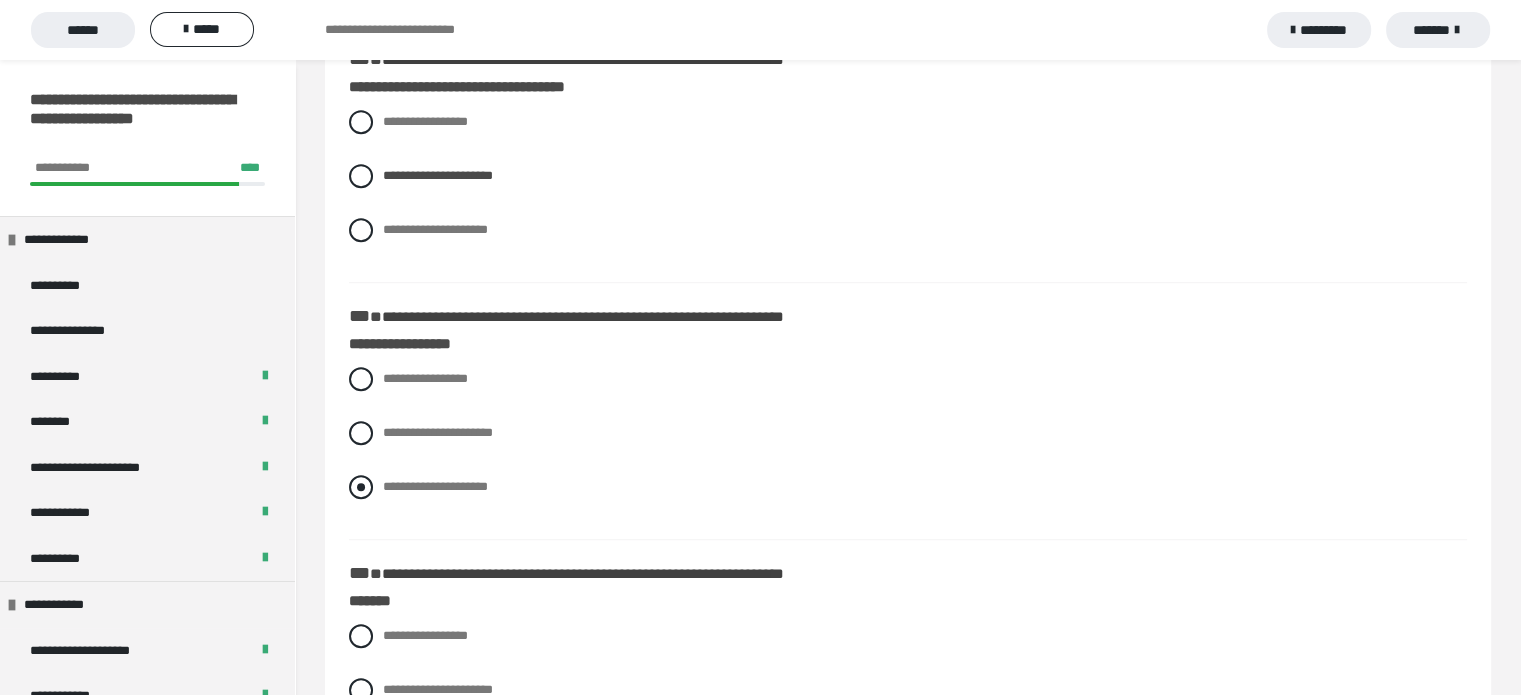 click at bounding box center (361, 487) 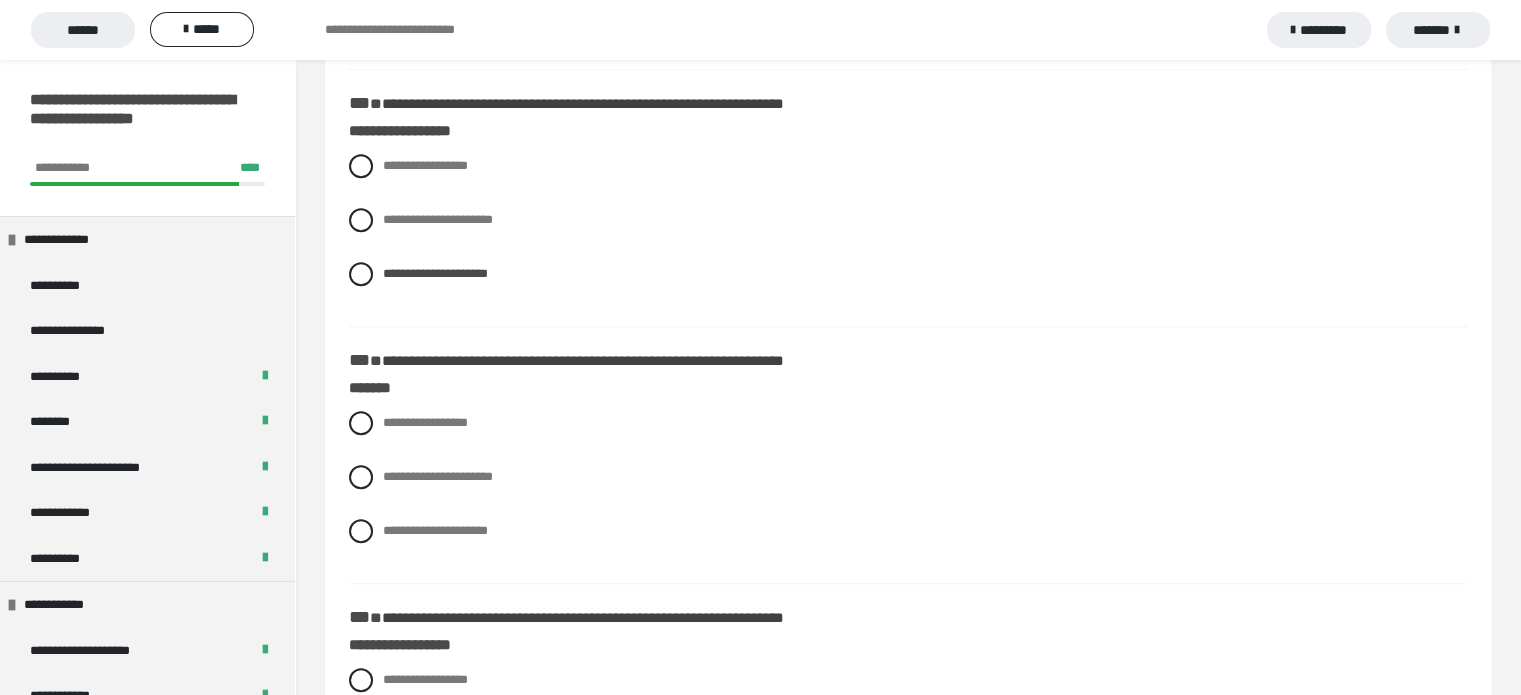 scroll, scrollTop: 1492, scrollLeft: 0, axis: vertical 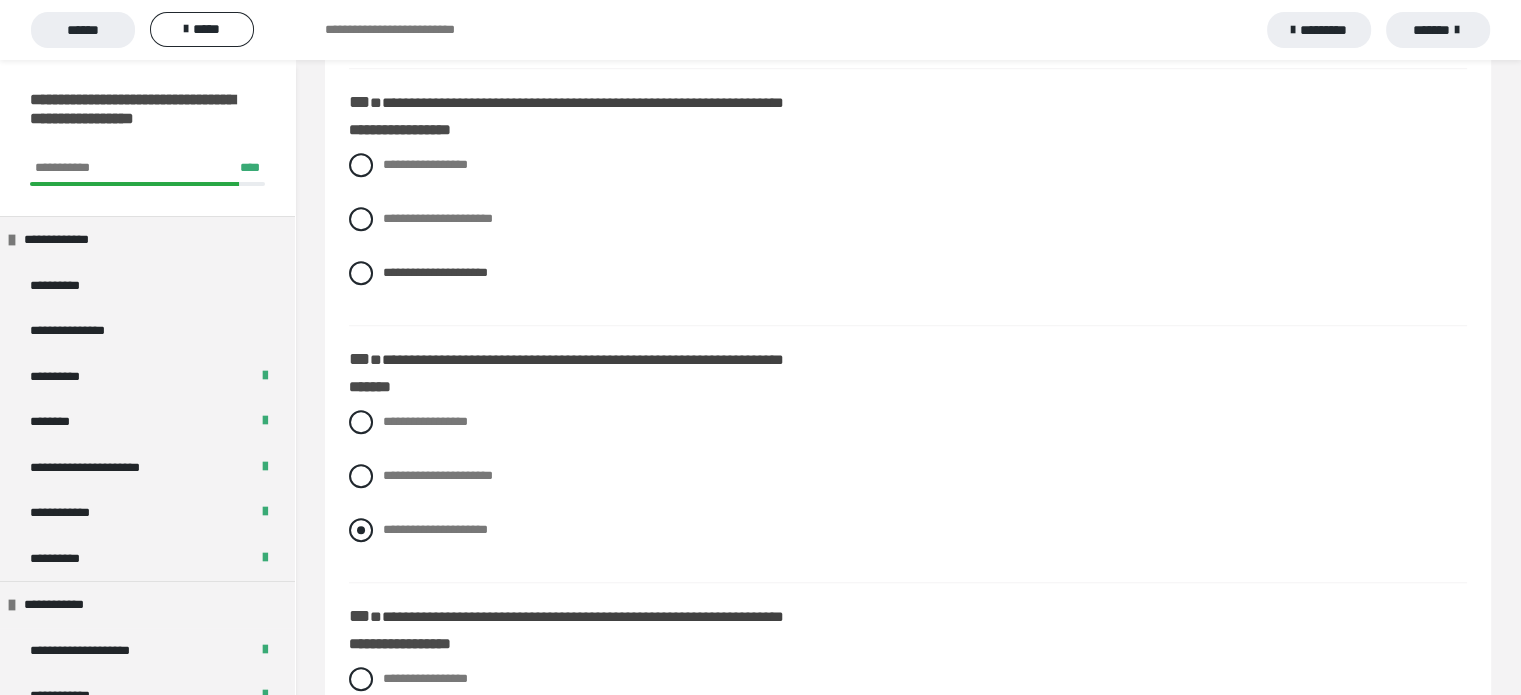 click at bounding box center [361, 530] 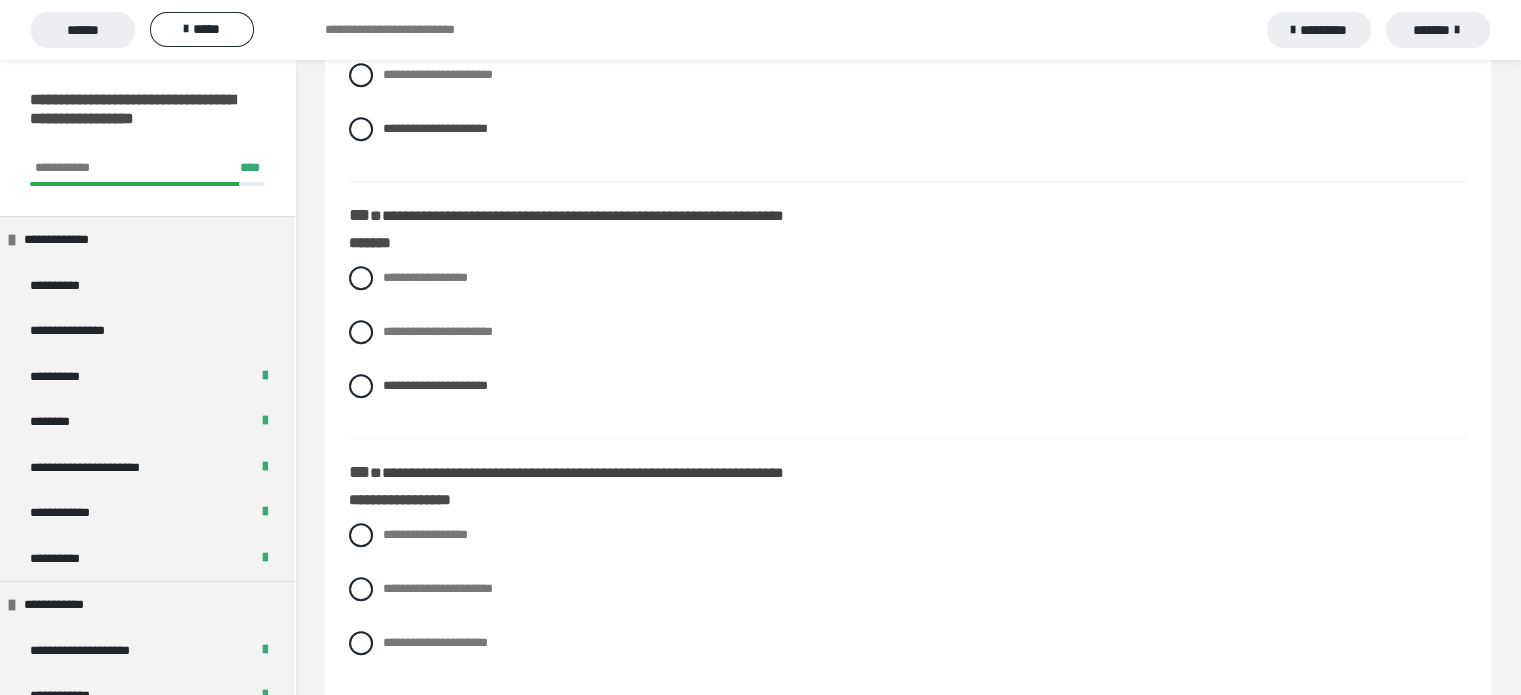 scroll, scrollTop: 1640, scrollLeft: 0, axis: vertical 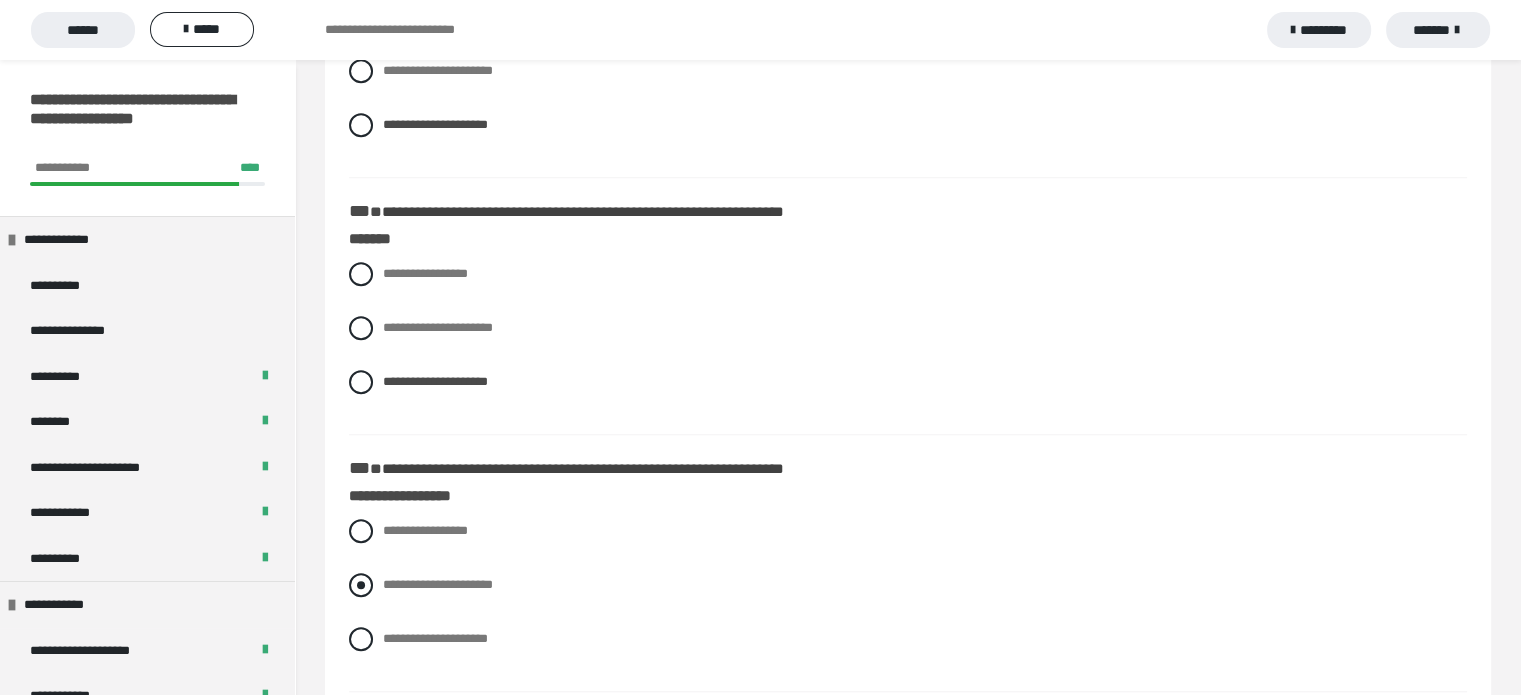 click at bounding box center [361, 585] 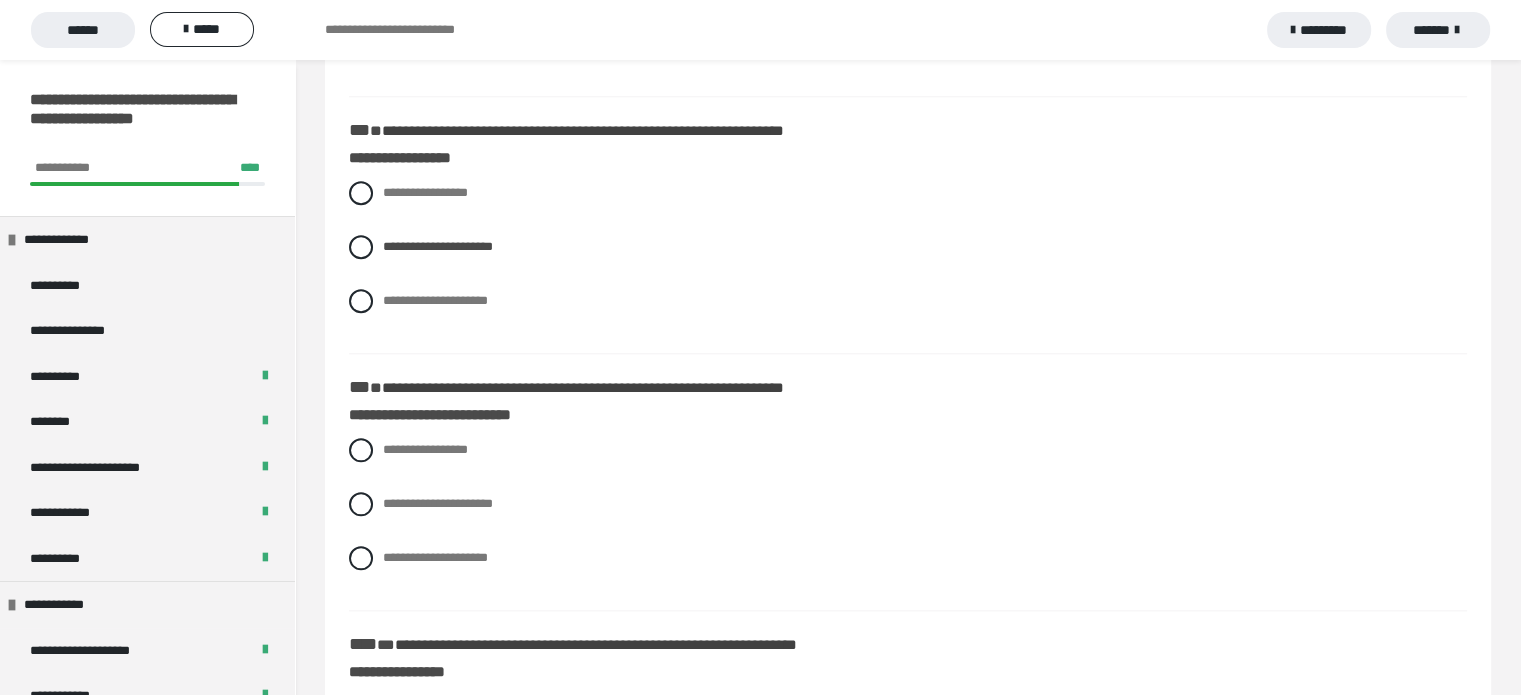 scroll, scrollTop: 1986, scrollLeft: 0, axis: vertical 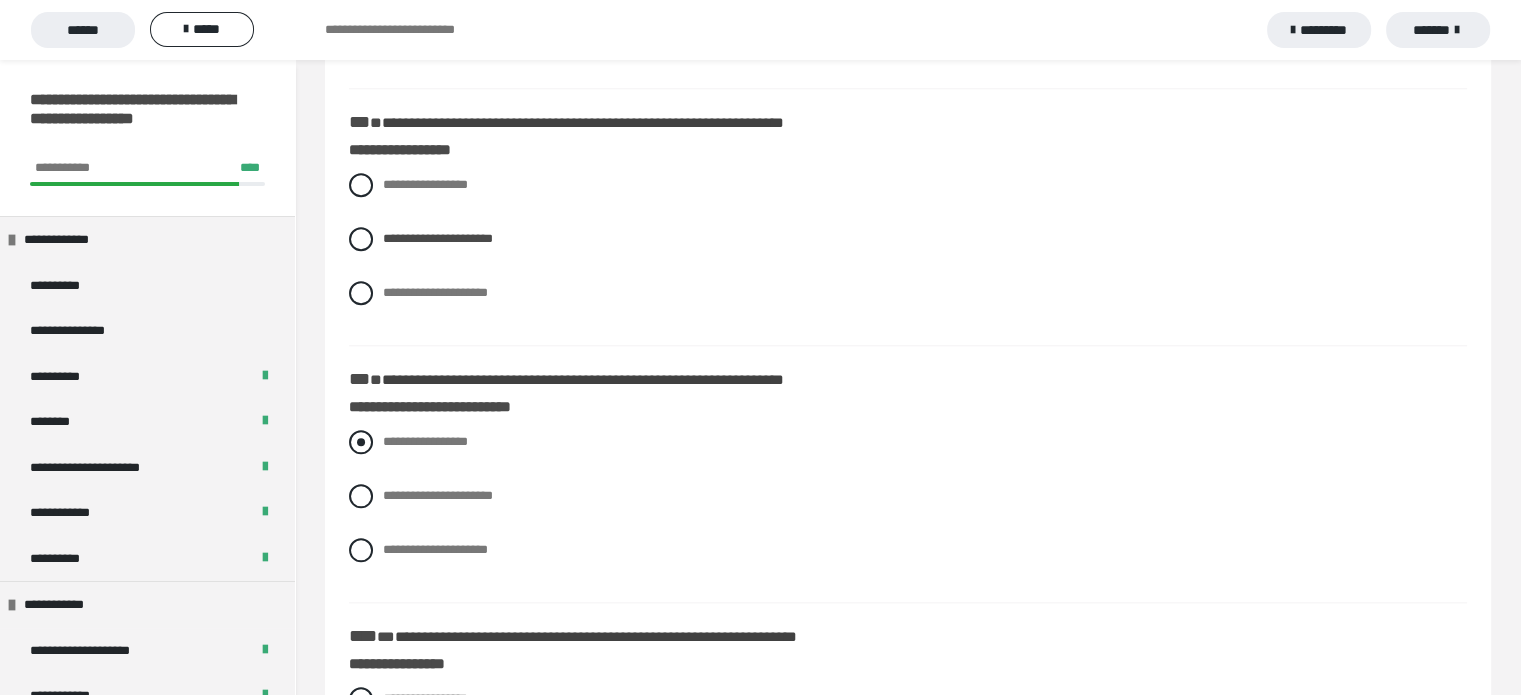 click at bounding box center (361, 442) 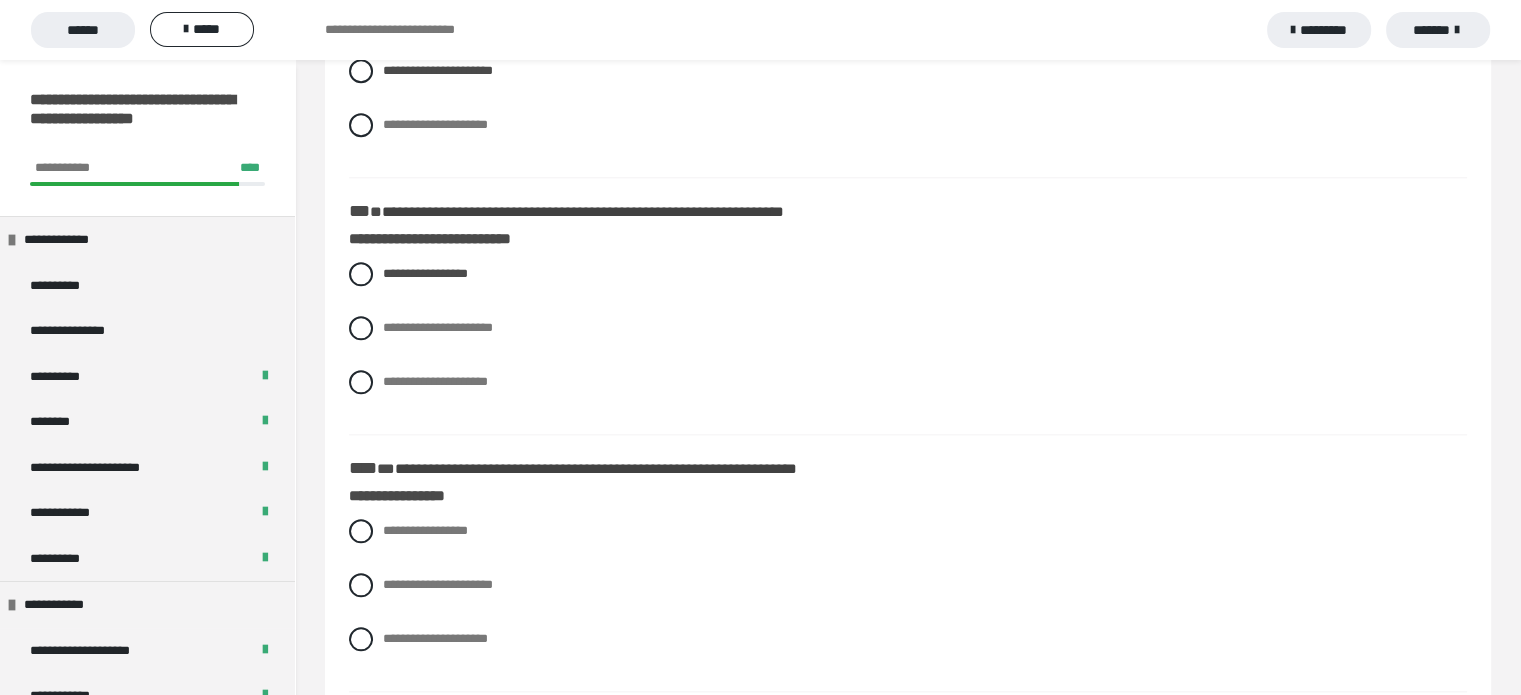 scroll, scrollTop: 2207, scrollLeft: 0, axis: vertical 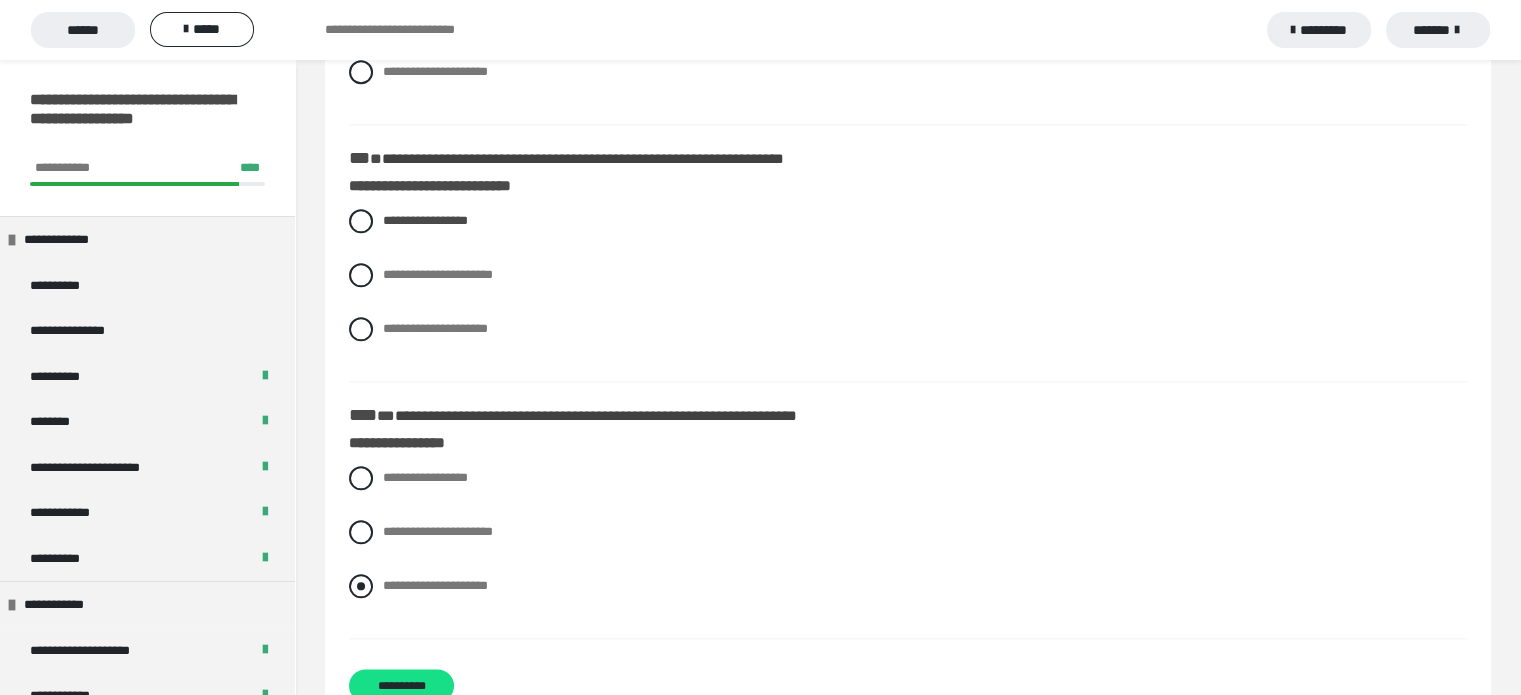 click at bounding box center (361, 586) 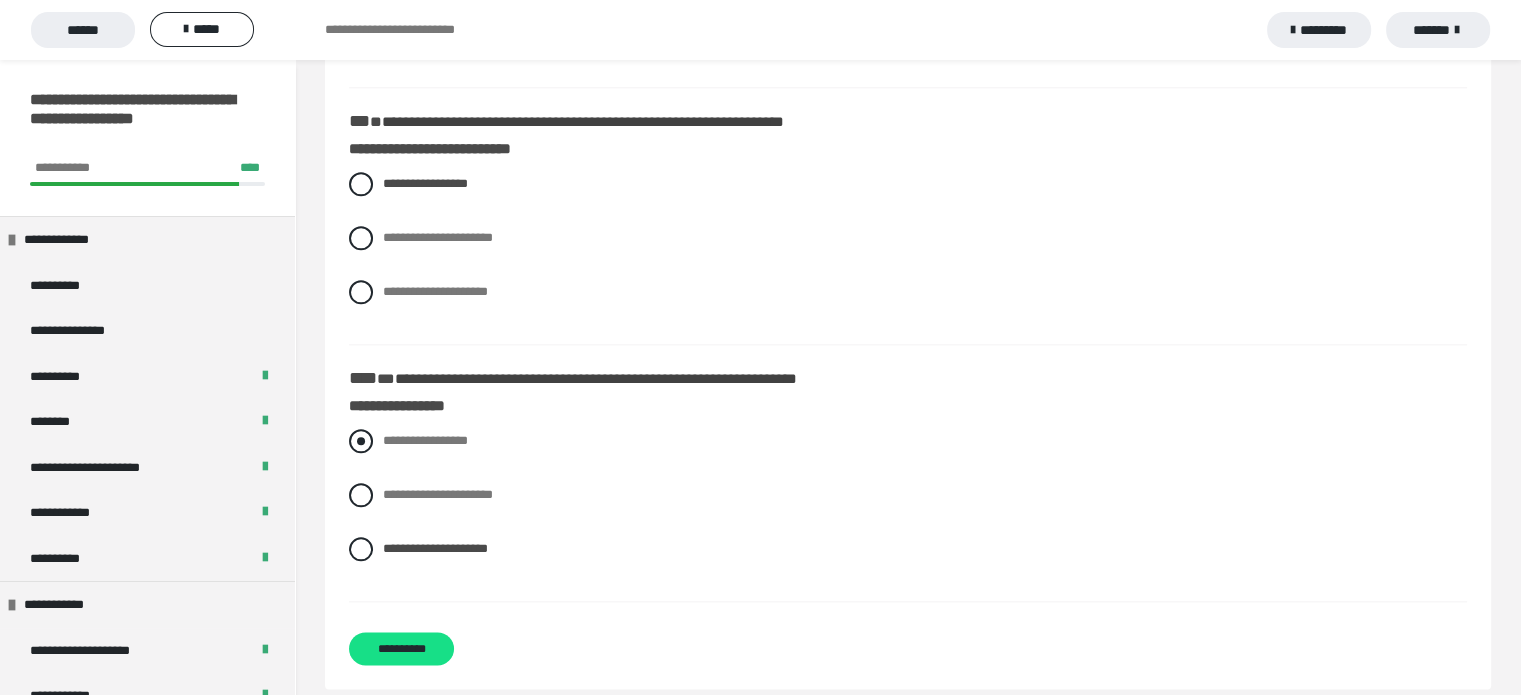 scroll, scrollTop: 2265, scrollLeft: 0, axis: vertical 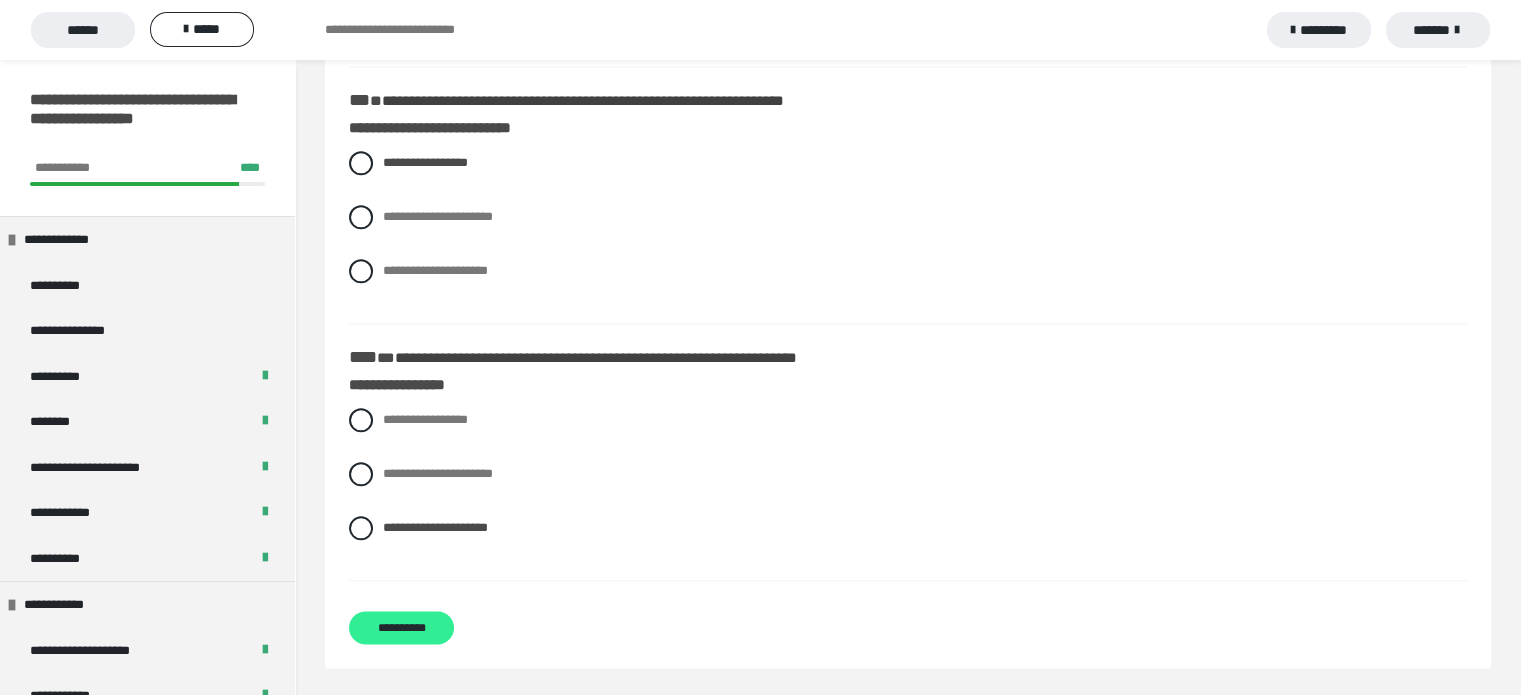 click on "**********" at bounding box center (401, 627) 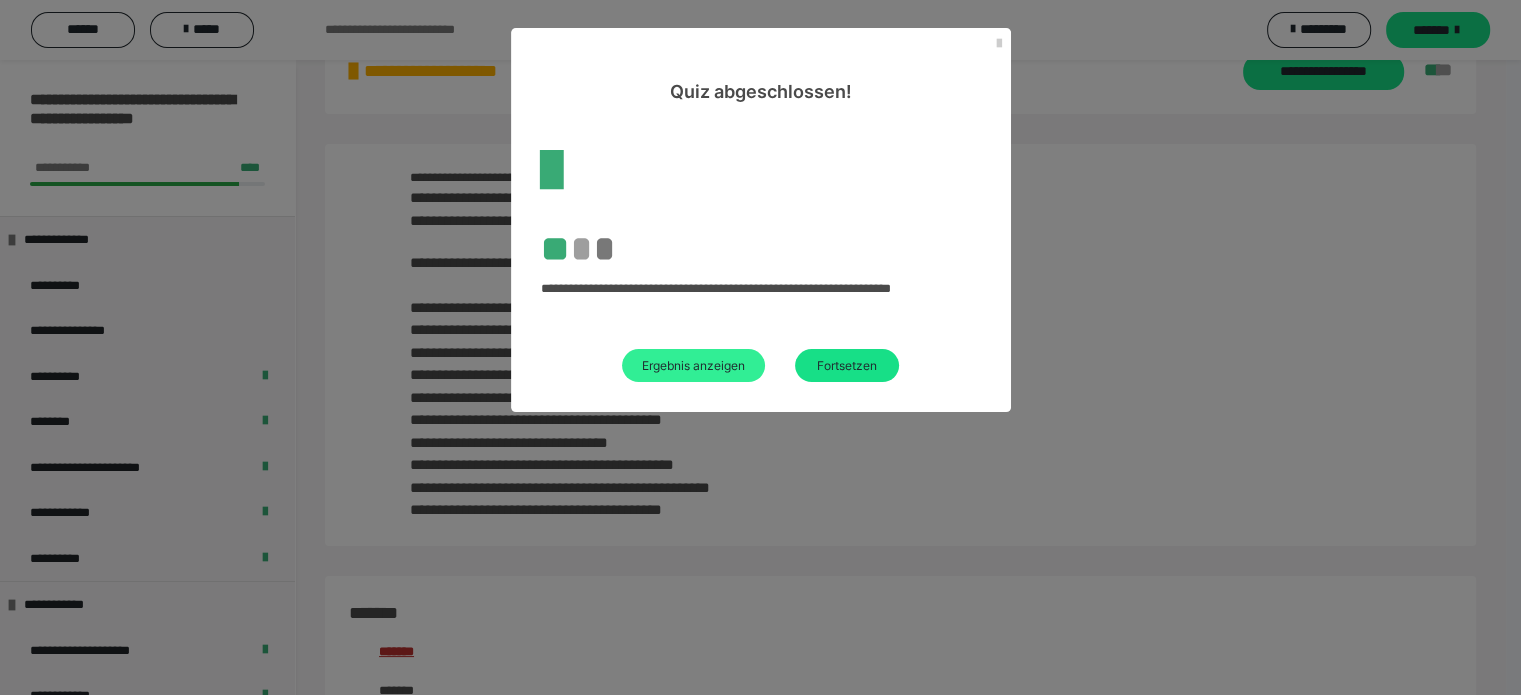 scroll, scrollTop: 2265, scrollLeft: 0, axis: vertical 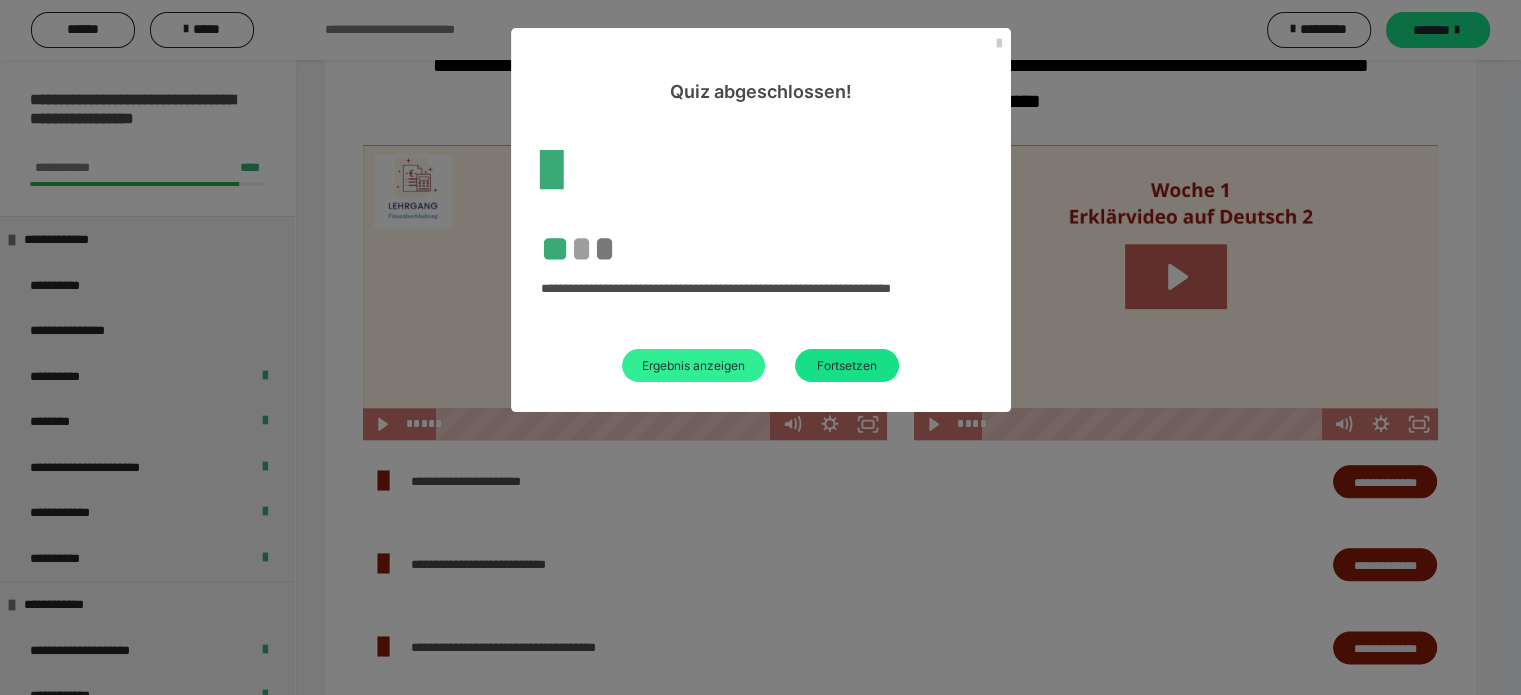 click on "Ergebnis anzeigen" at bounding box center (693, 365) 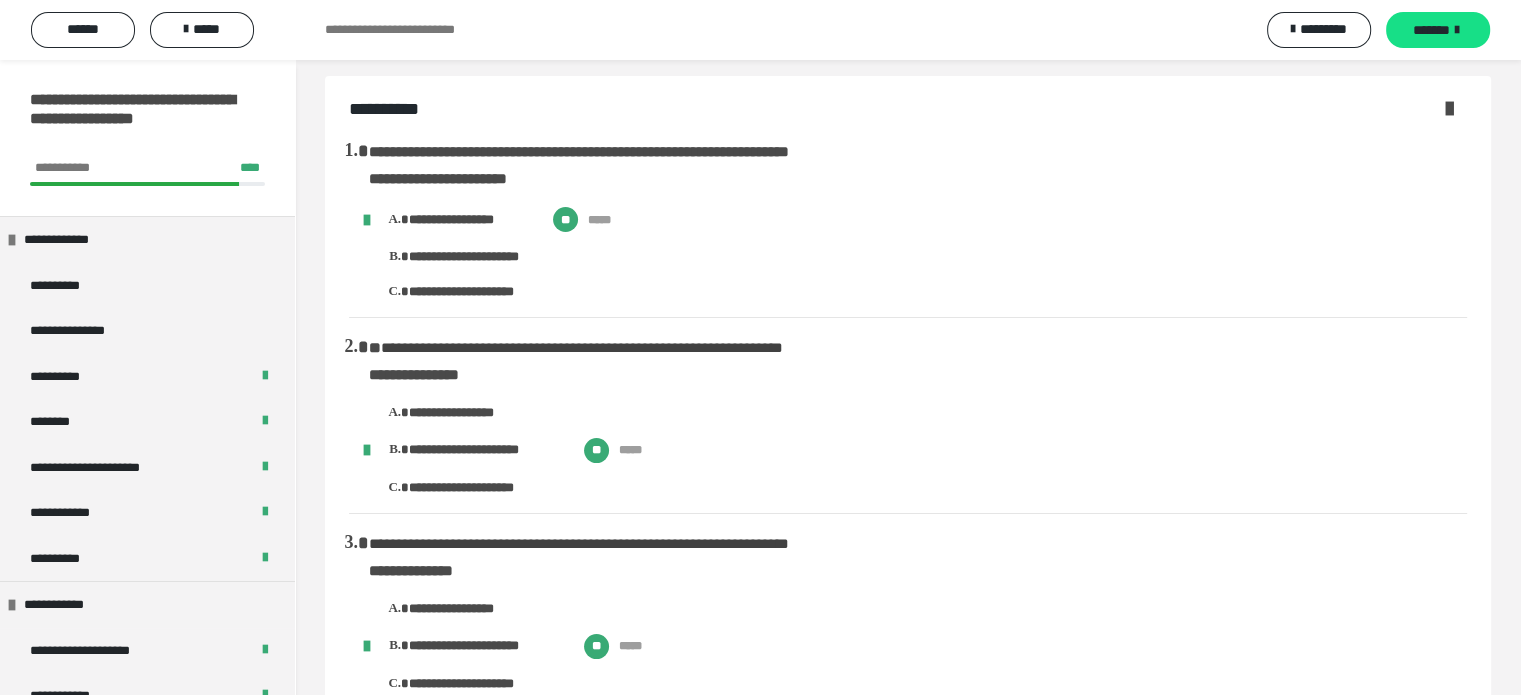 scroll, scrollTop: 0, scrollLeft: 0, axis: both 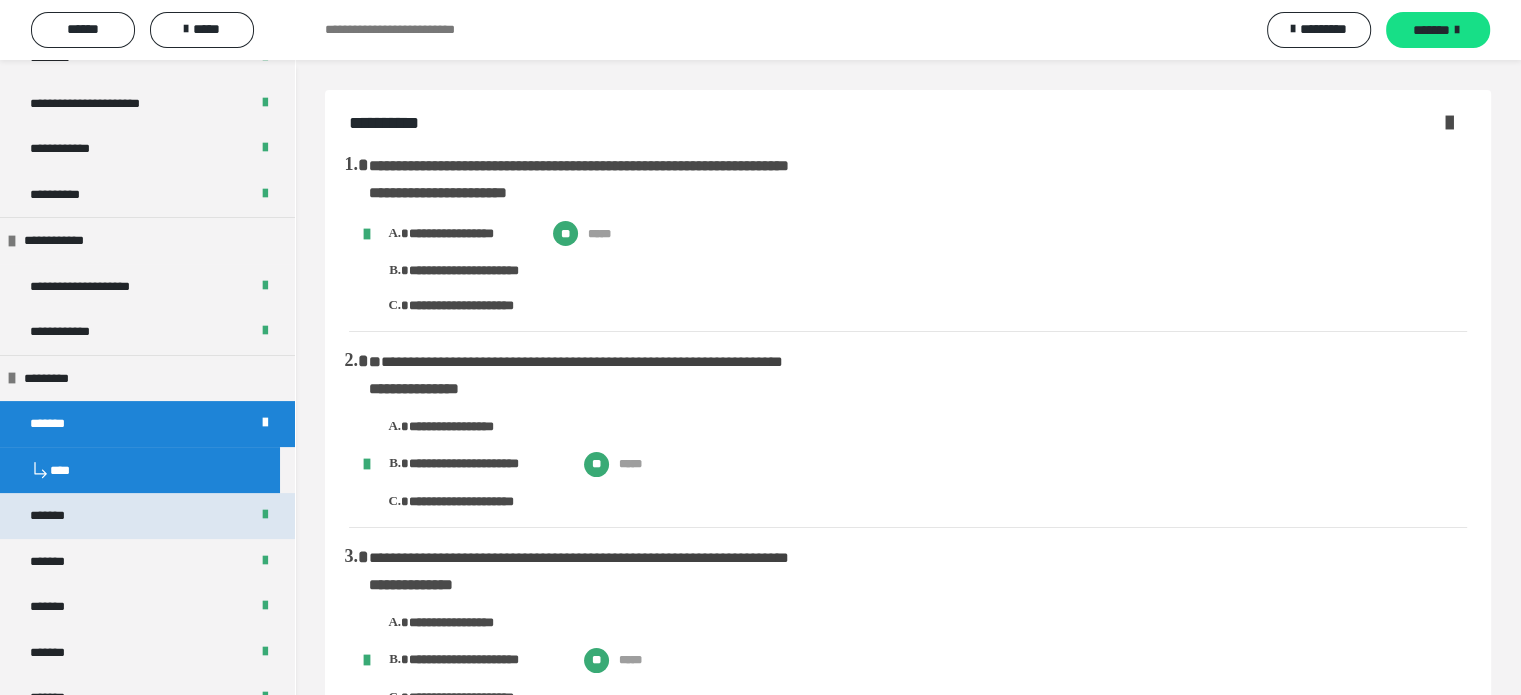 click on "*******" at bounding box center (147, 516) 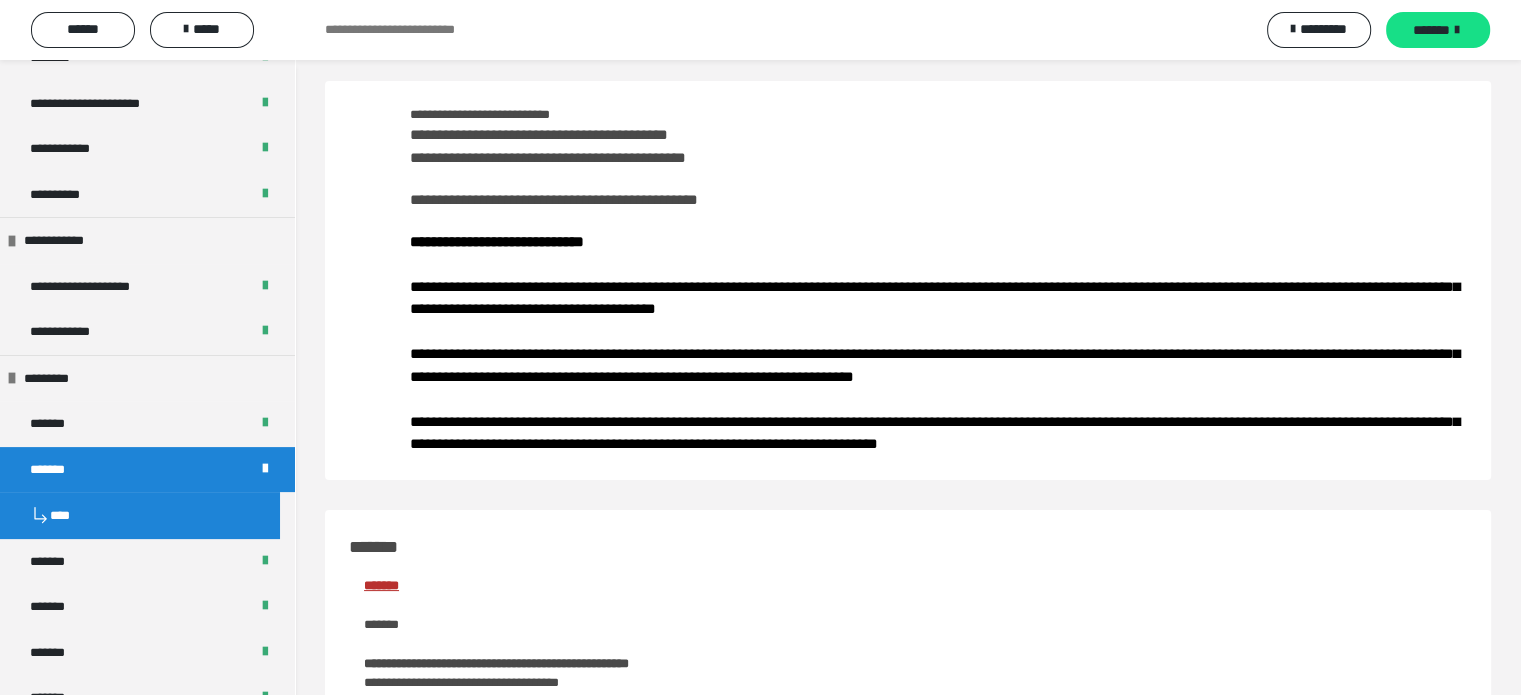 scroll, scrollTop: 124, scrollLeft: 0, axis: vertical 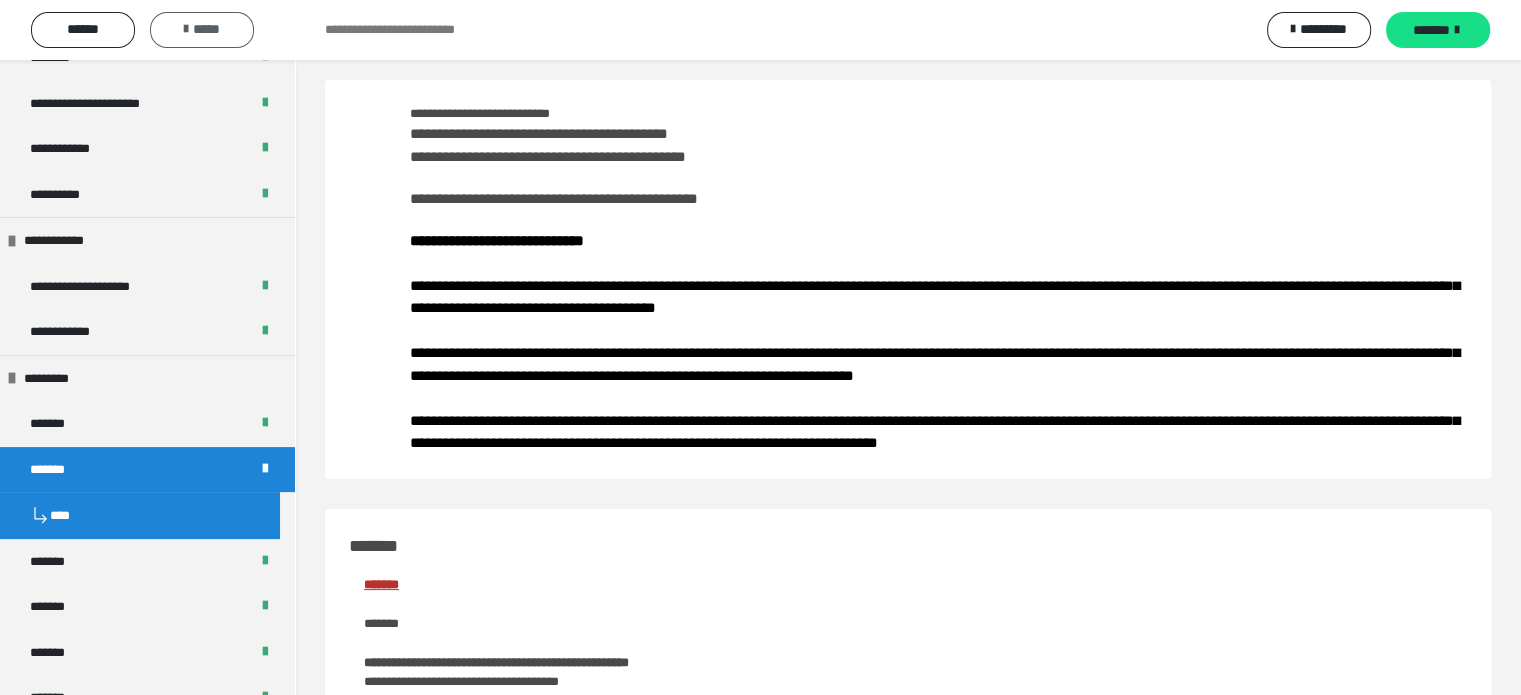 click on "*****" at bounding box center [202, 29] 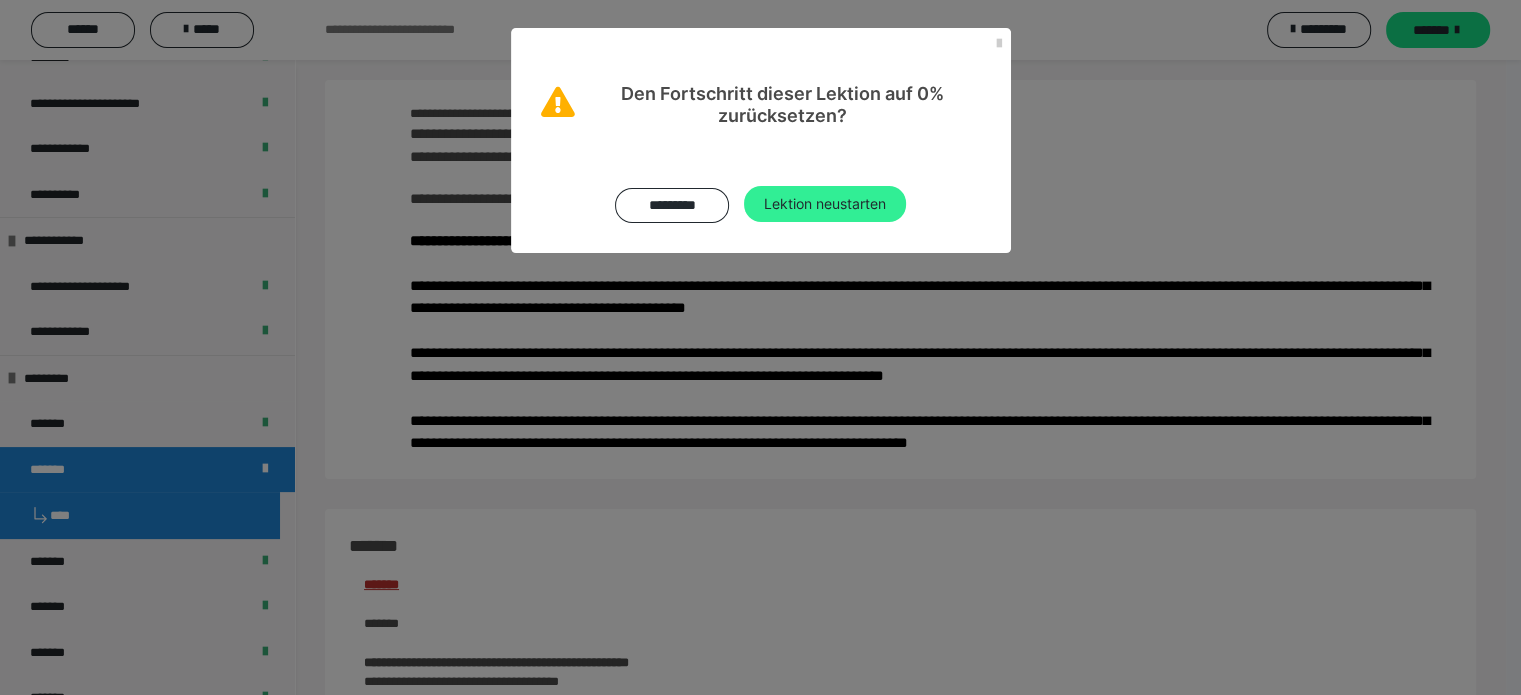 click on "Lektion neustarten" at bounding box center [825, 204] 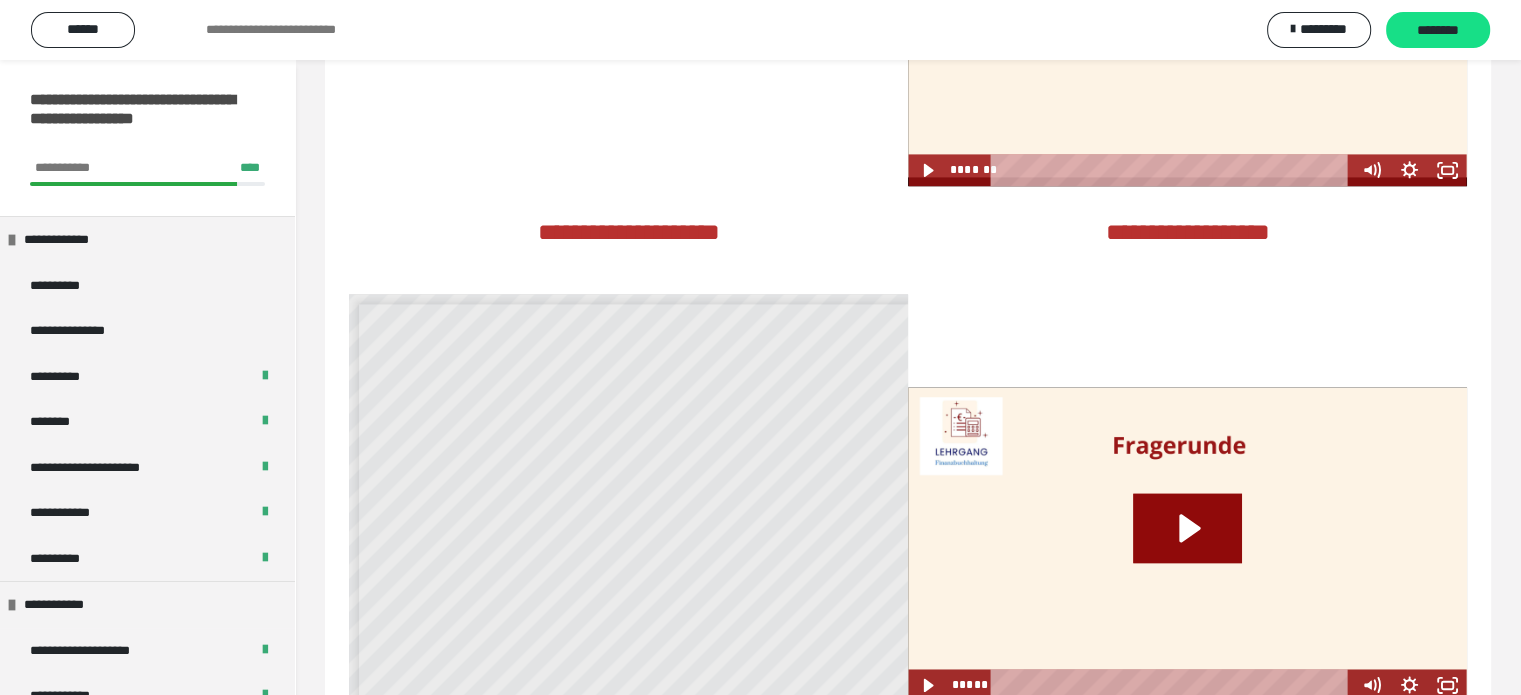 scroll, scrollTop: 2900, scrollLeft: 0, axis: vertical 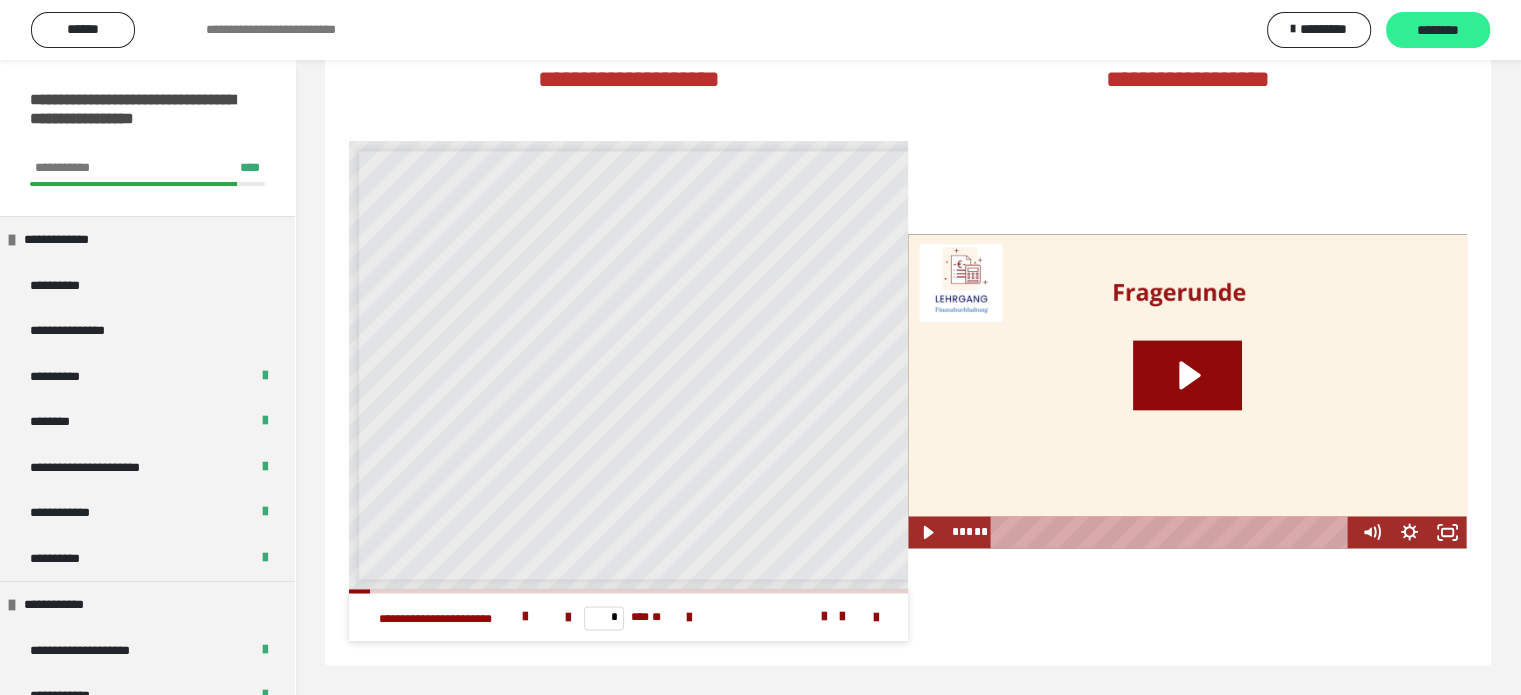 click on "********" at bounding box center (1438, 31) 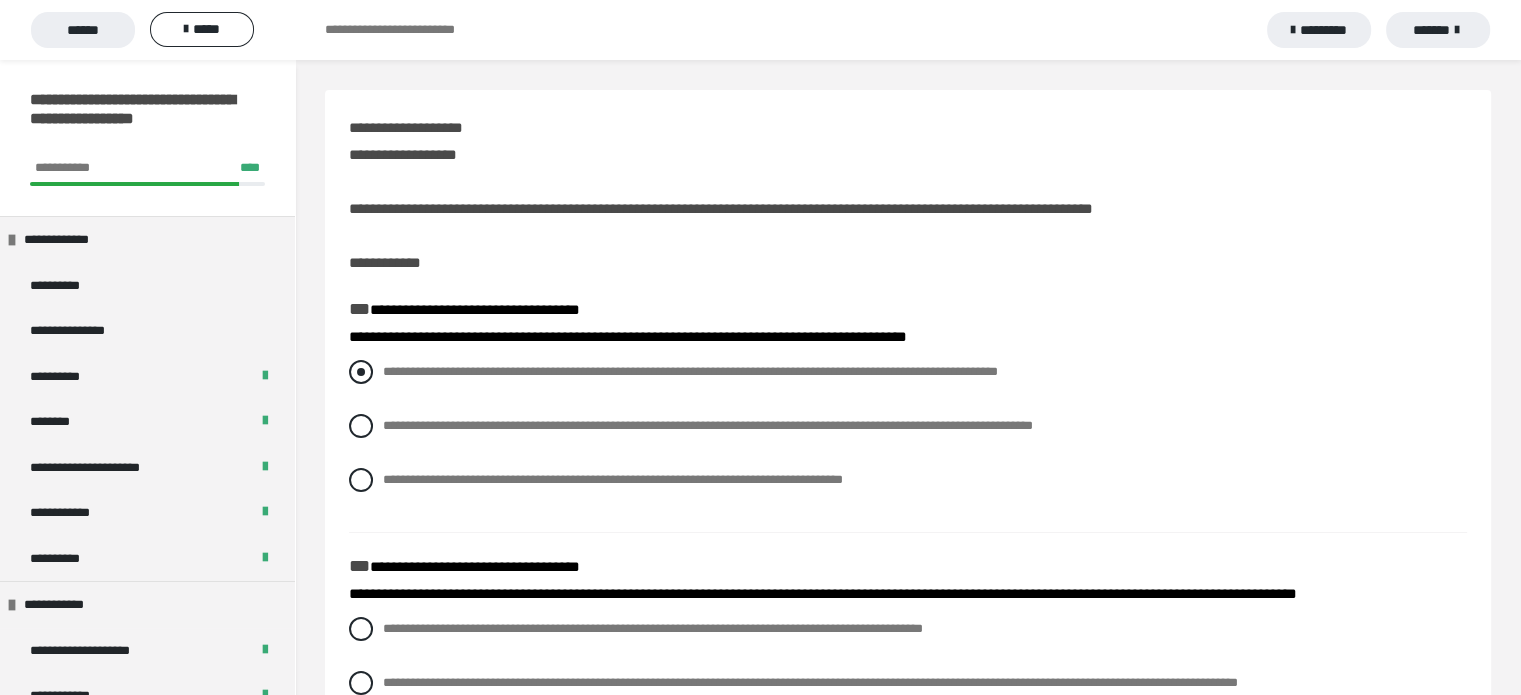 click at bounding box center (361, 372) 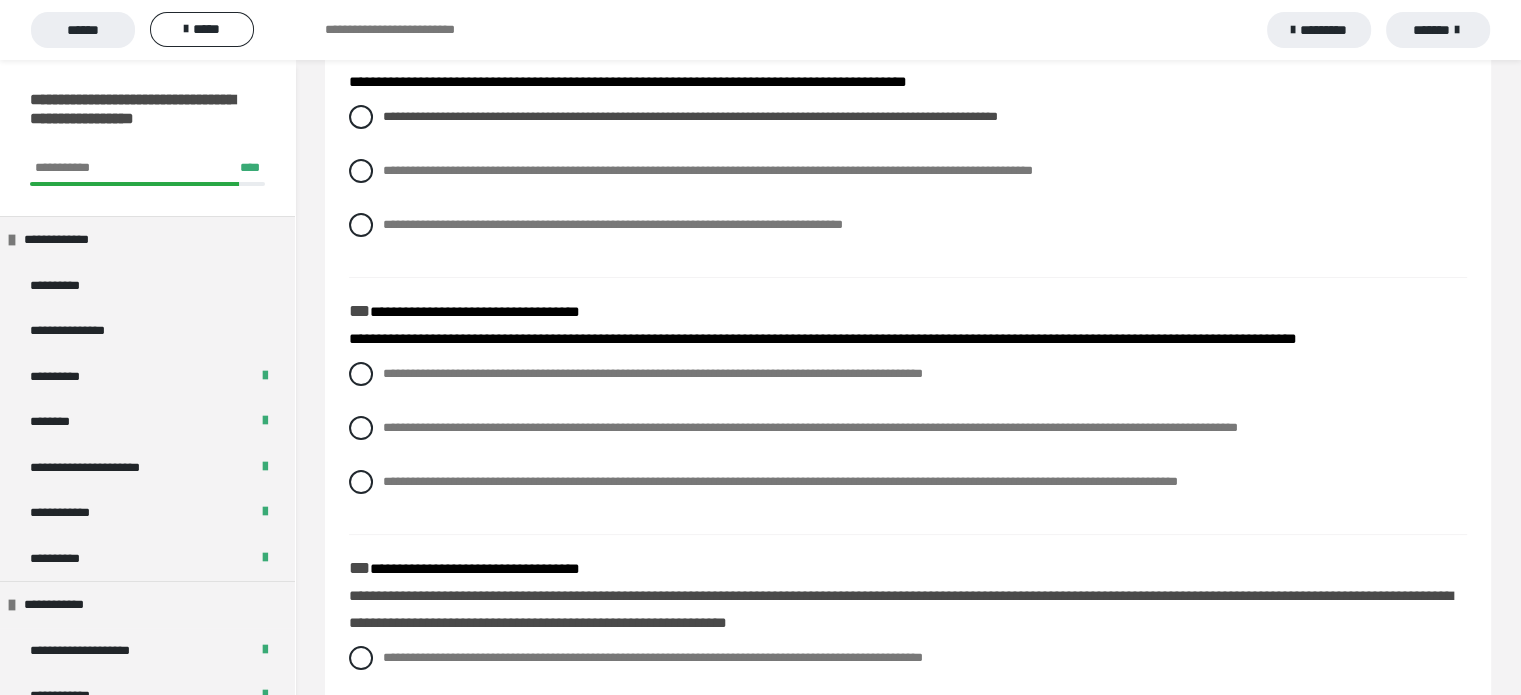 scroll, scrollTop: 262, scrollLeft: 0, axis: vertical 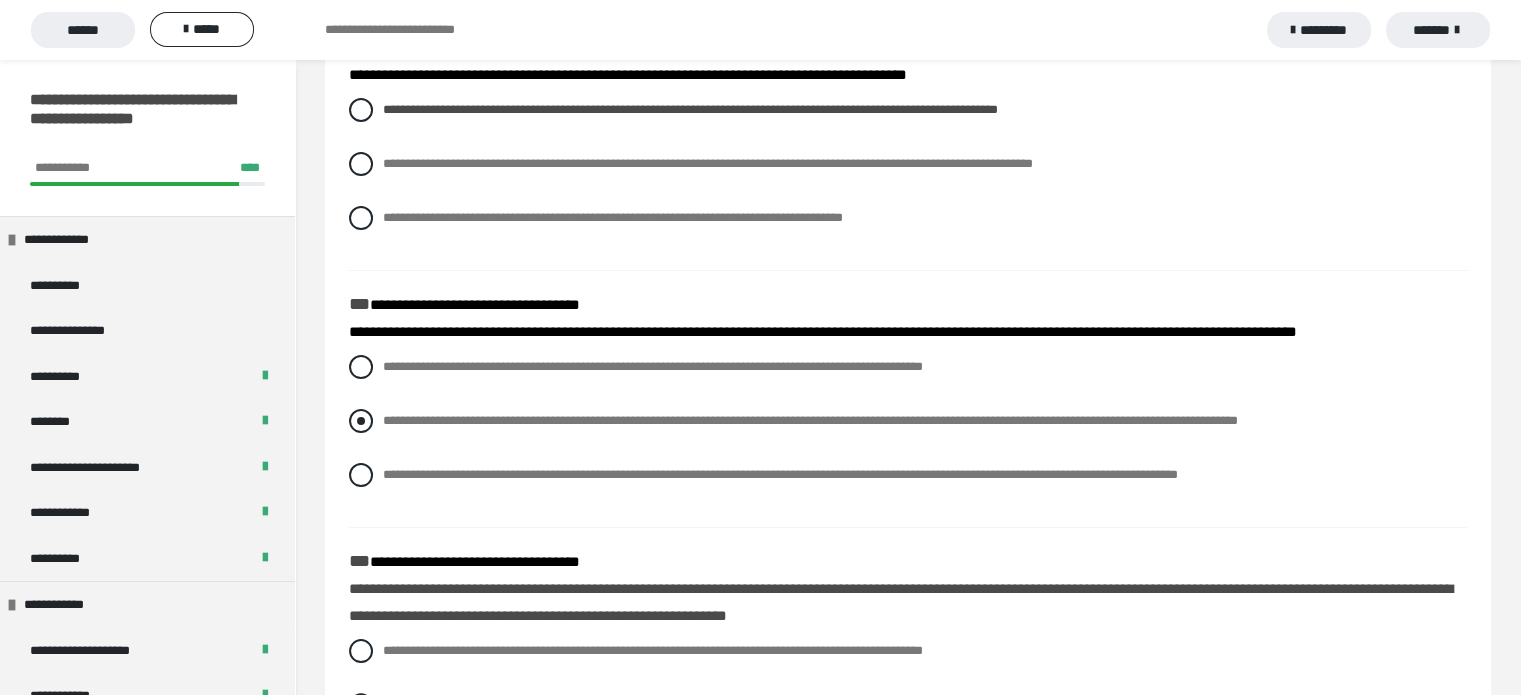 click at bounding box center (361, 421) 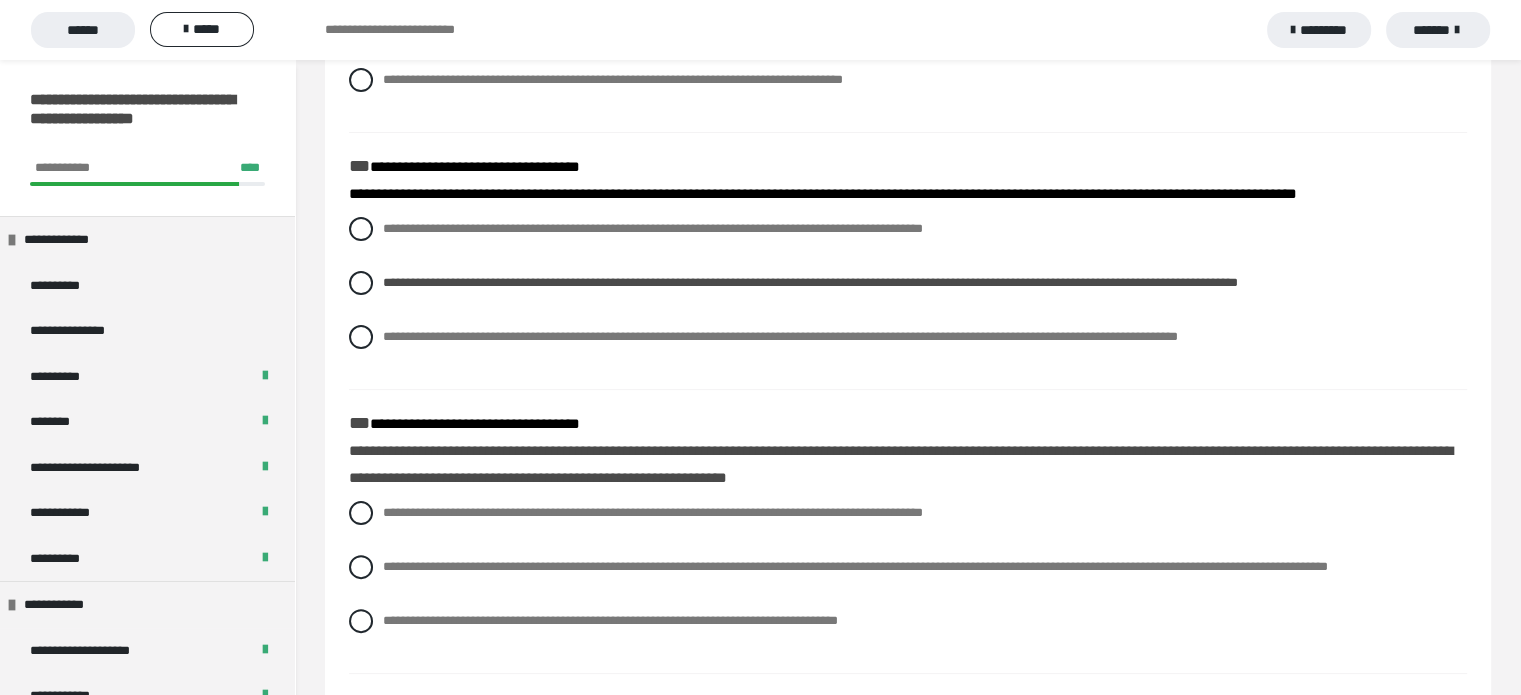 scroll, scrollTop: 402, scrollLeft: 0, axis: vertical 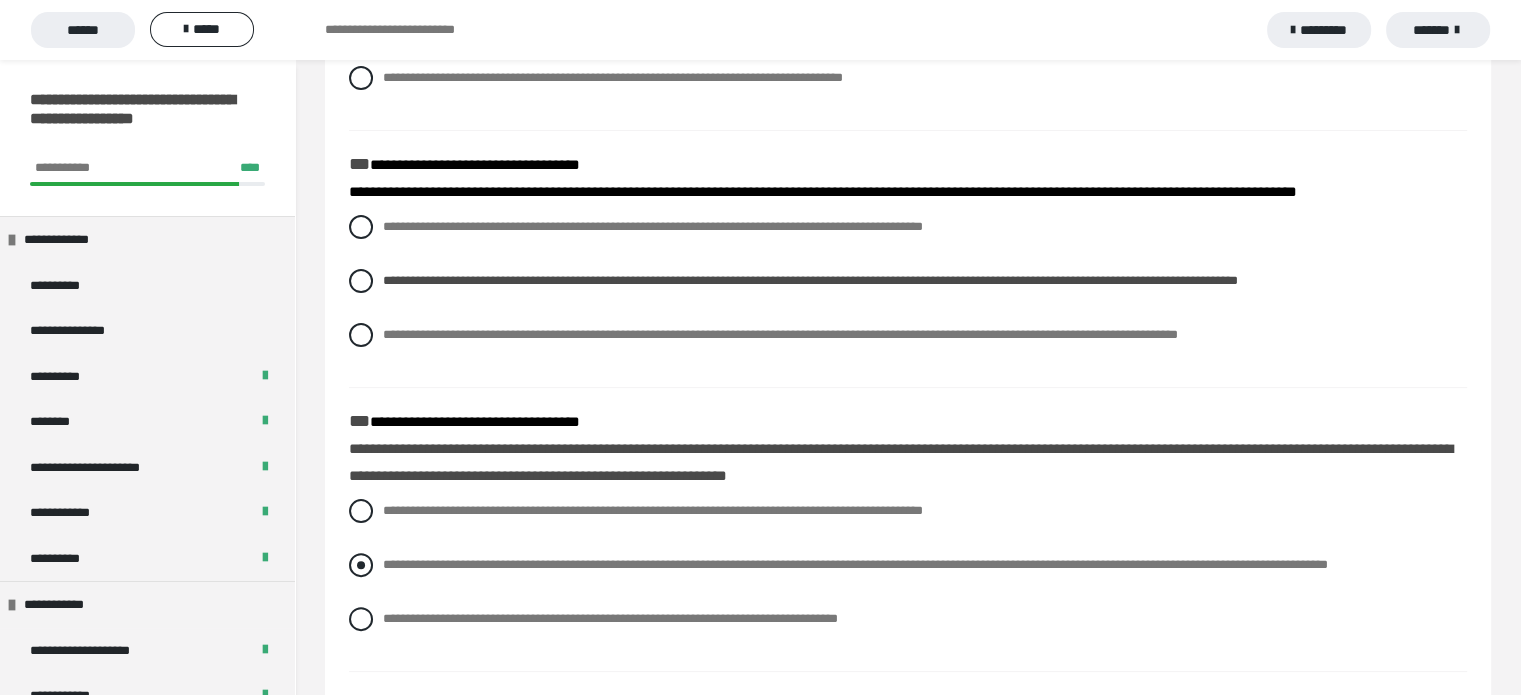 click at bounding box center (361, 565) 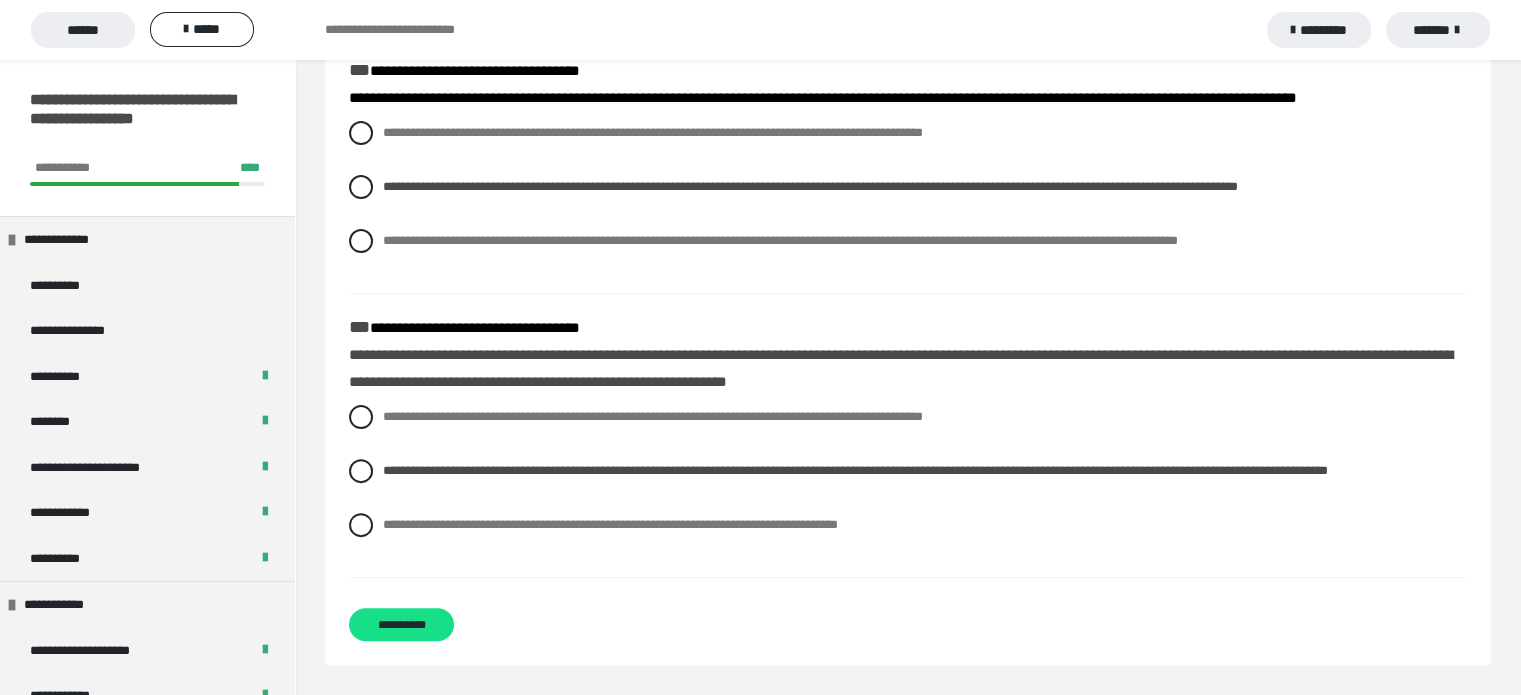scroll, scrollTop: 519, scrollLeft: 0, axis: vertical 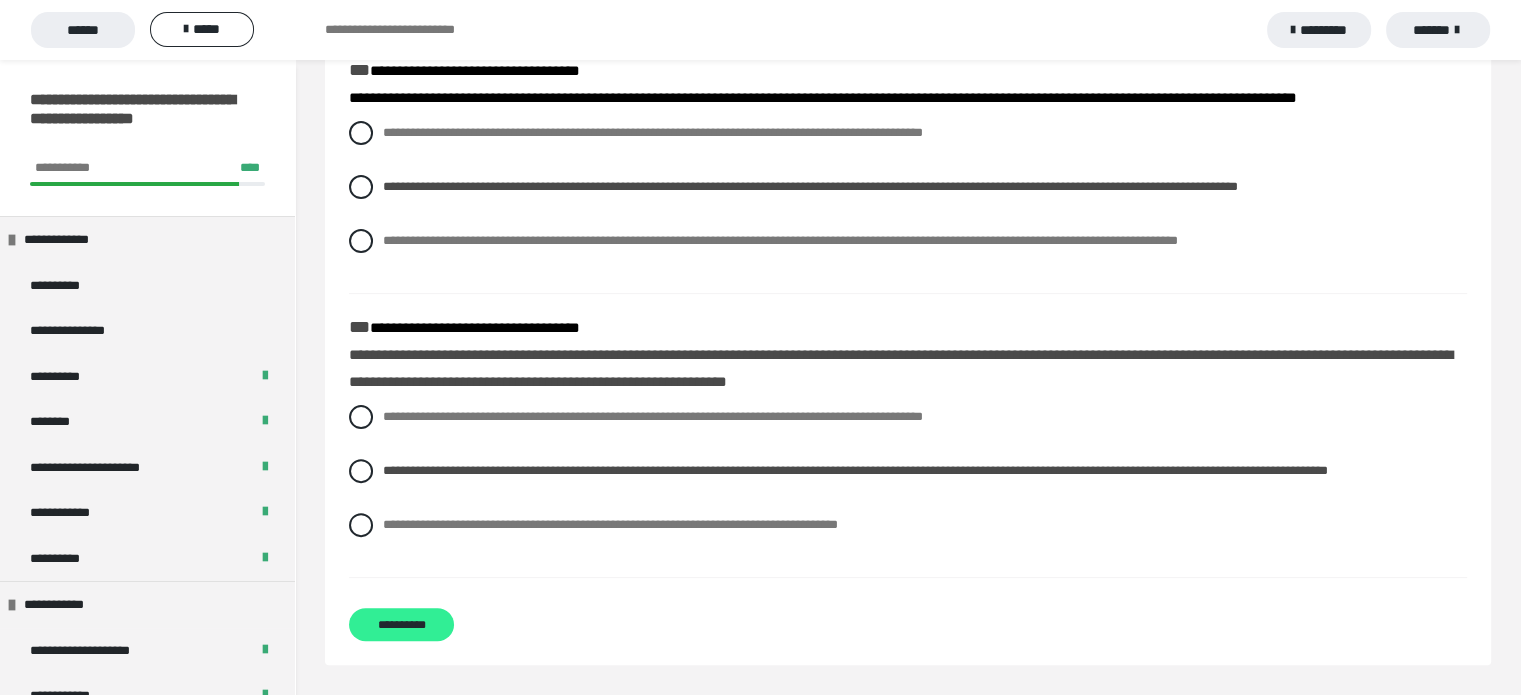 click on "**********" at bounding box center [401, 624] 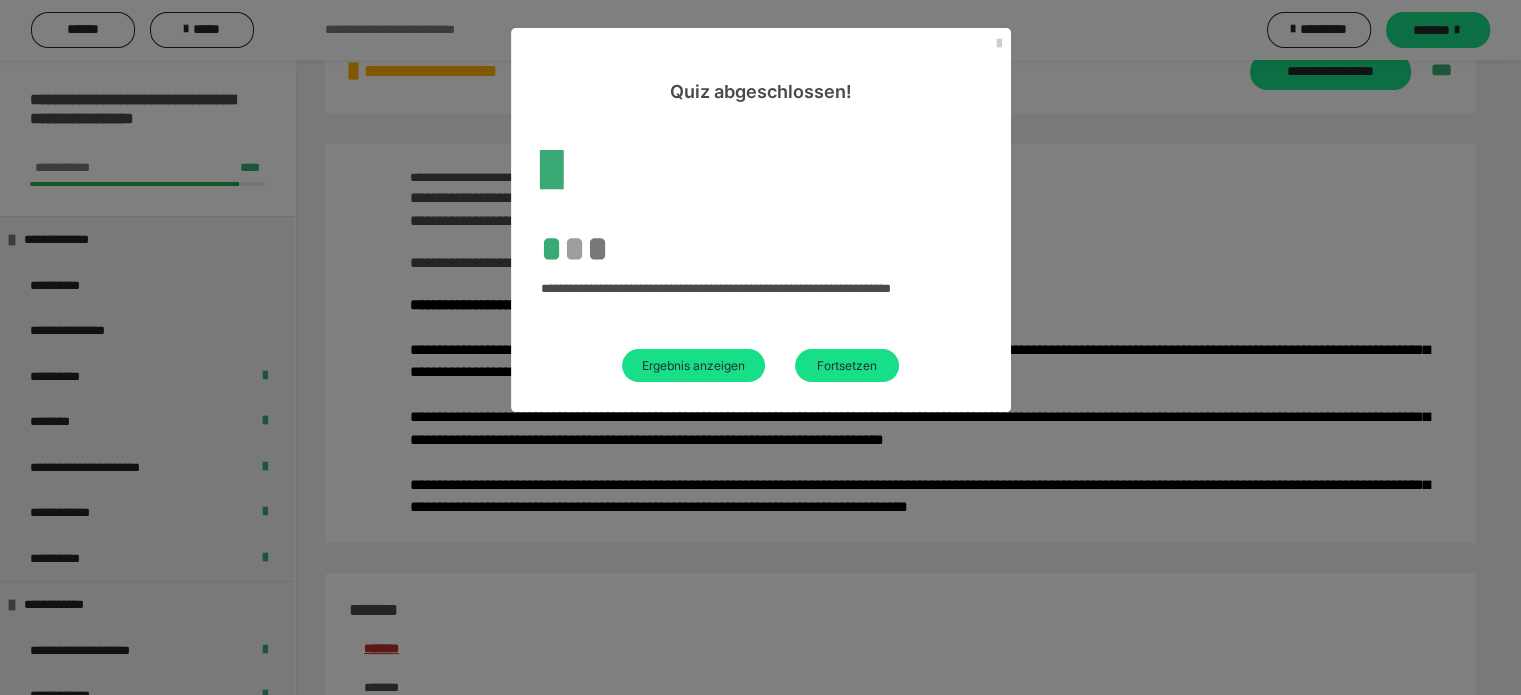 scroll, scrollTop: 519, scrollLeft: 0, axis: vertical 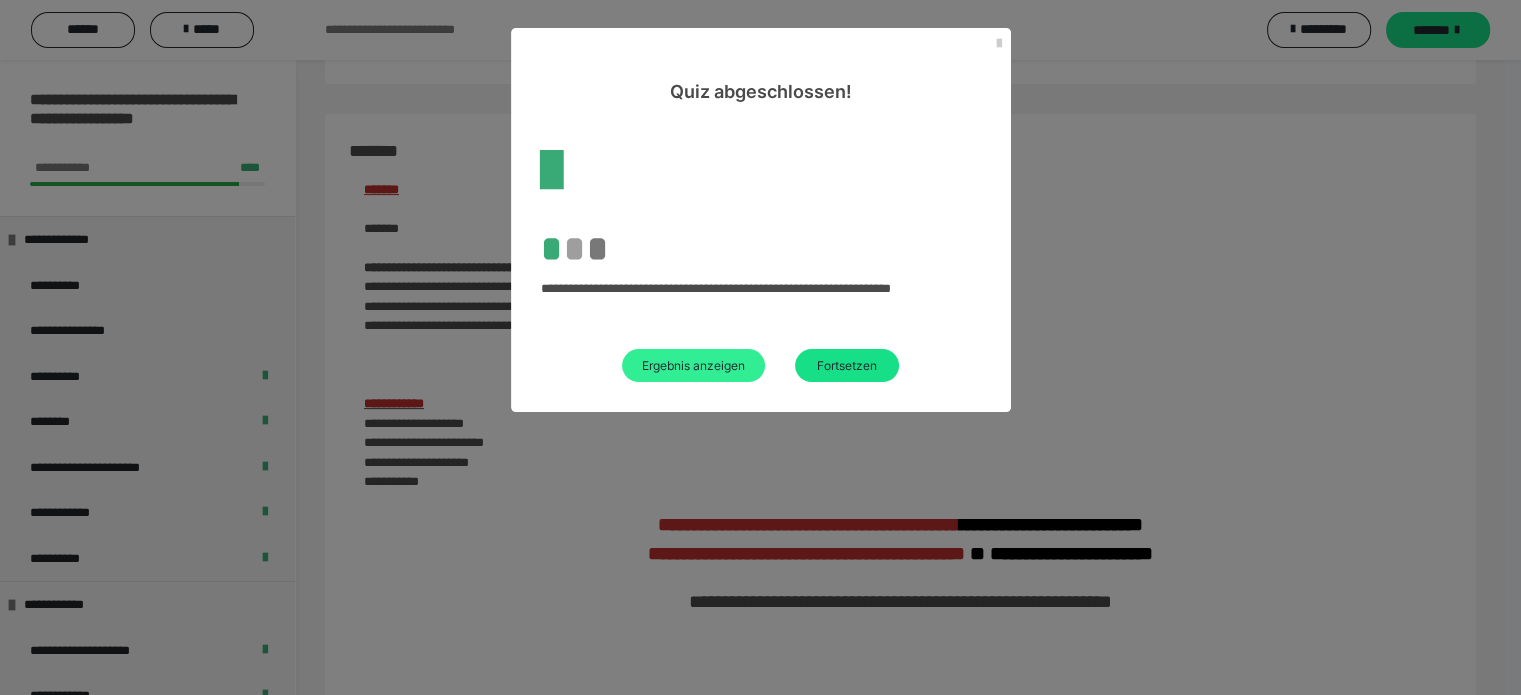 click on "Ergebnis anzeigen" at bounding box center (693, 365) 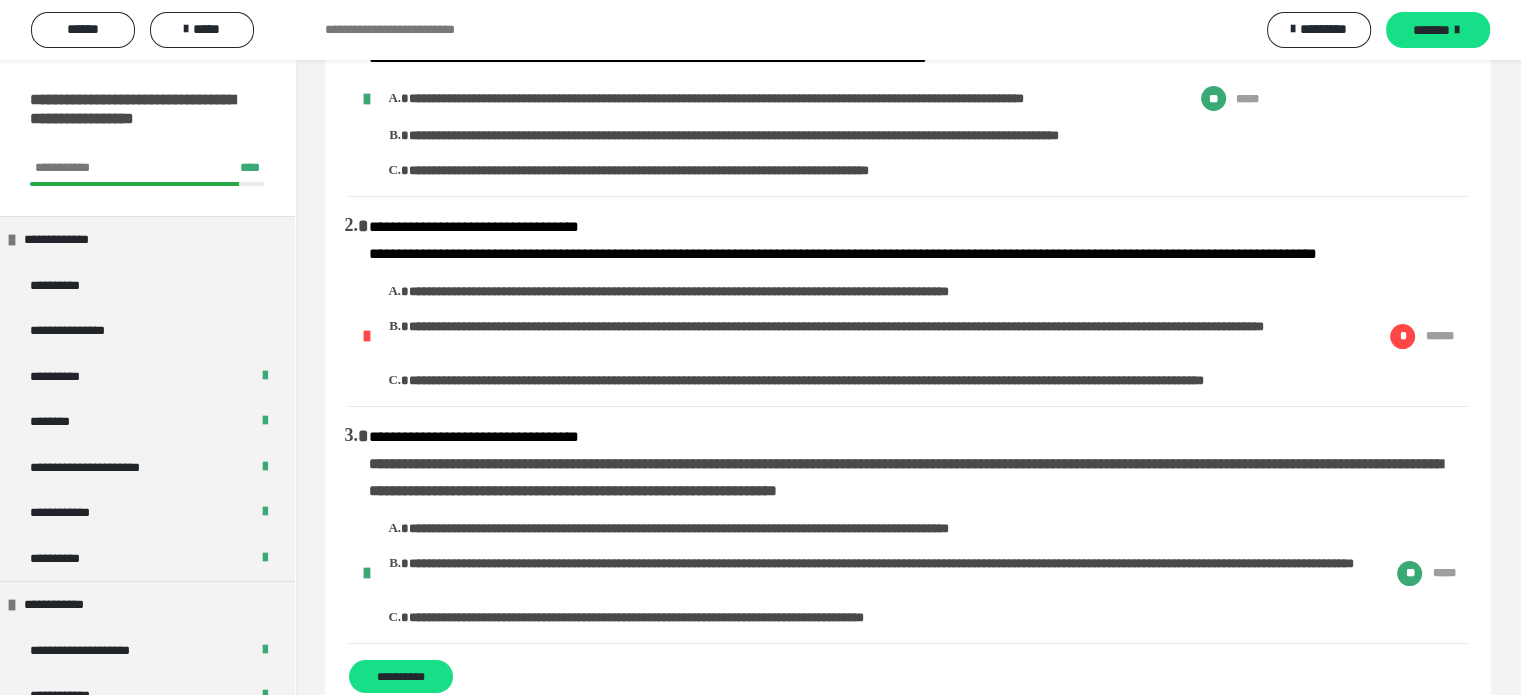 scroll, scrollTop: 128, scrollLeft: 0, axis: vertical 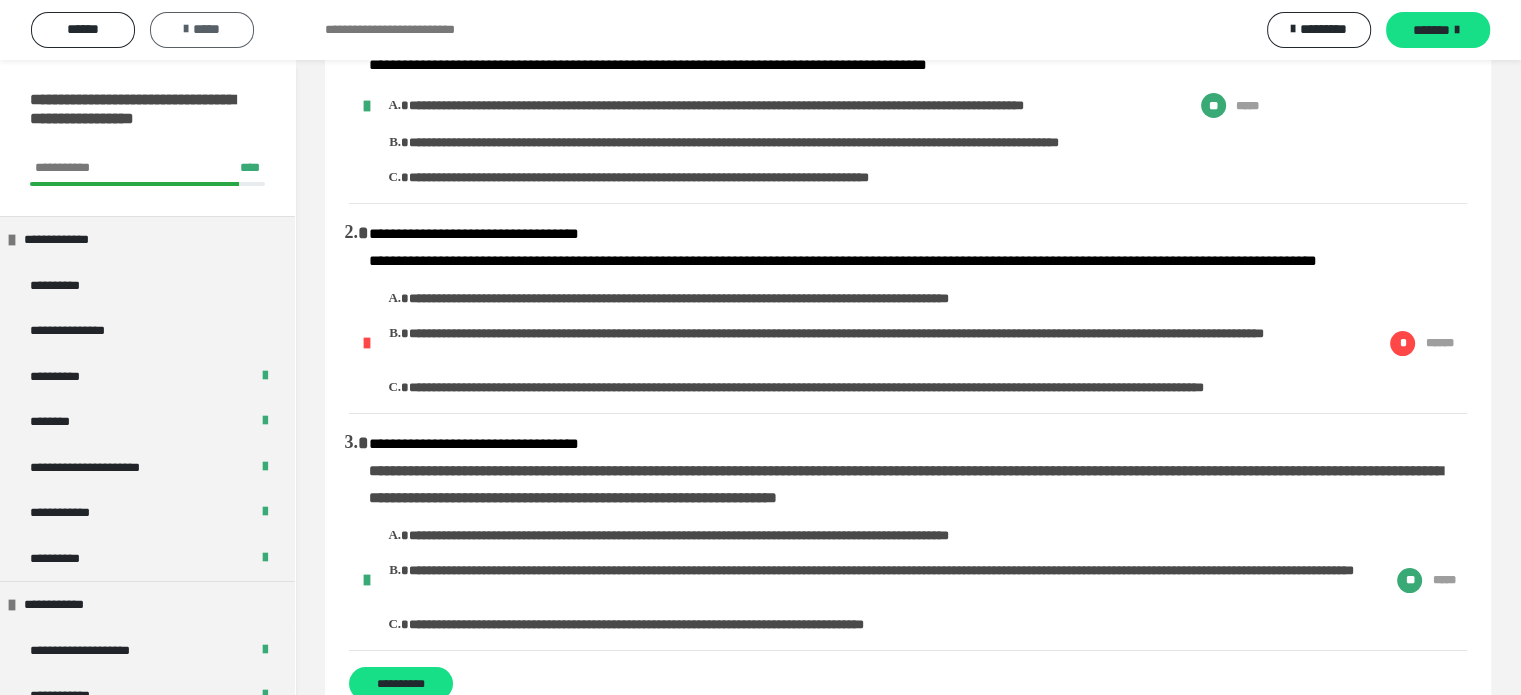 click on "*****" at bounding box center (202, 29) 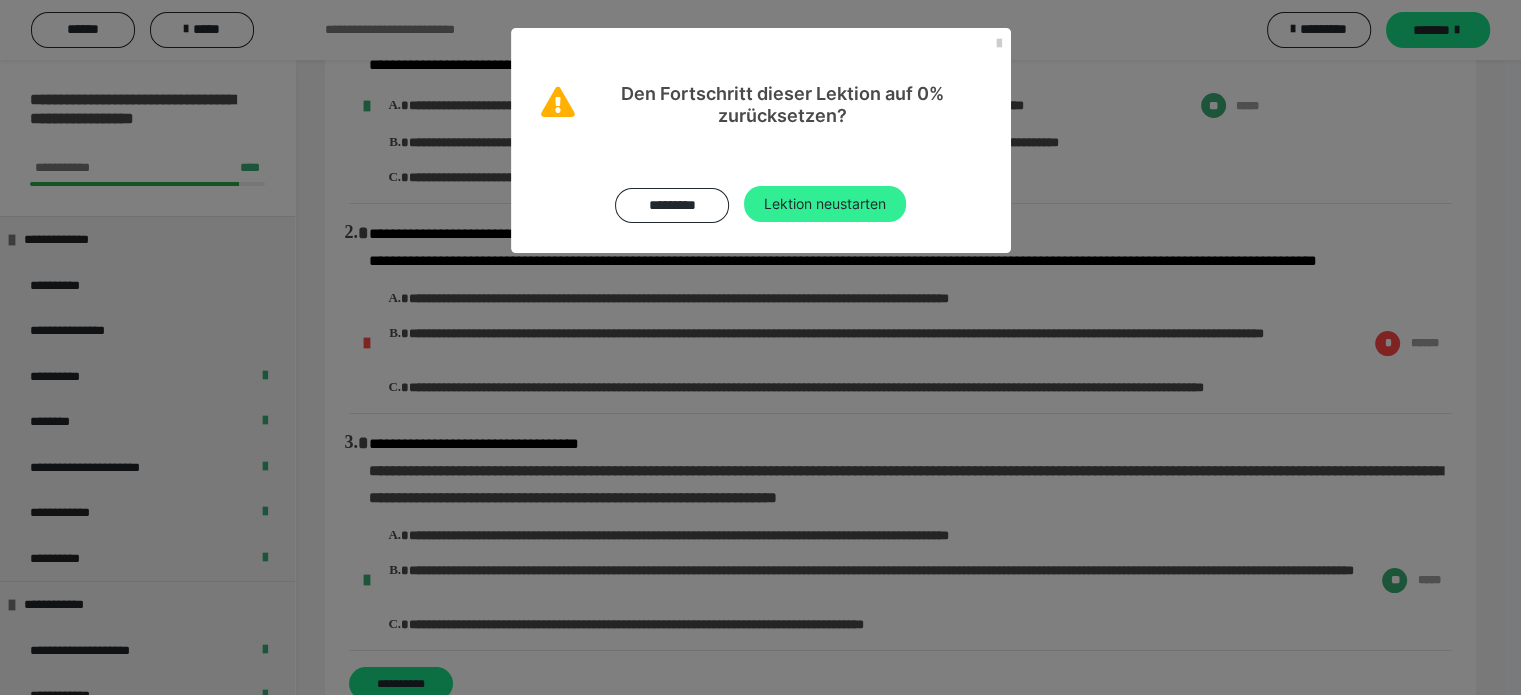 click on "Lektion neustarten" at bounding box center (825, 204) 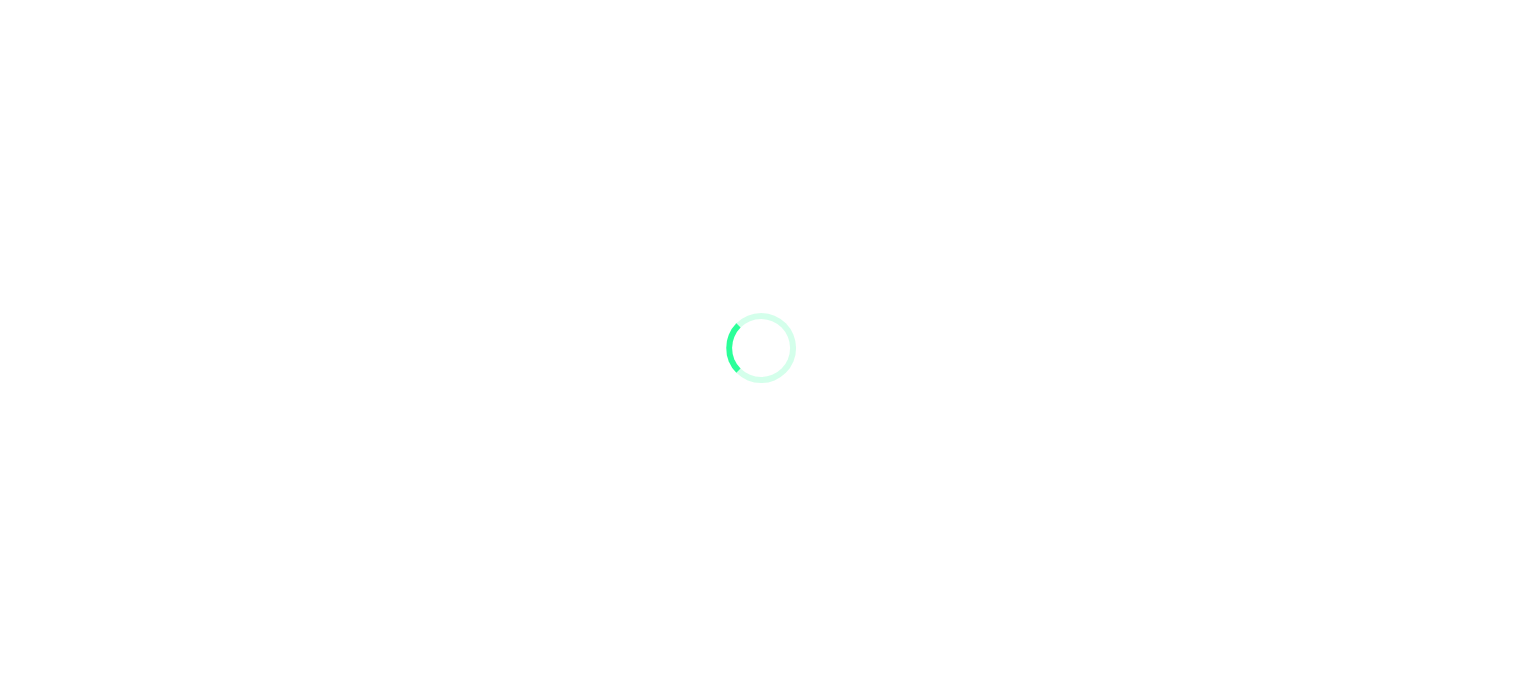 scroll, scrollTop: 0, scrollLeft: 0, axis: both 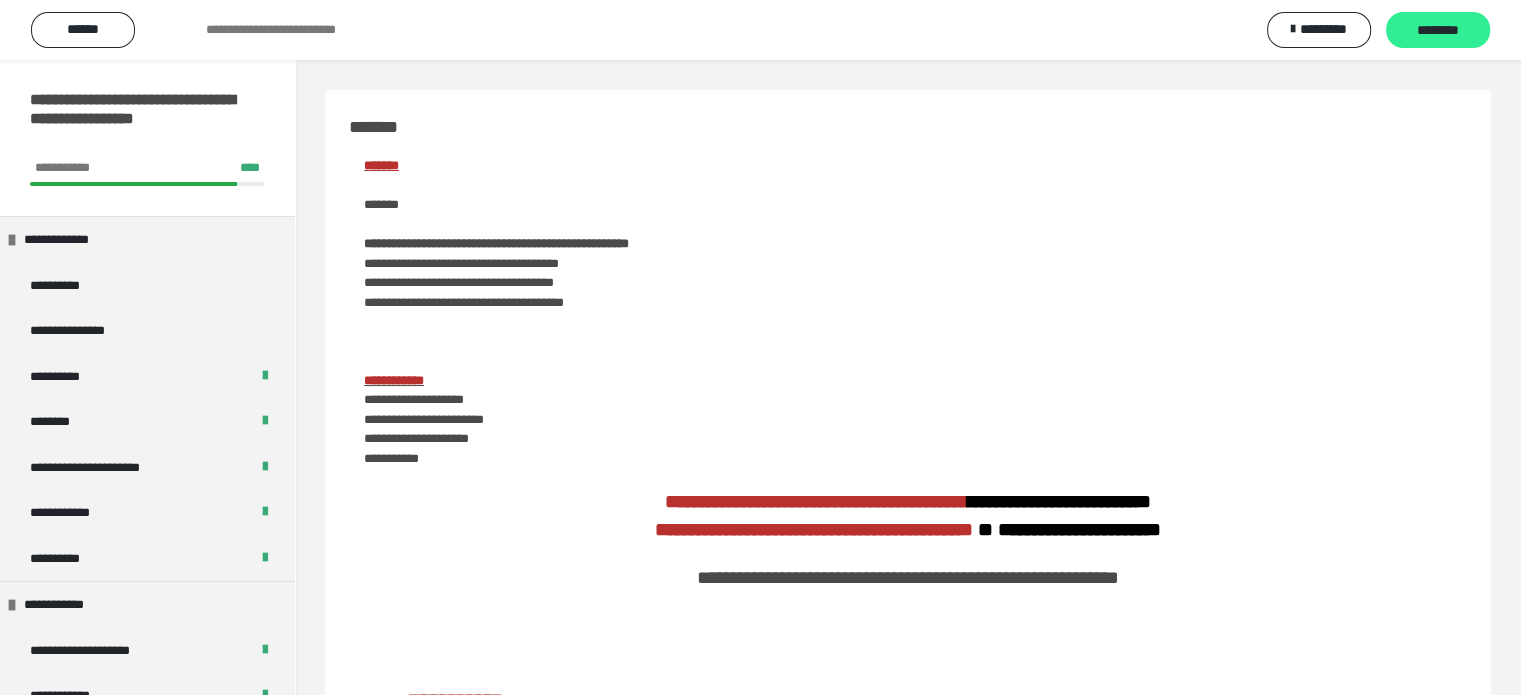 click on "********" at bounding box center [1438, 31] 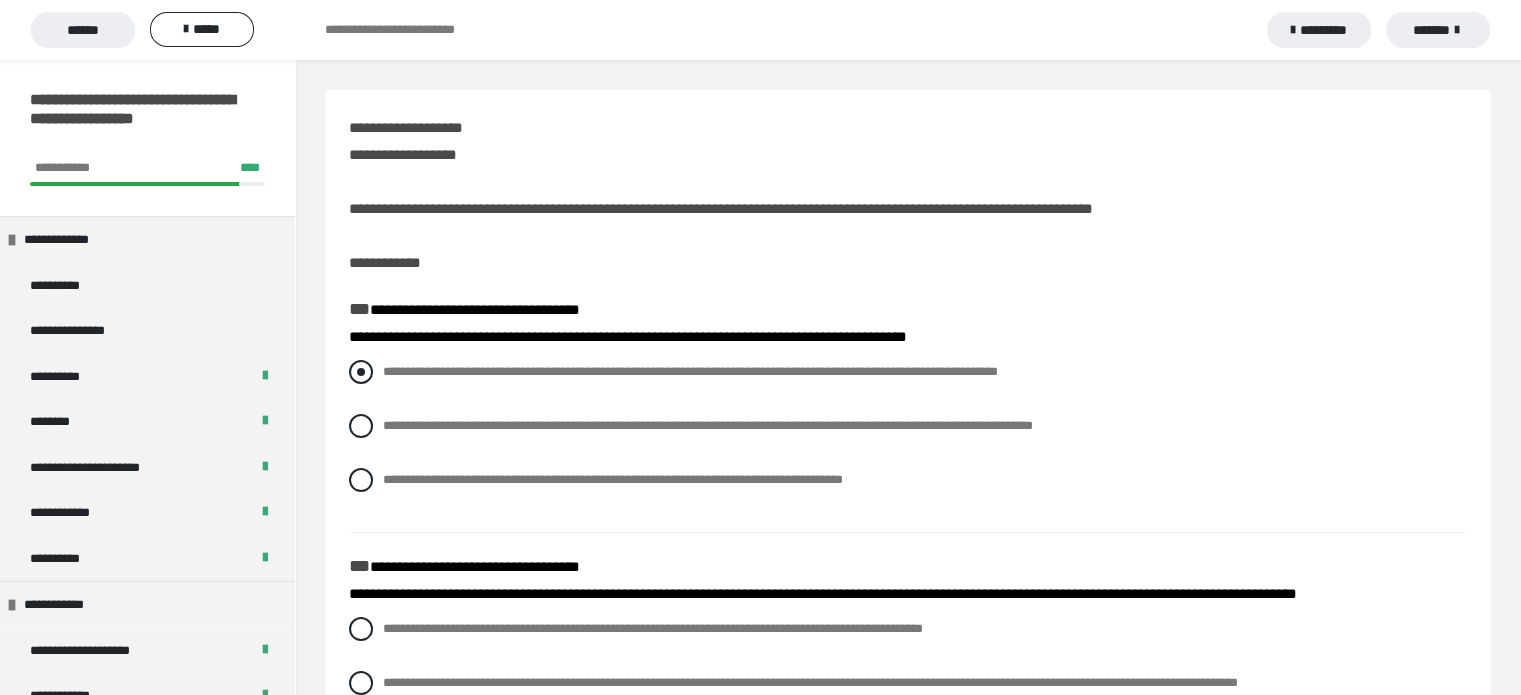 click on "**********" at bounding box center (908, 372) 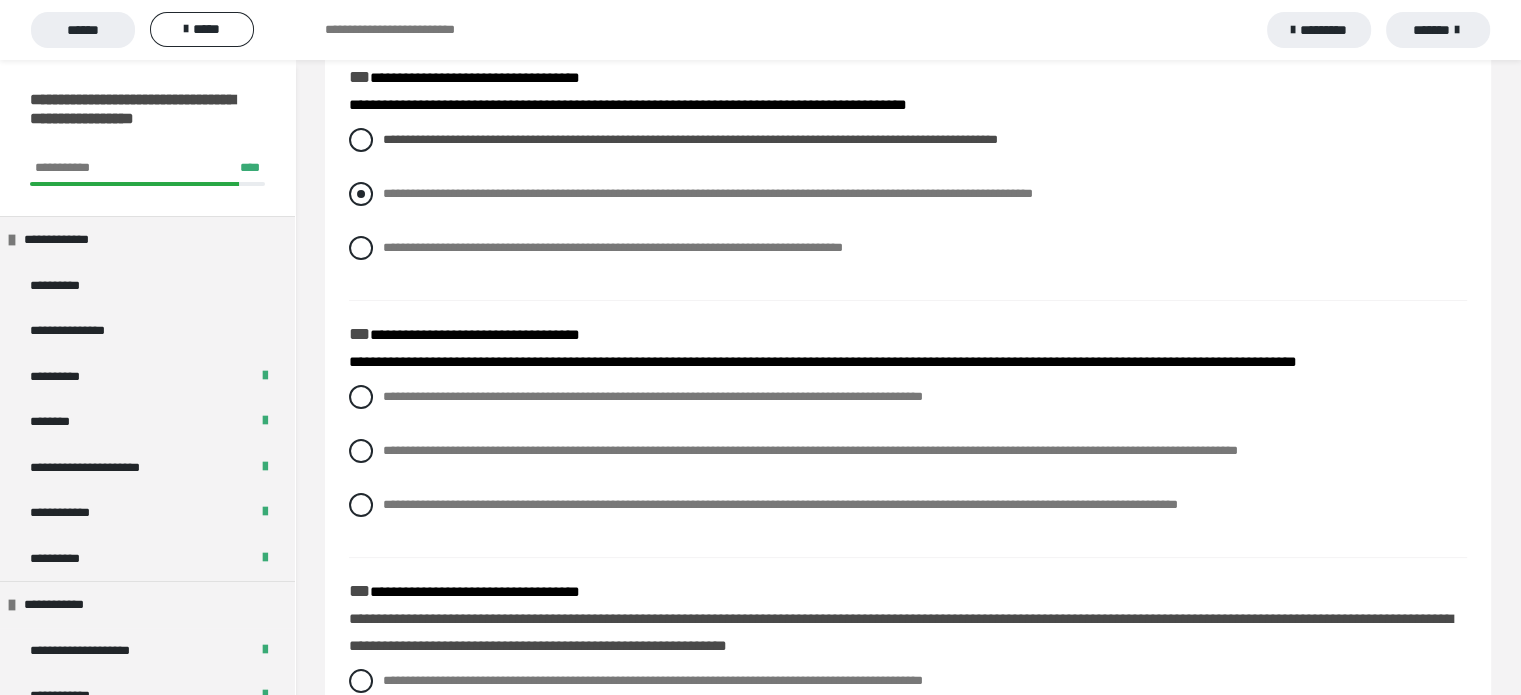 scroll, scrollTop: 236, scrollLeft: 0, axis: vertical 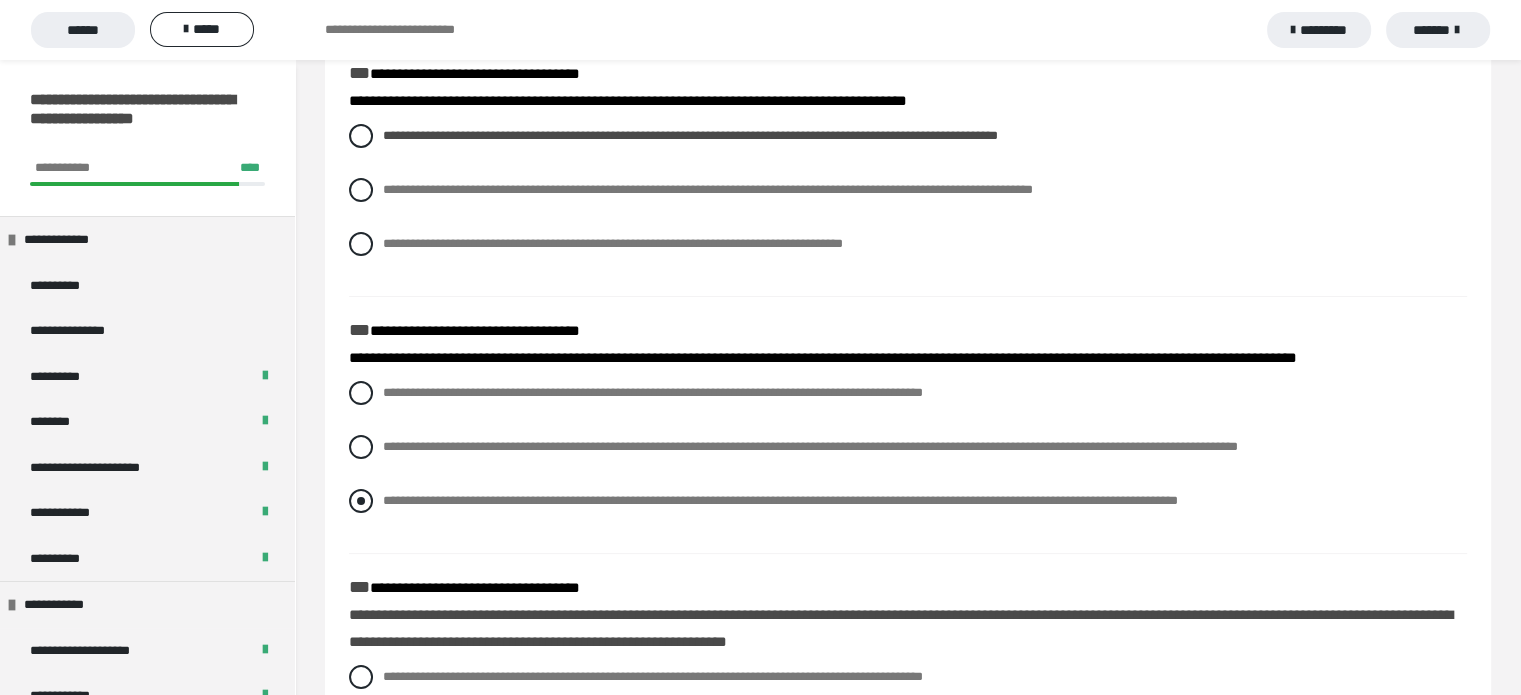click at bounding box center [361, 501] 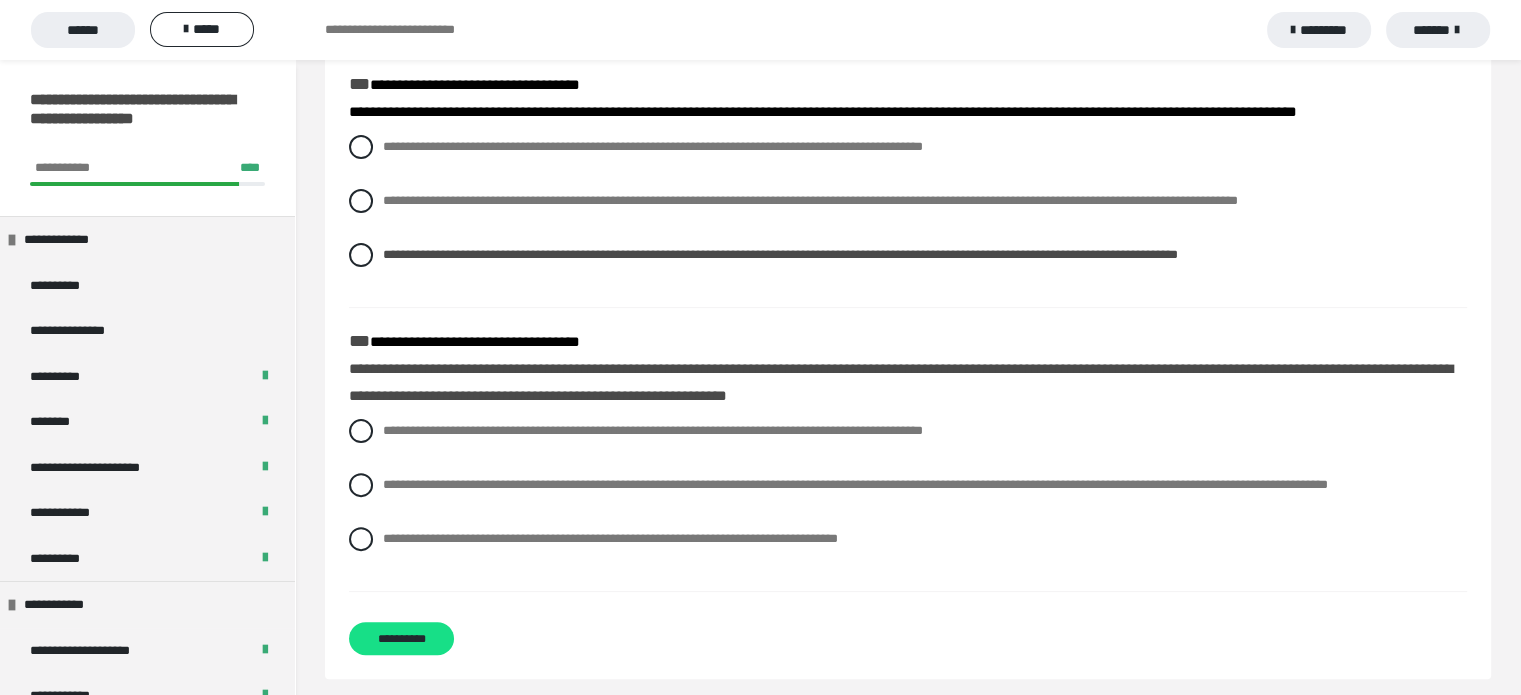 scroll, scrollTop: 483, scrollLeft: 0, axis: vertical 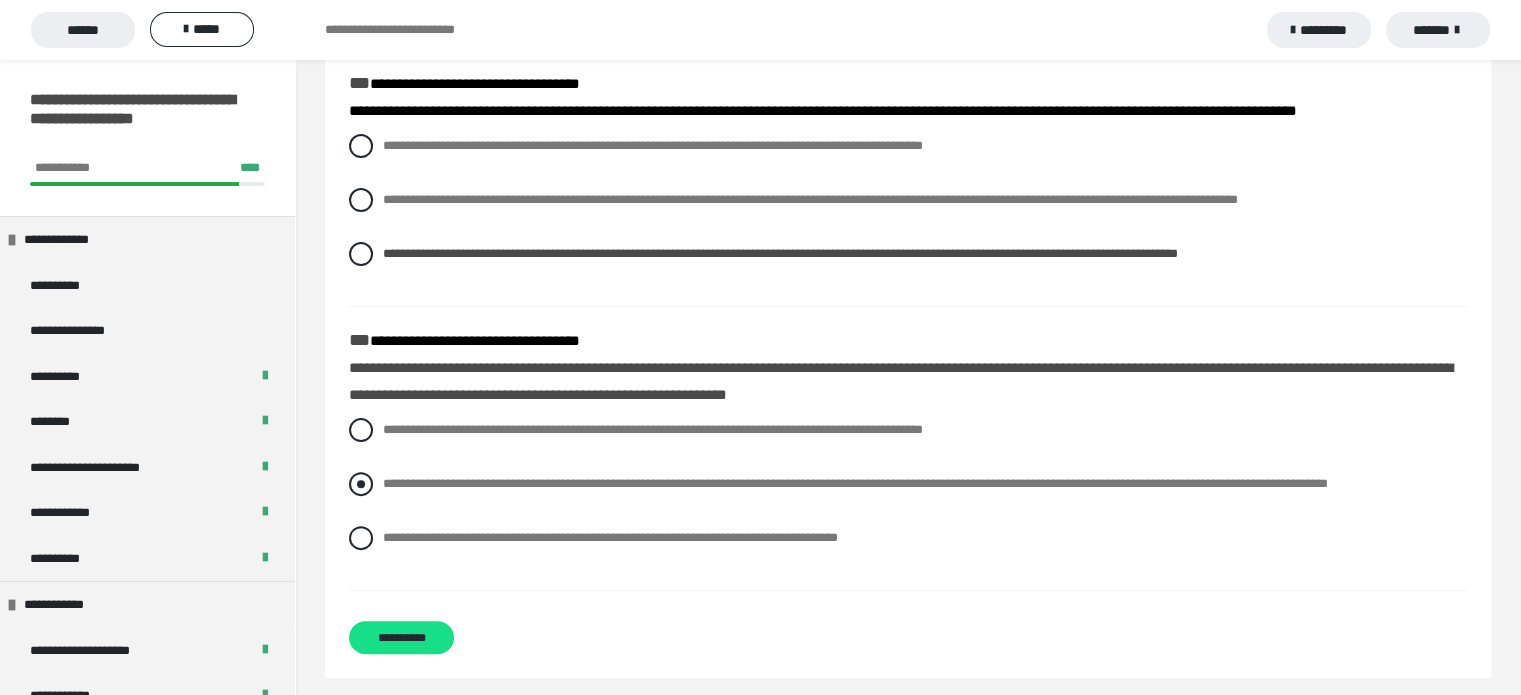 click at bounding box center (361, 484) 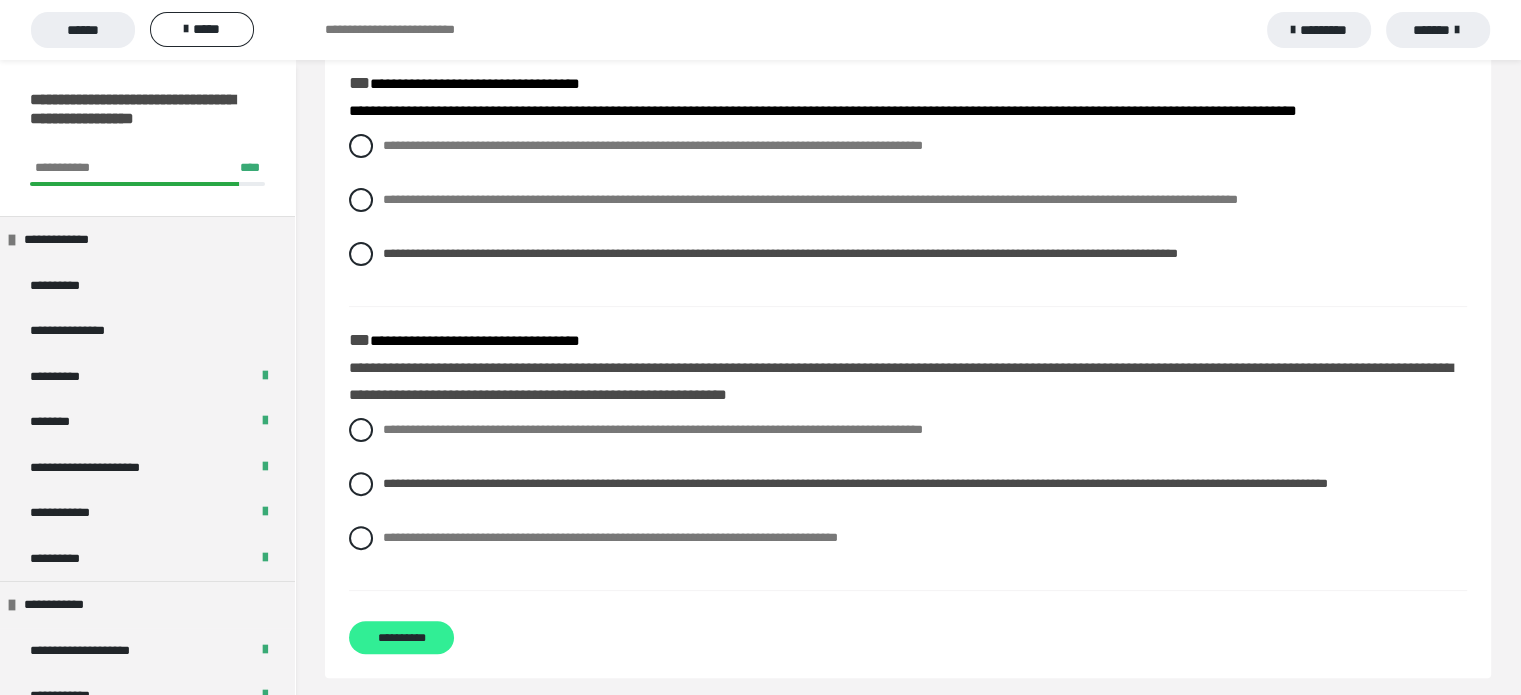 click on "**********" at bounding box center [401, 637] 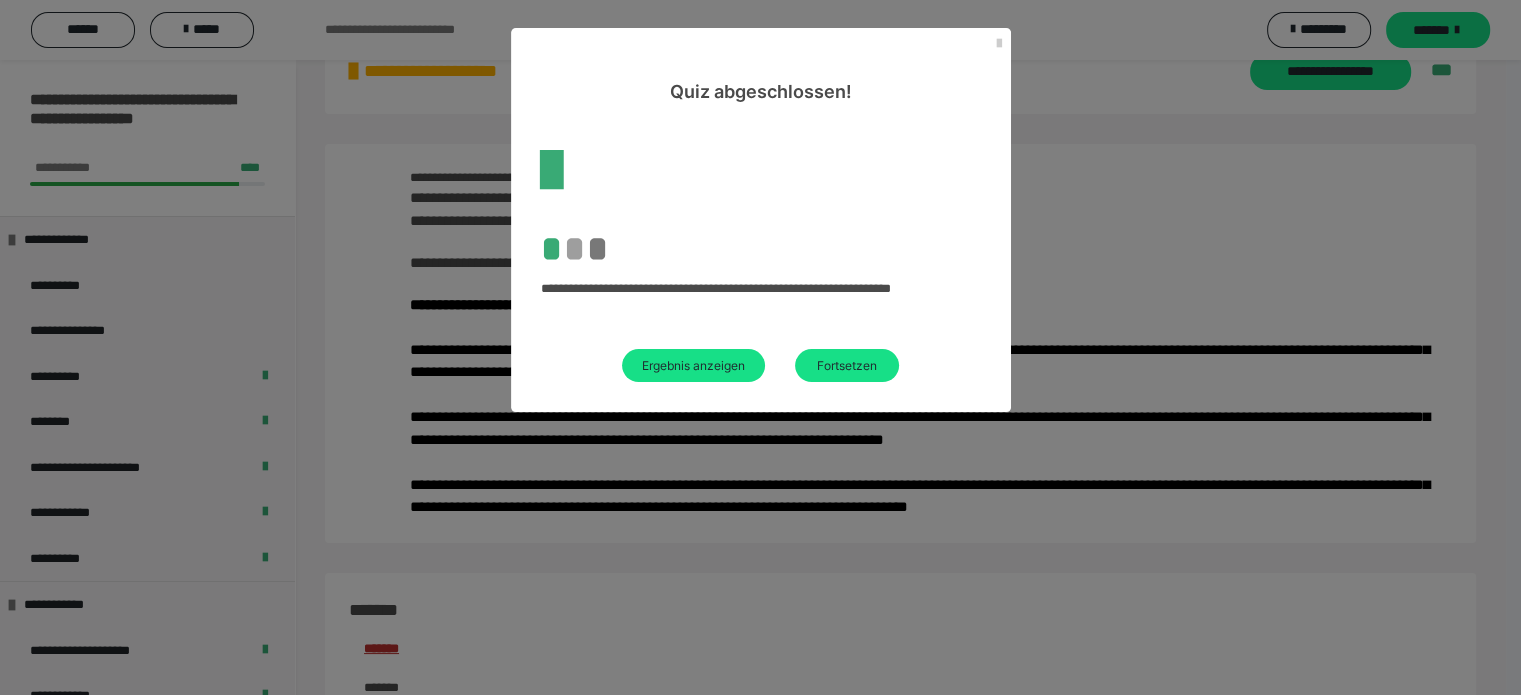 scroll, scrollTop: 483, scrollLeft: 0, axis: vertical 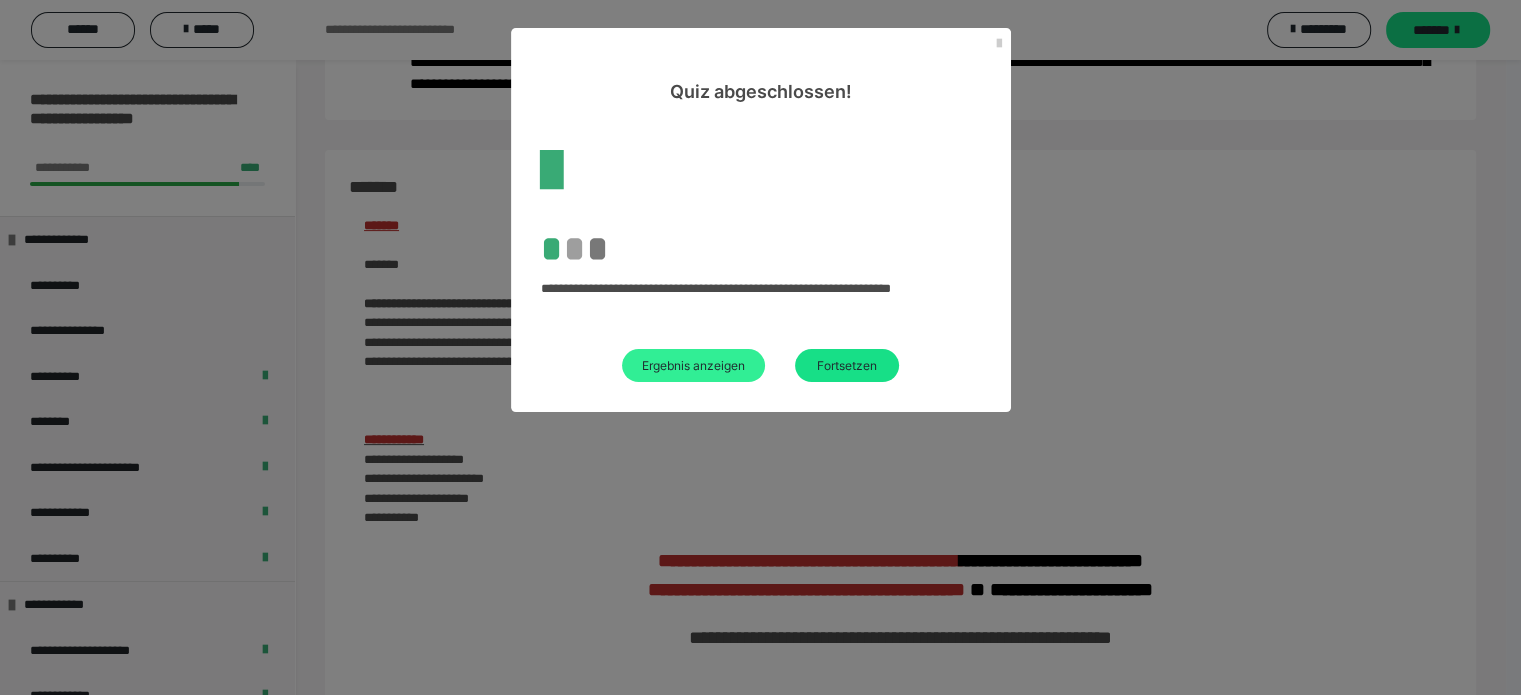 click on "Ergebnis anzeigen" at bounding box center [693, 365] 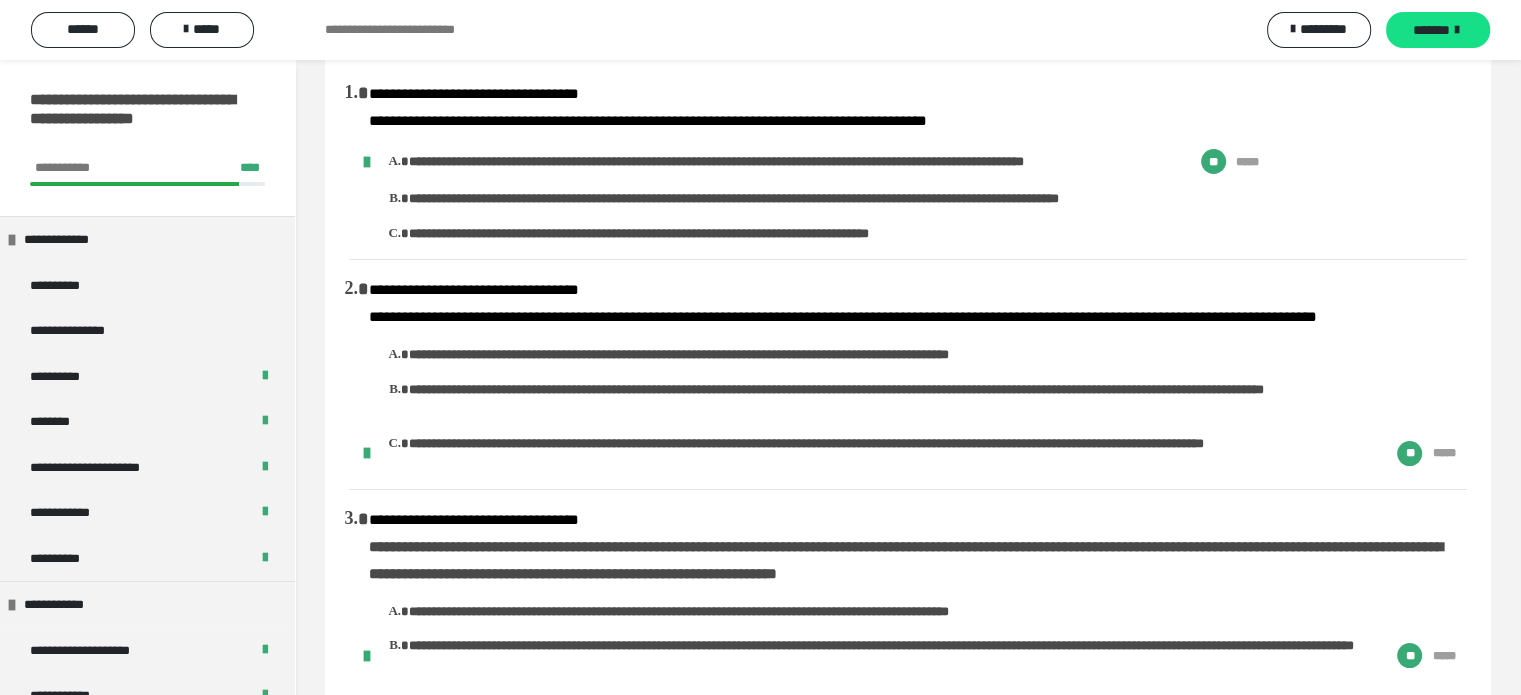scroll, scrollTop: 72, scrollLeft: 0, axis: vertical 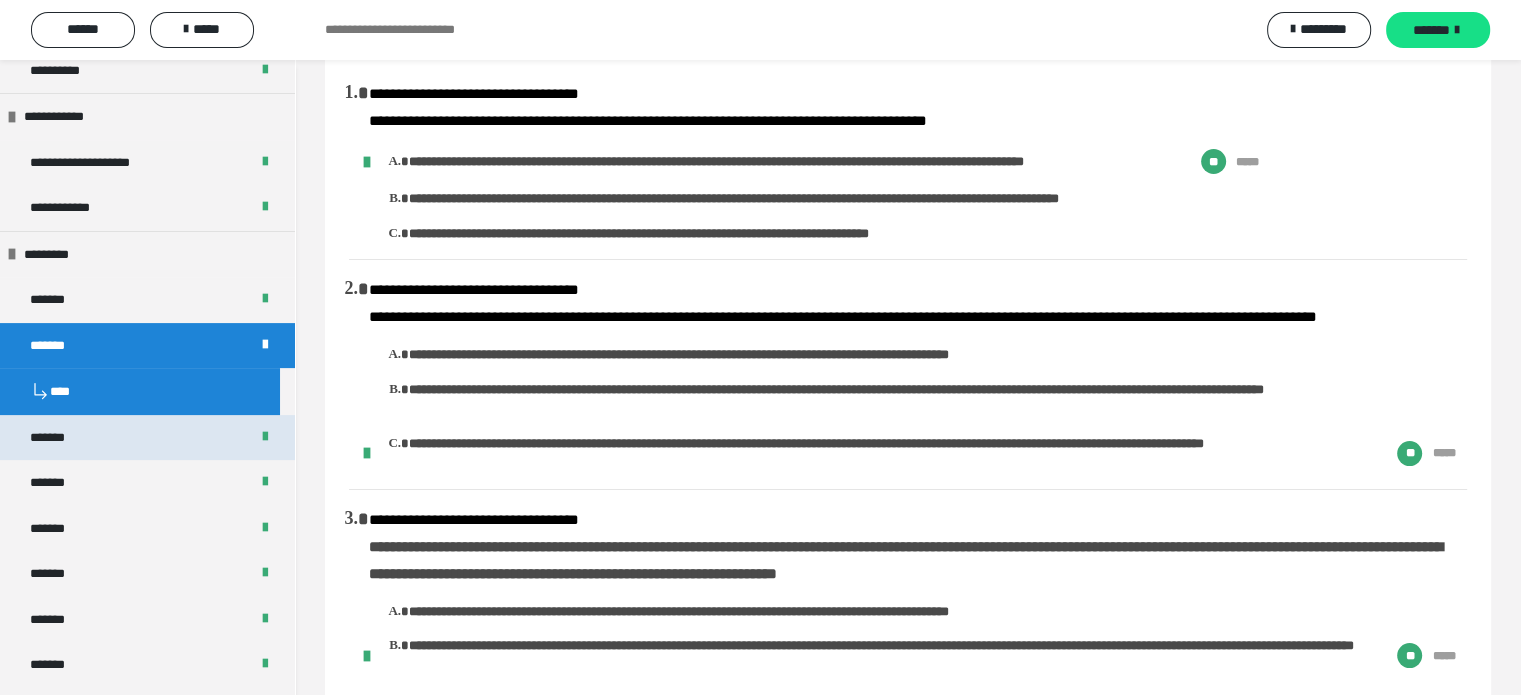 click on "*******" at bounding box center (147, 438) 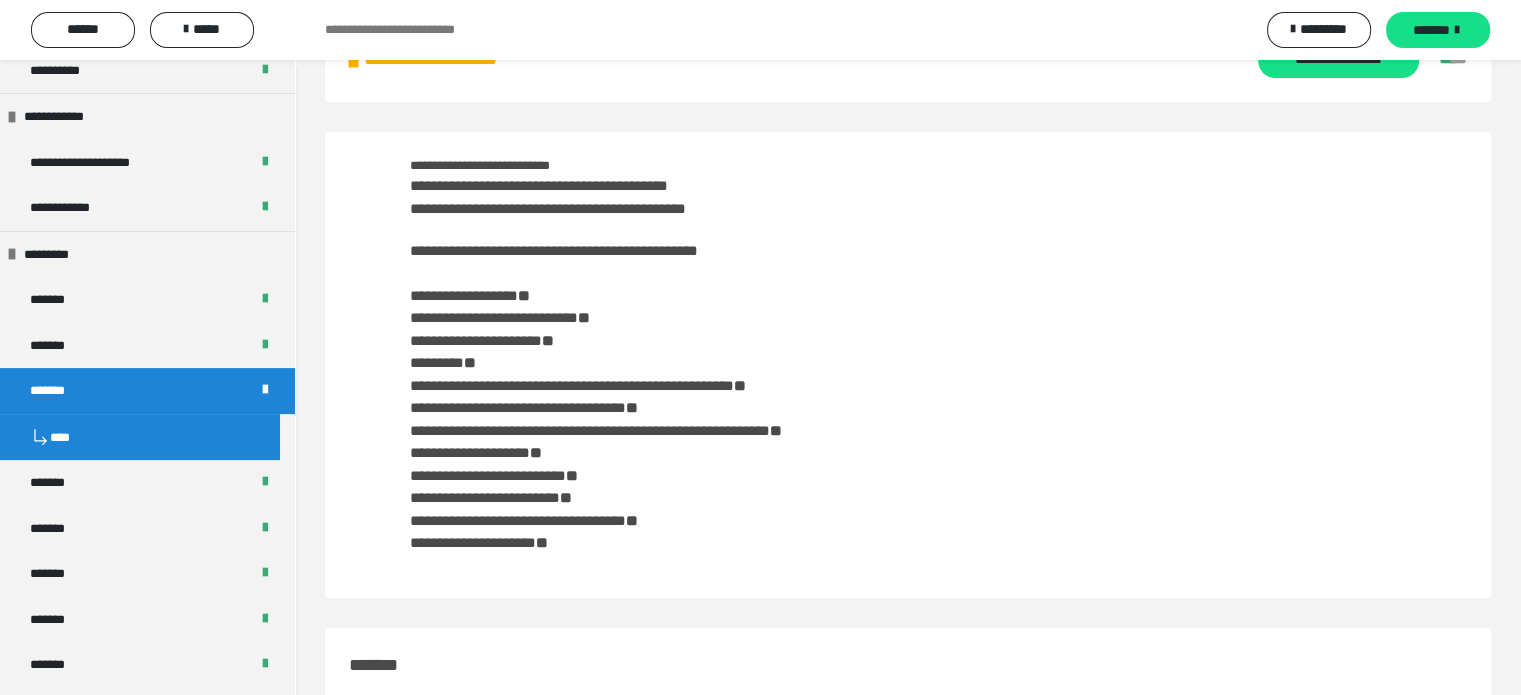 scroll, scrollTop: 0, scrollLeft: 0, axis: both 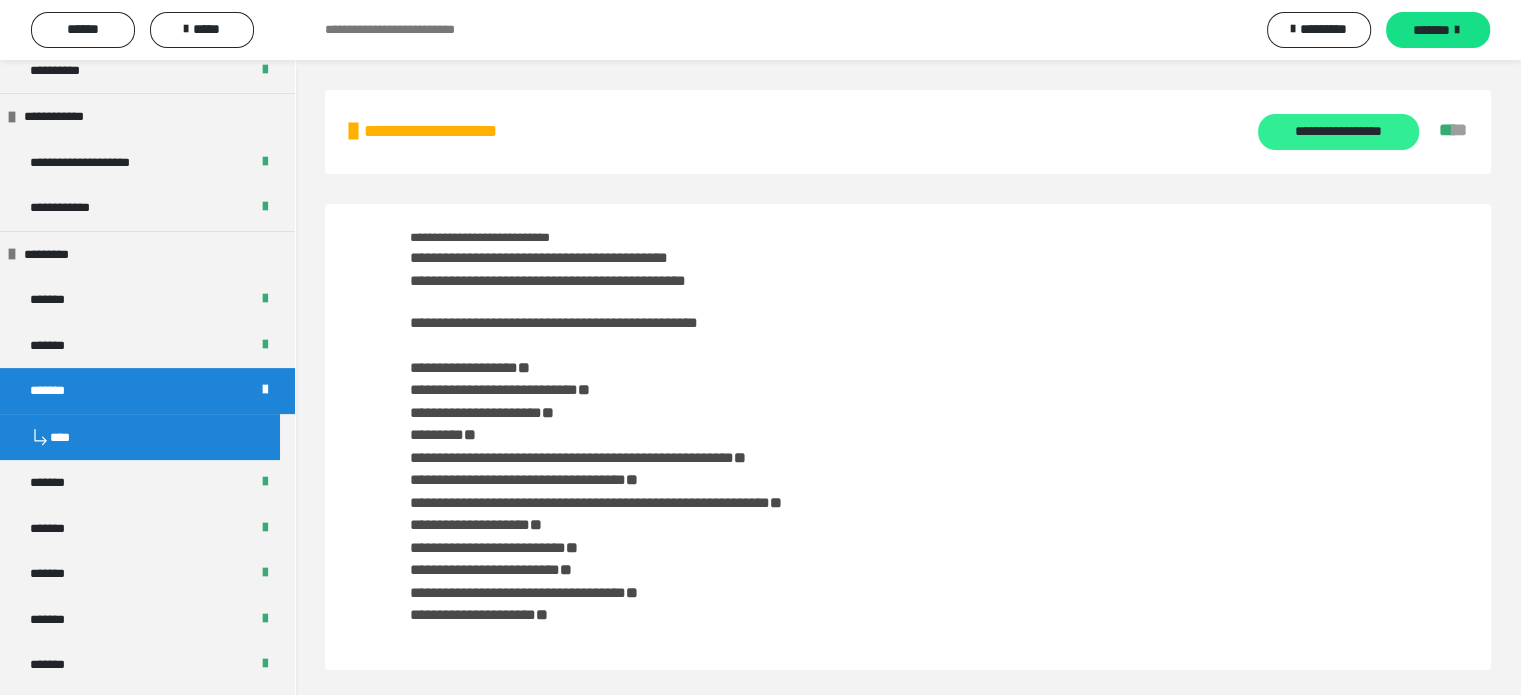 click on "**********" at bounding box center (1338, 132) 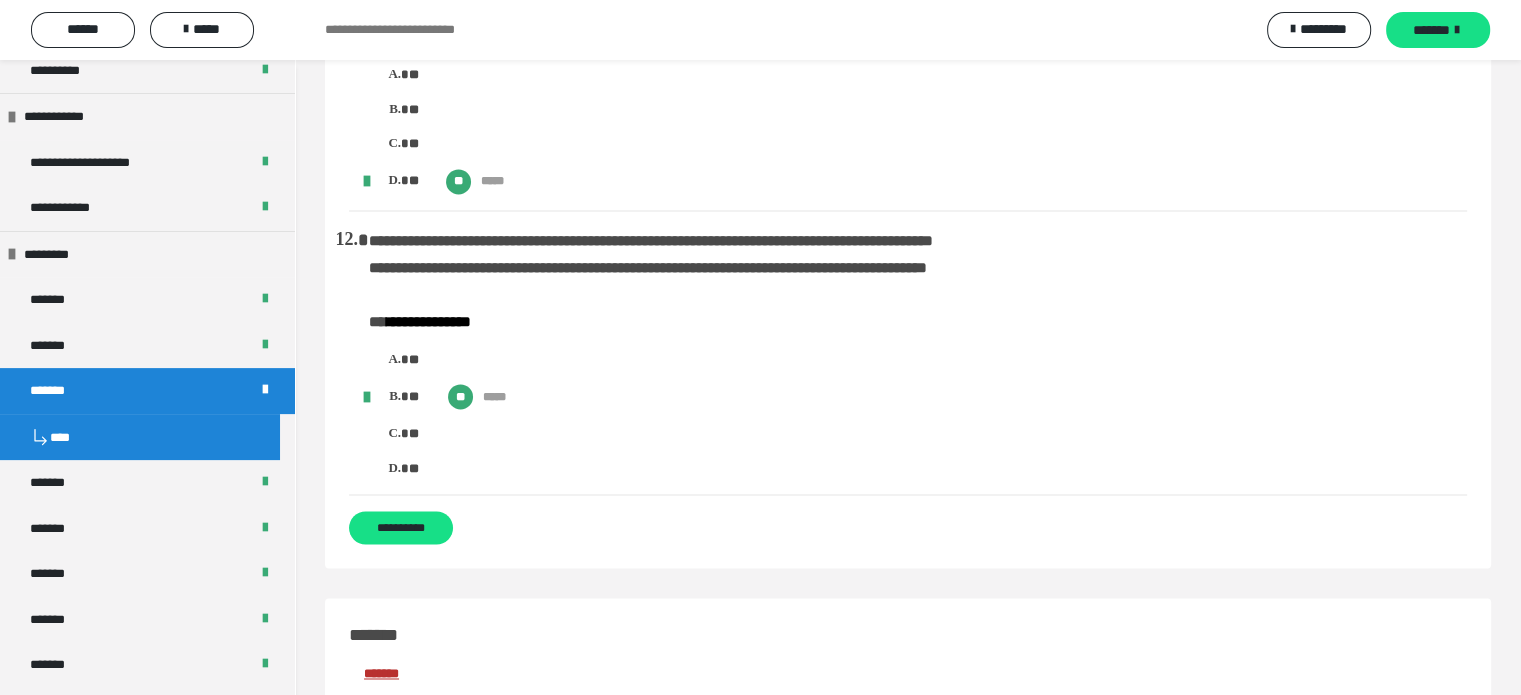 scroll, scrollTop: 3056, scrollLeft: 0, axis: vertical 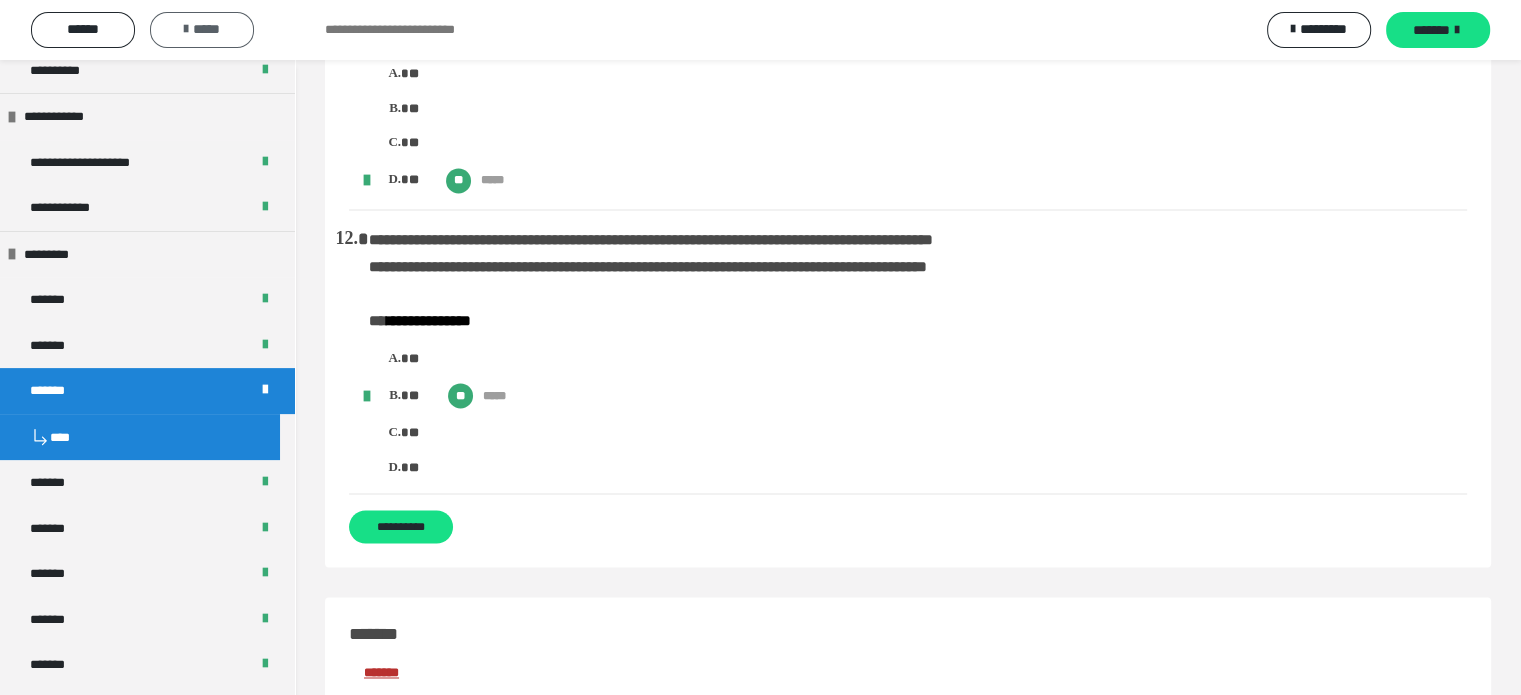 click on "*****" at bounding box center (202, 29) 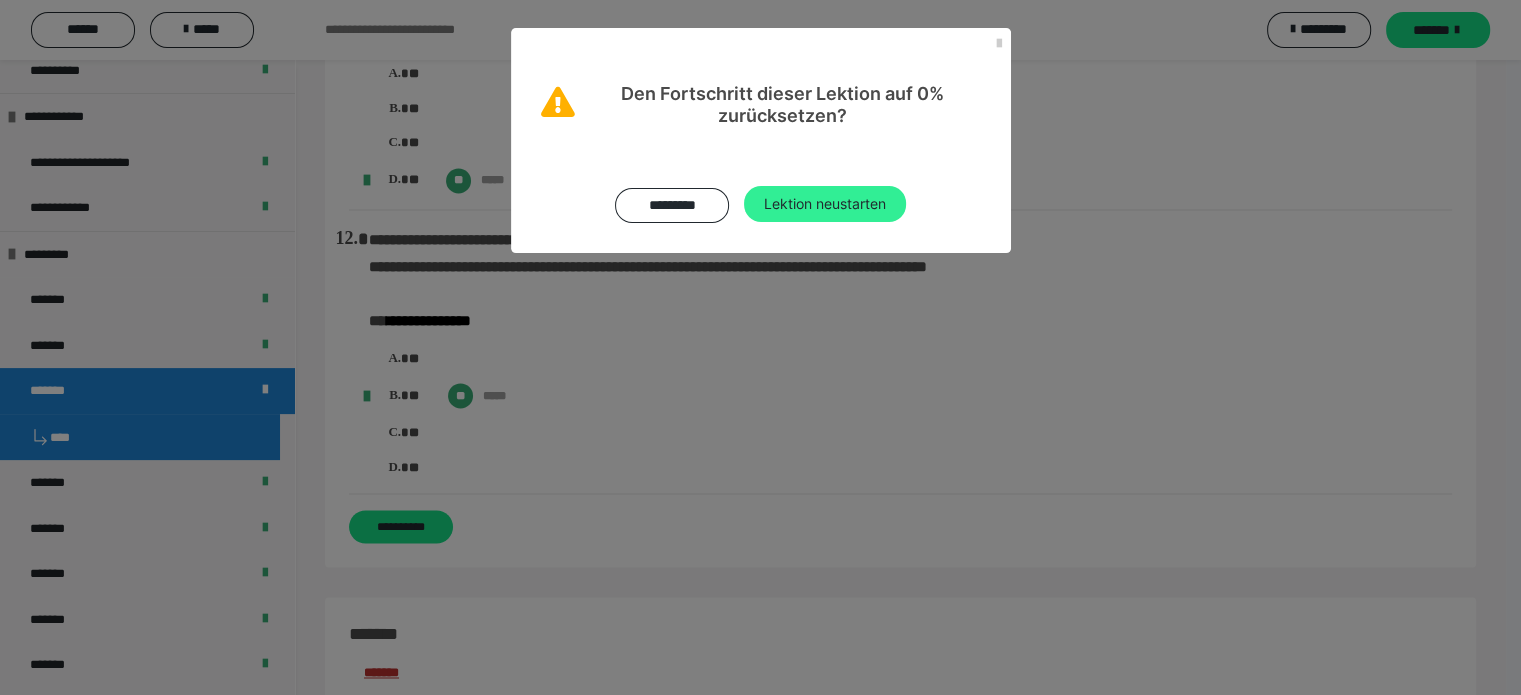 click on "Lektion neustarten" at bounding box center [825, 204] 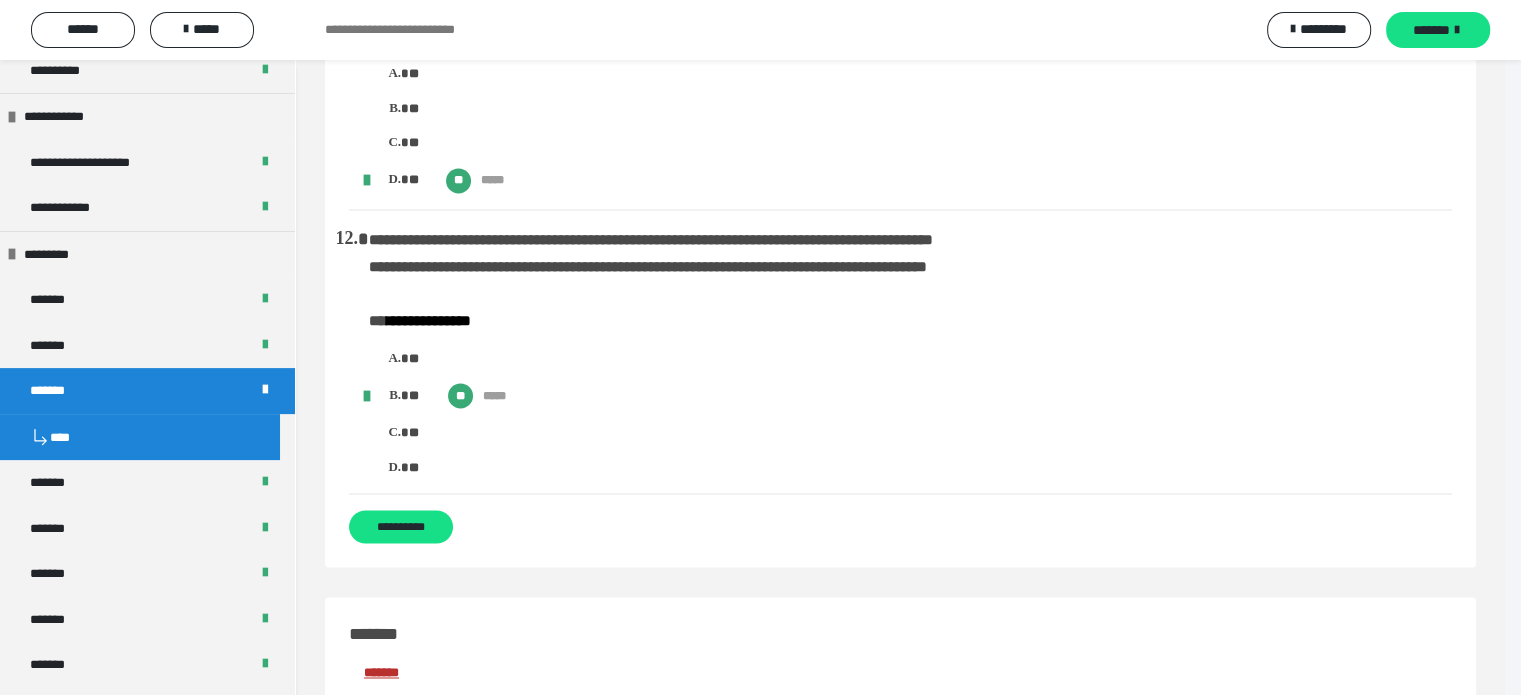 scroll, scrollTop: 0, scrollLeft: 0, axis: both 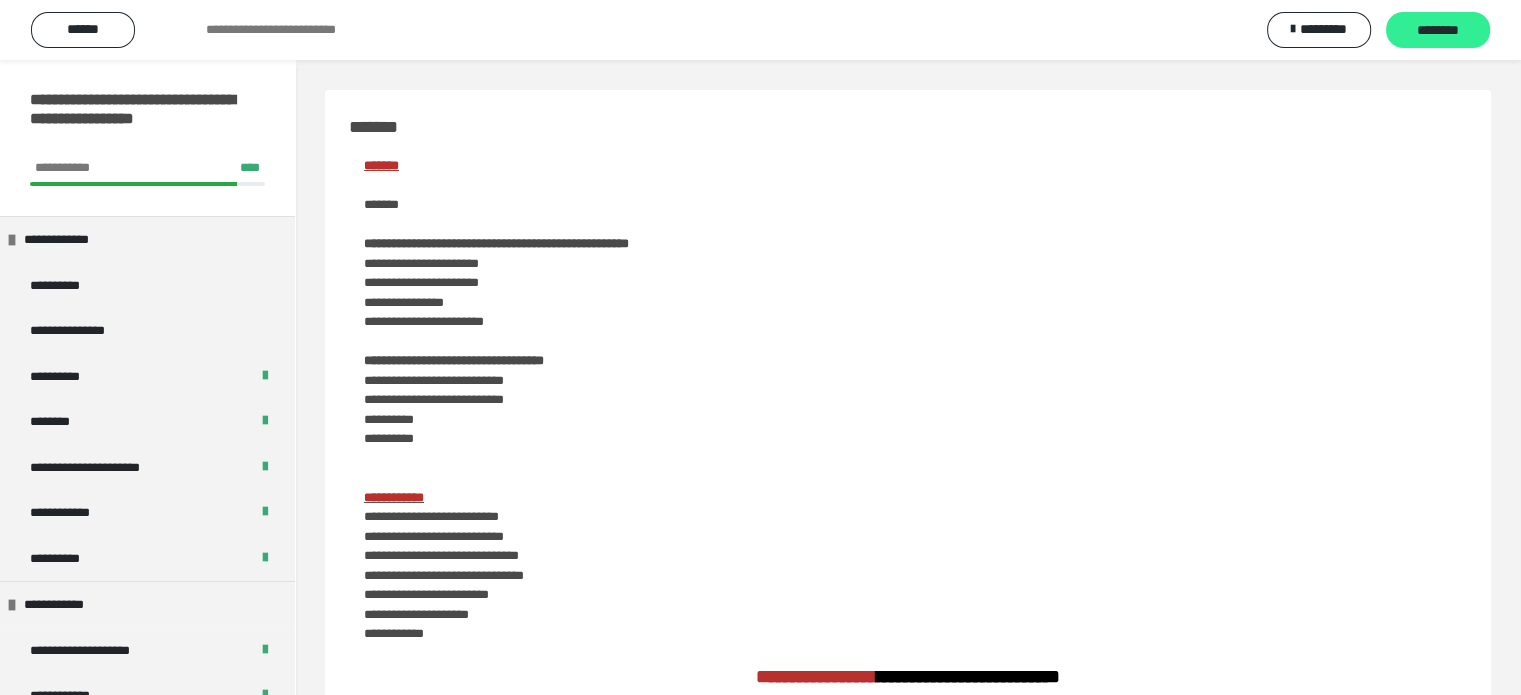click on "********" at bounding box center (1438, 31) 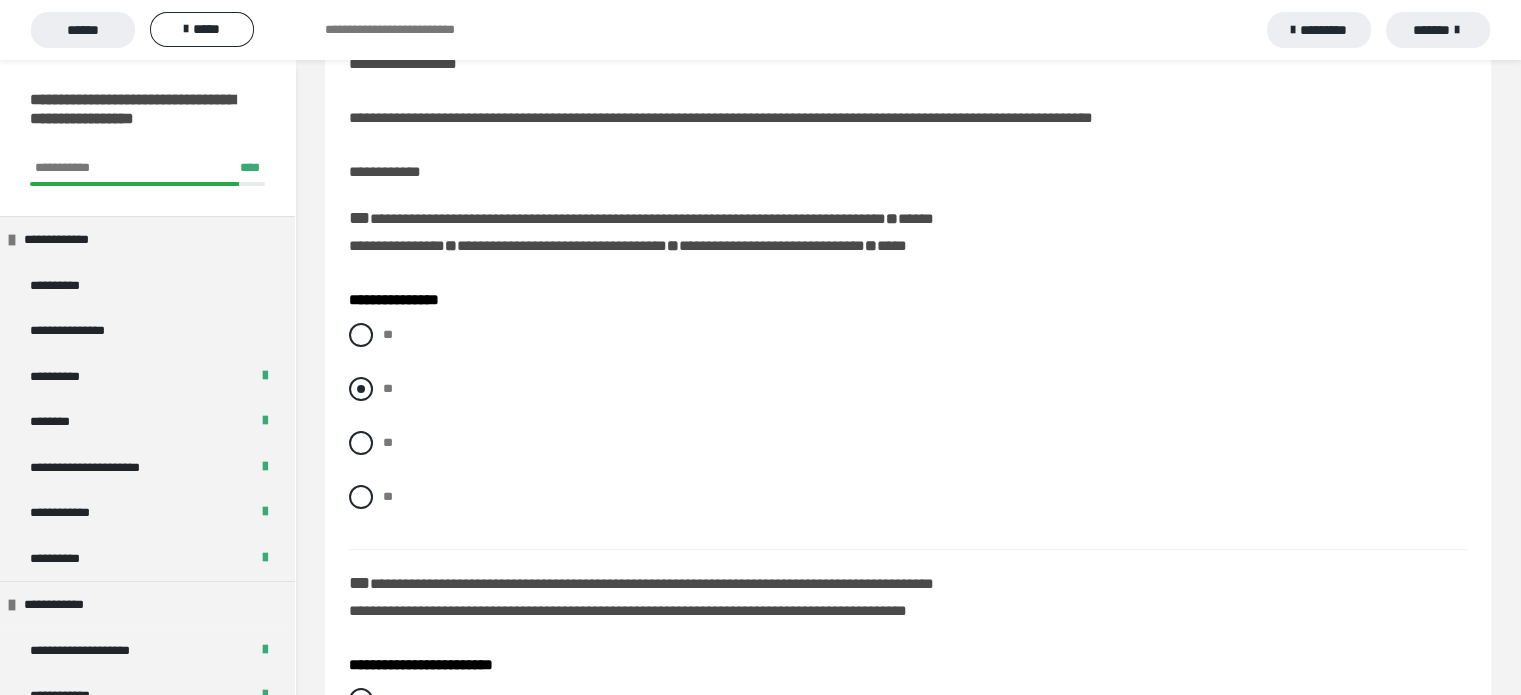 scroll, scrollTop: 92, scrollLeft: 0, axis: vertical 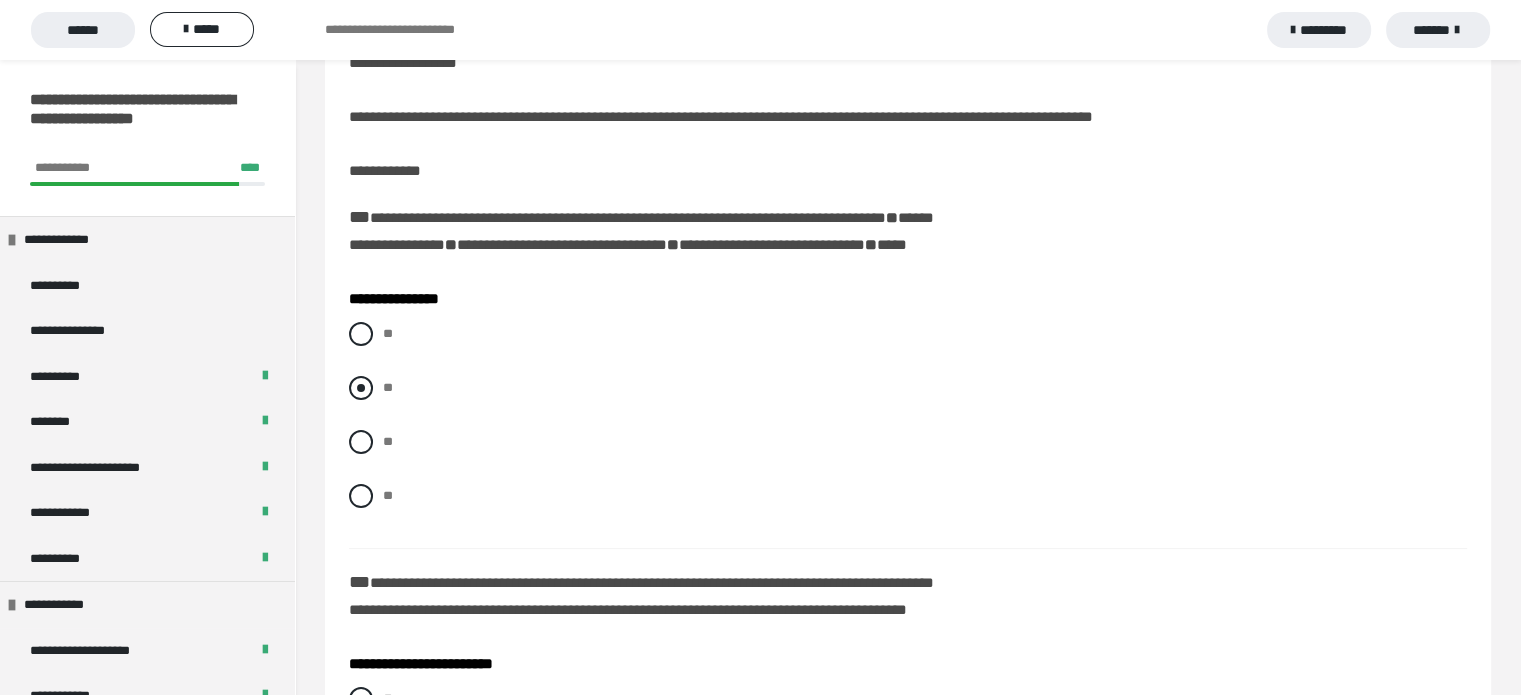 click at bounding box center [361, 388] 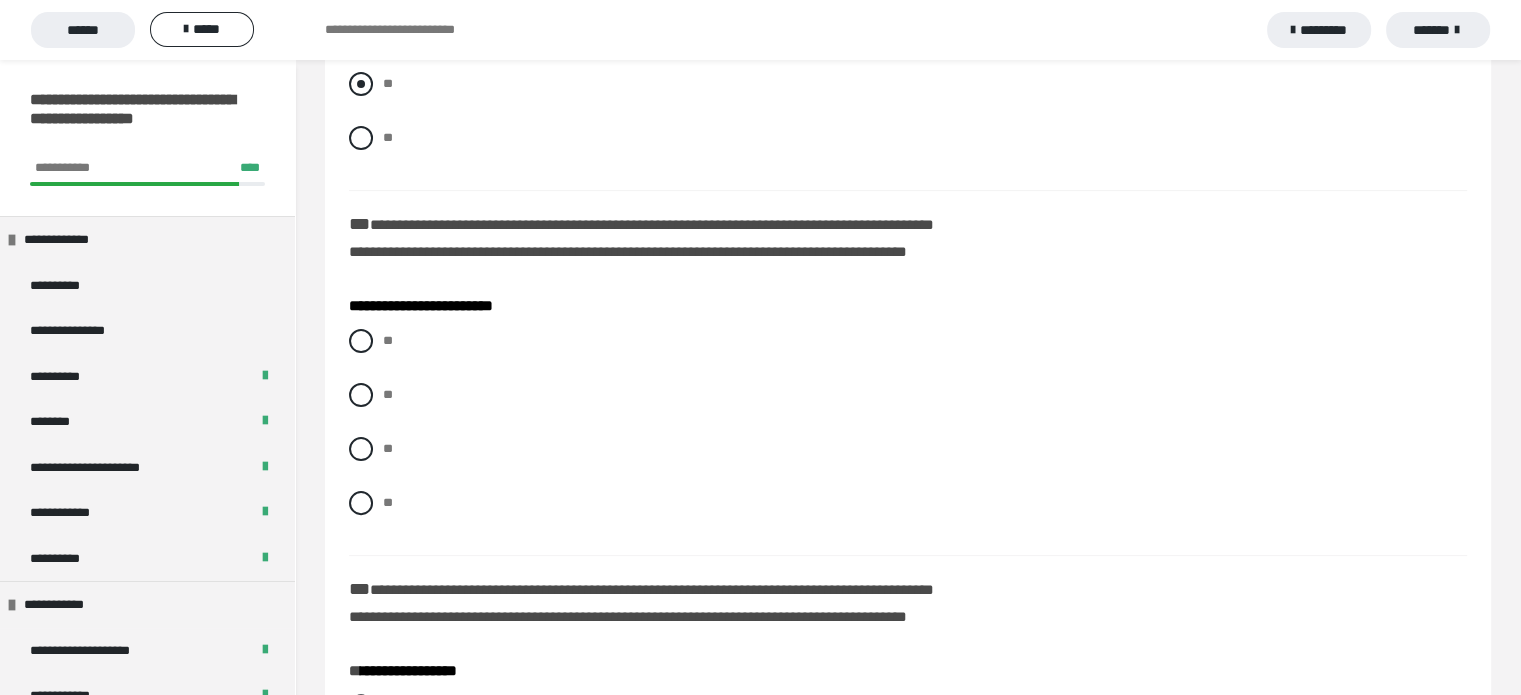 scroll, scrollTop: 452, scrollLeft: 0, axis: vertical 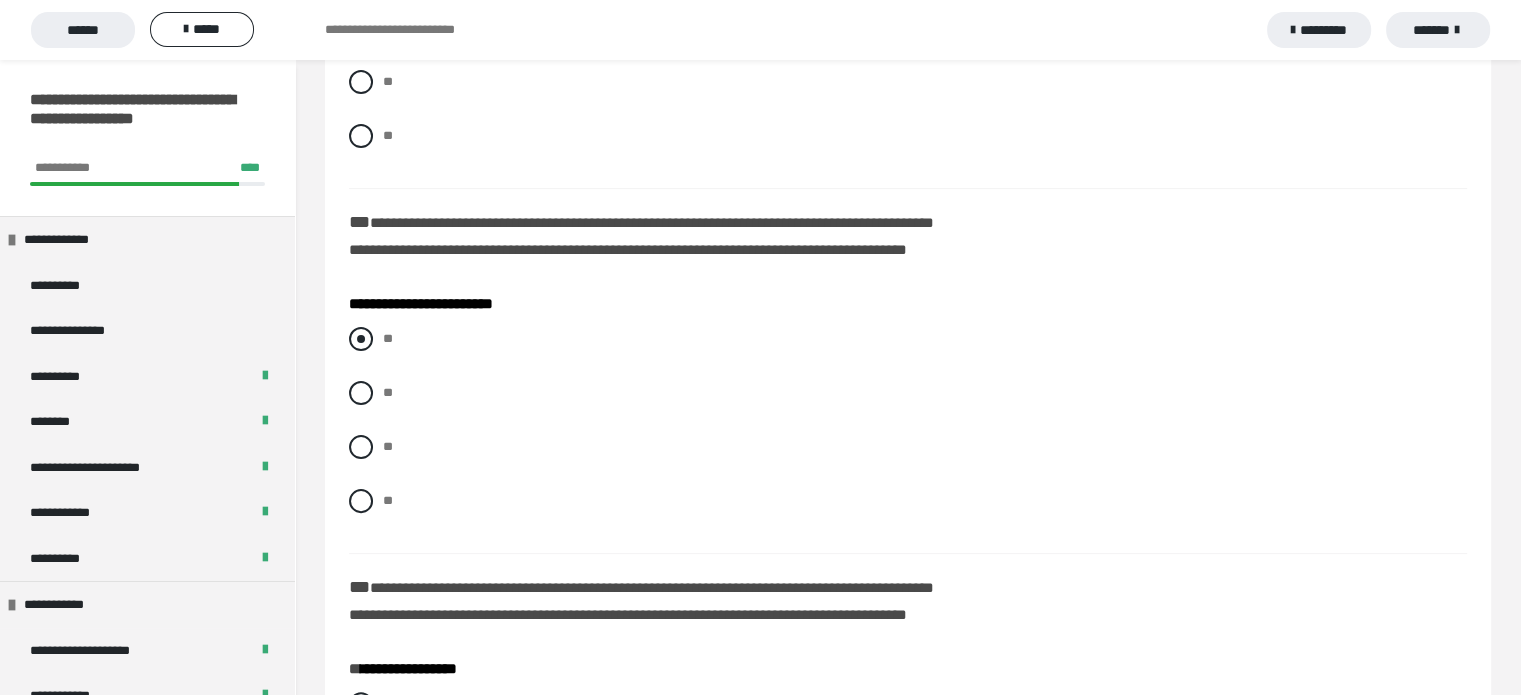 click at bounding box center [361, 339] 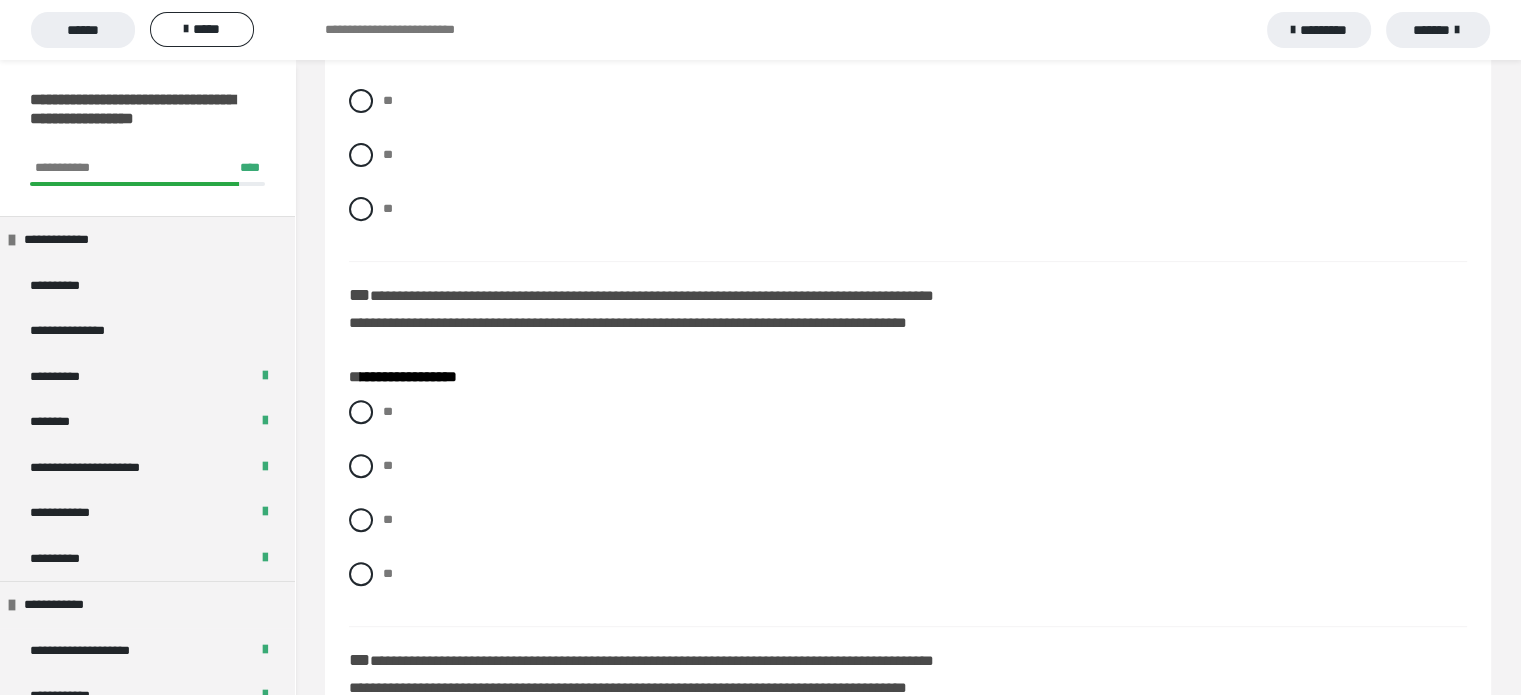 scroll, scrollTop: 746, scrollLeft: 0, axis: vertical 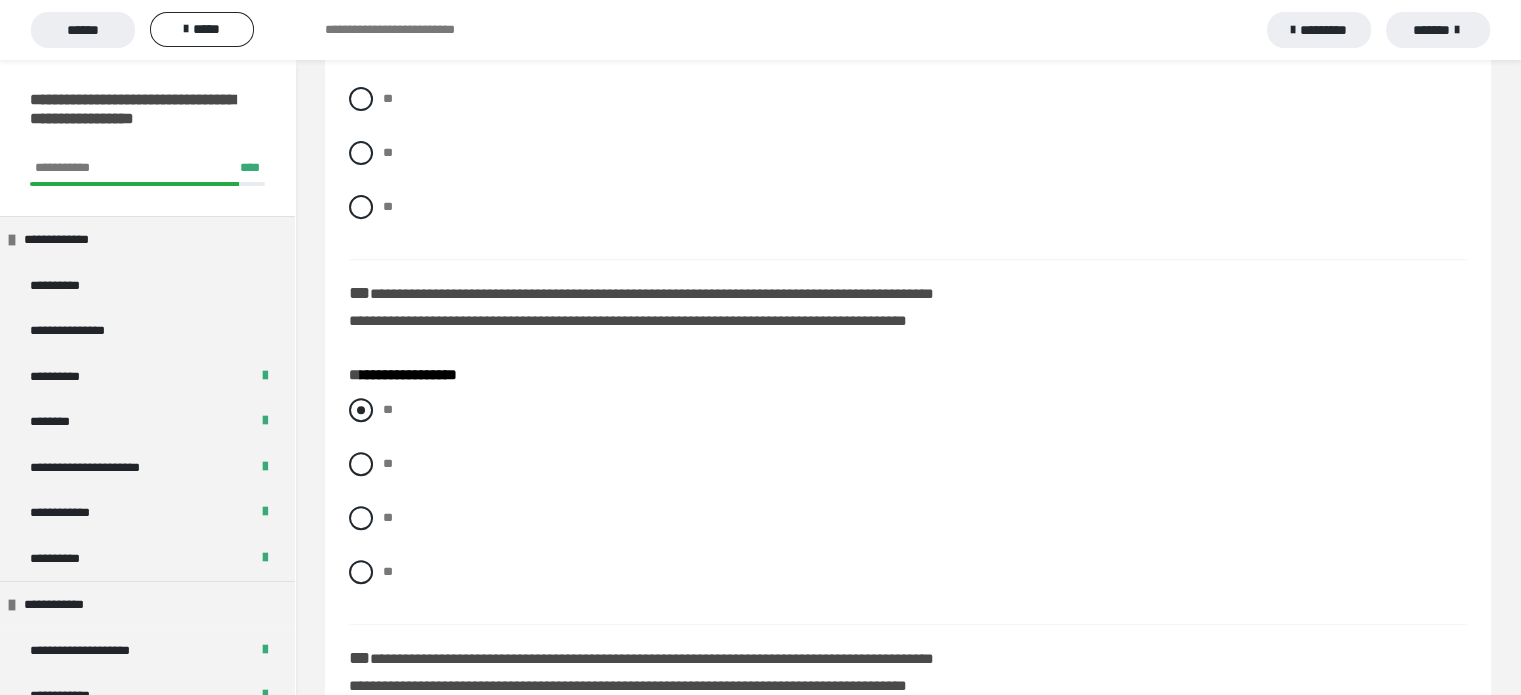 click at bounding box center [361, 410] 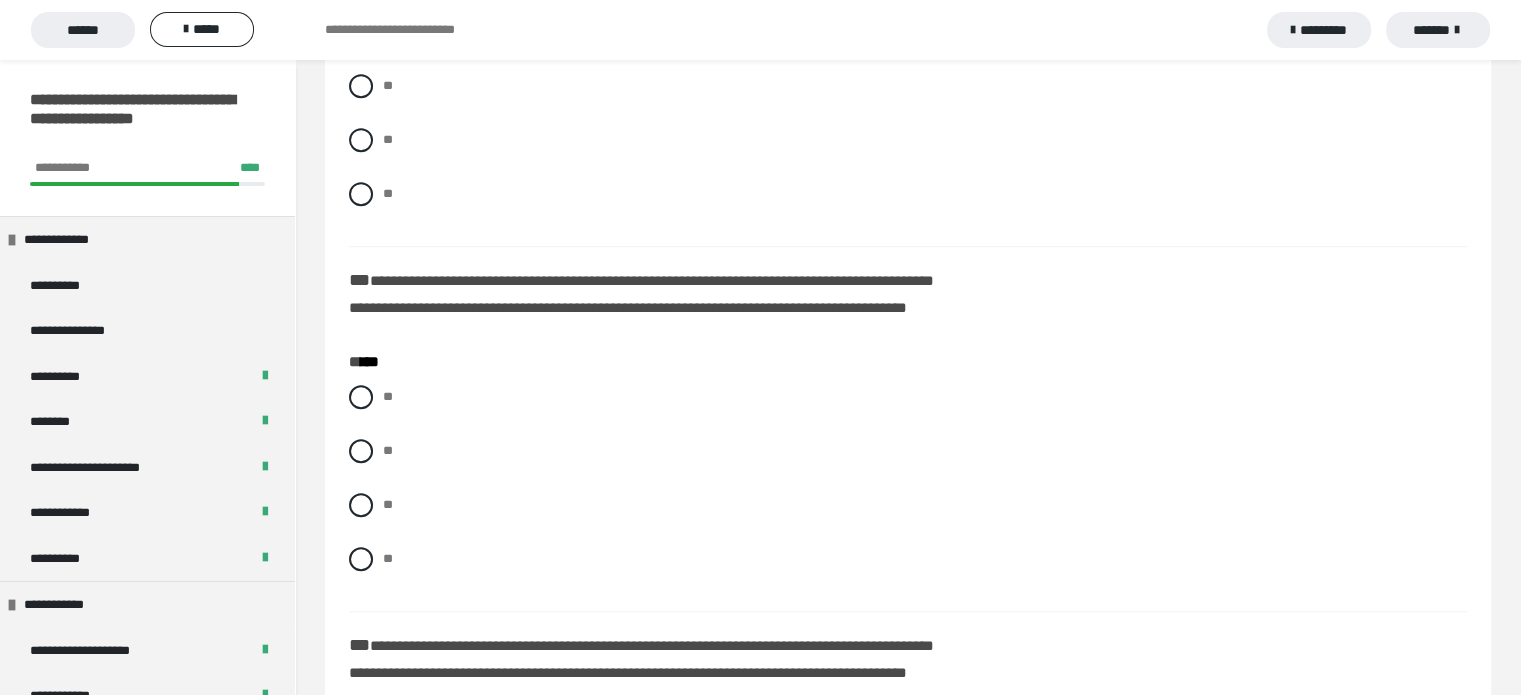 scroll, scrollTop: 1126, scrollLeft: 0, axis: vertical 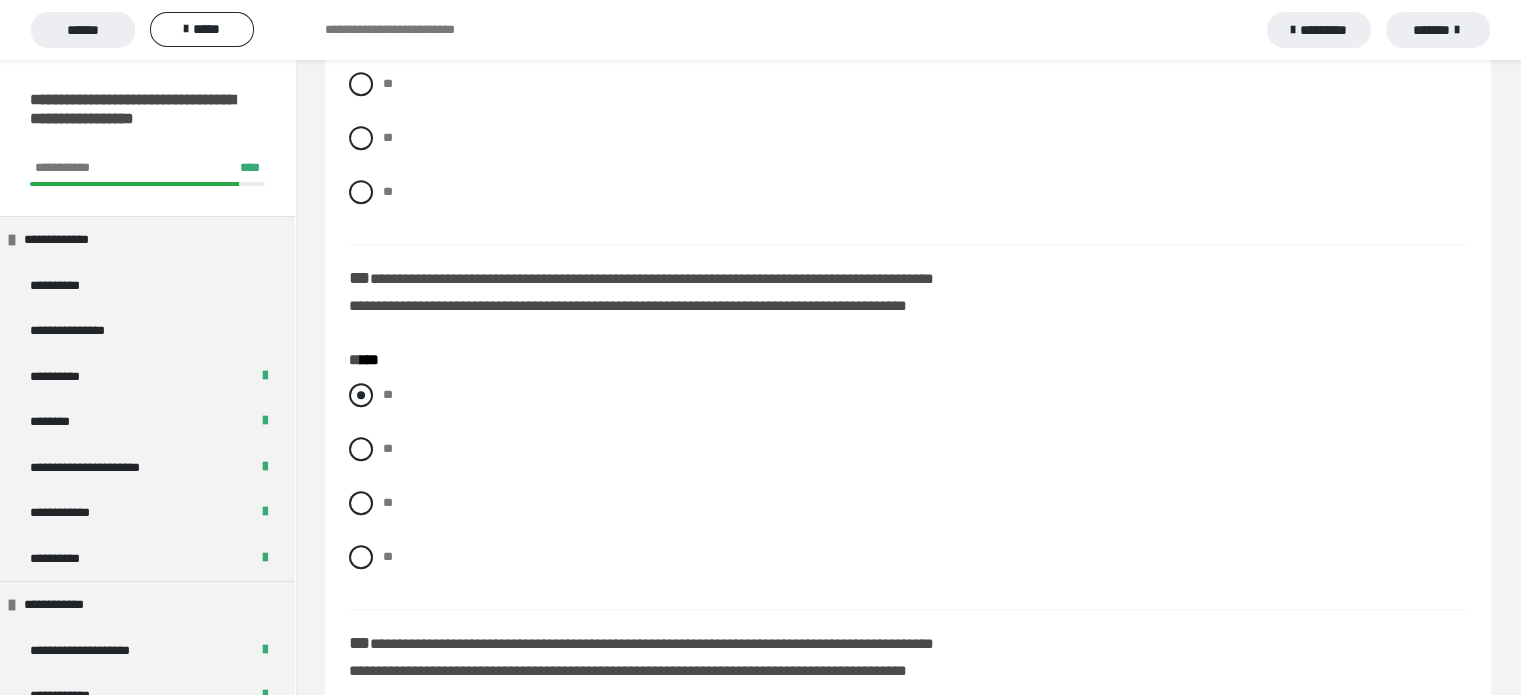 click at bounding box center [361, 395] 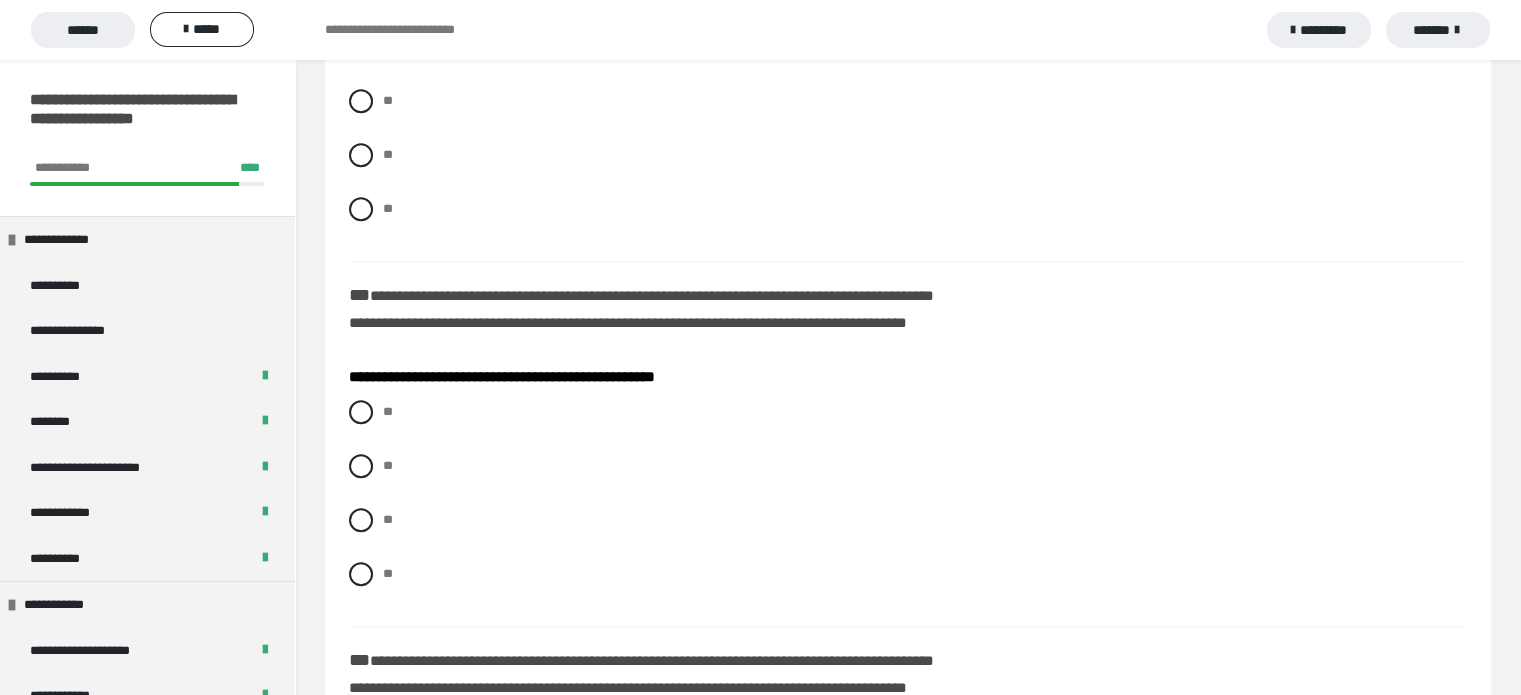 scroll, scrollTop: 1483, scrollLeft: 0, axis: vertical 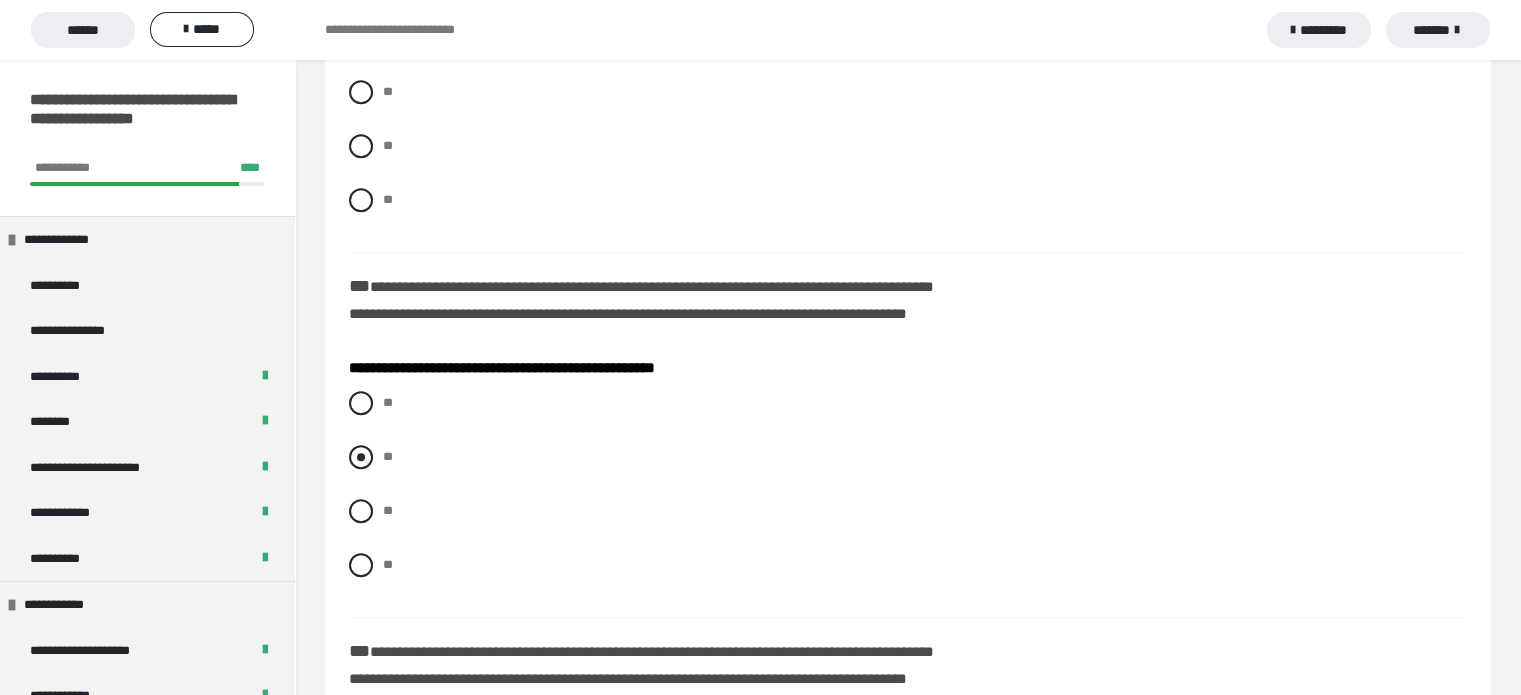 click at bounding box center (361, 457) 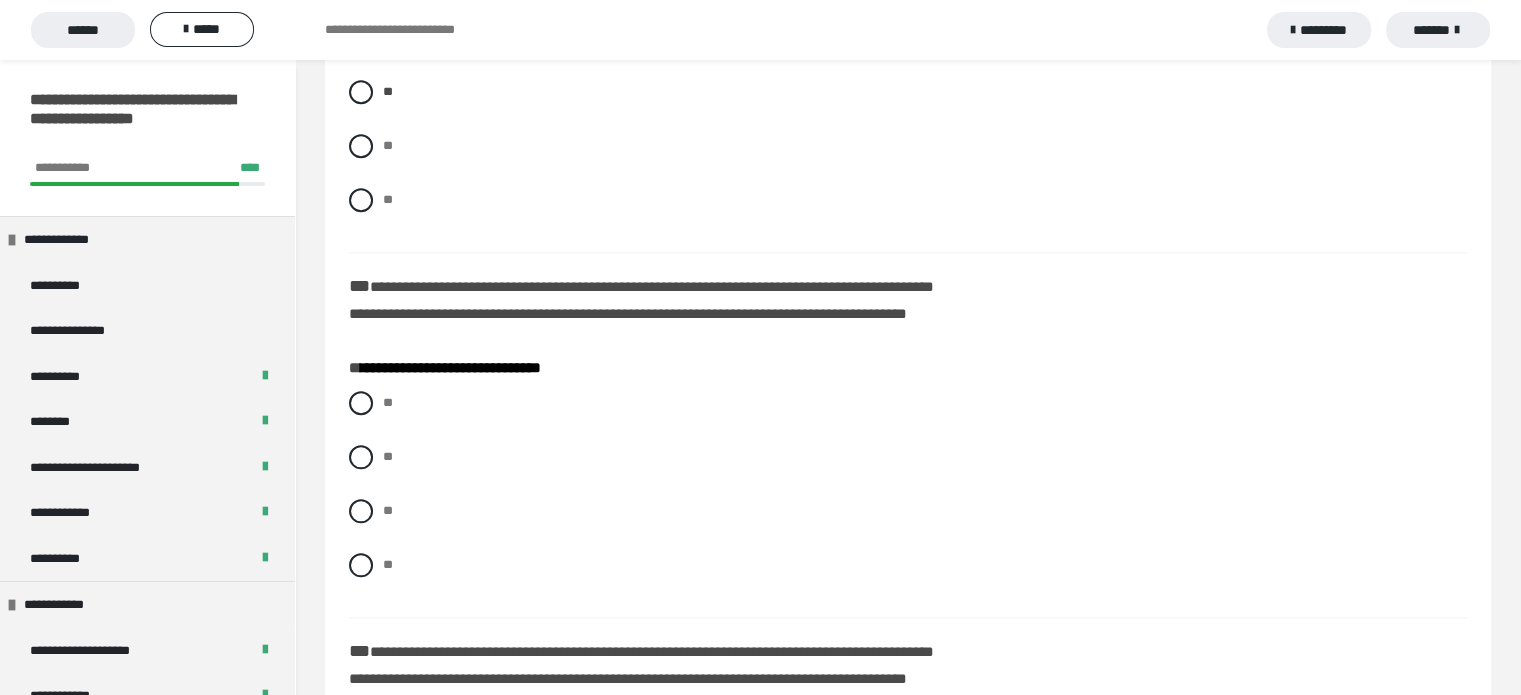 scroll, scrollTop: 1859, scrollLeft: 0, axis: vertical 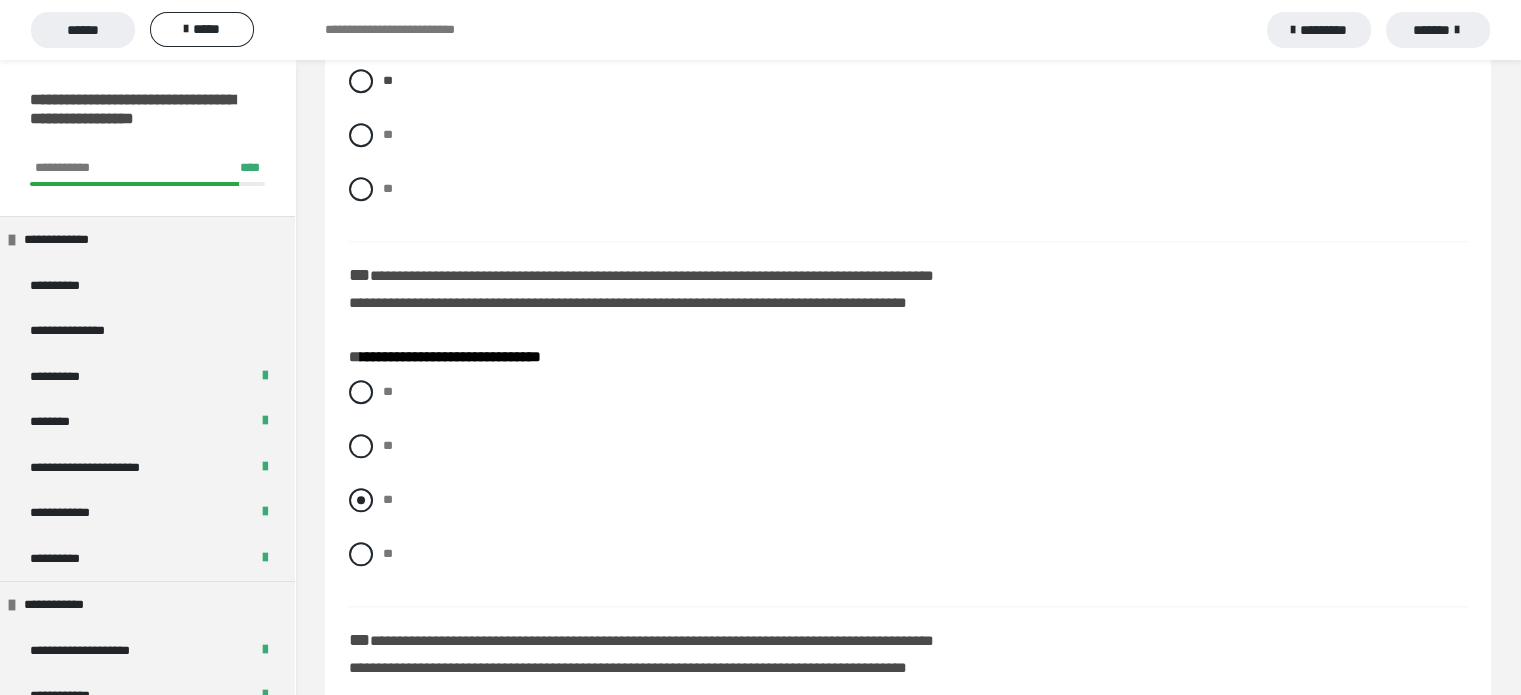 click at bounding box center (361, 500) 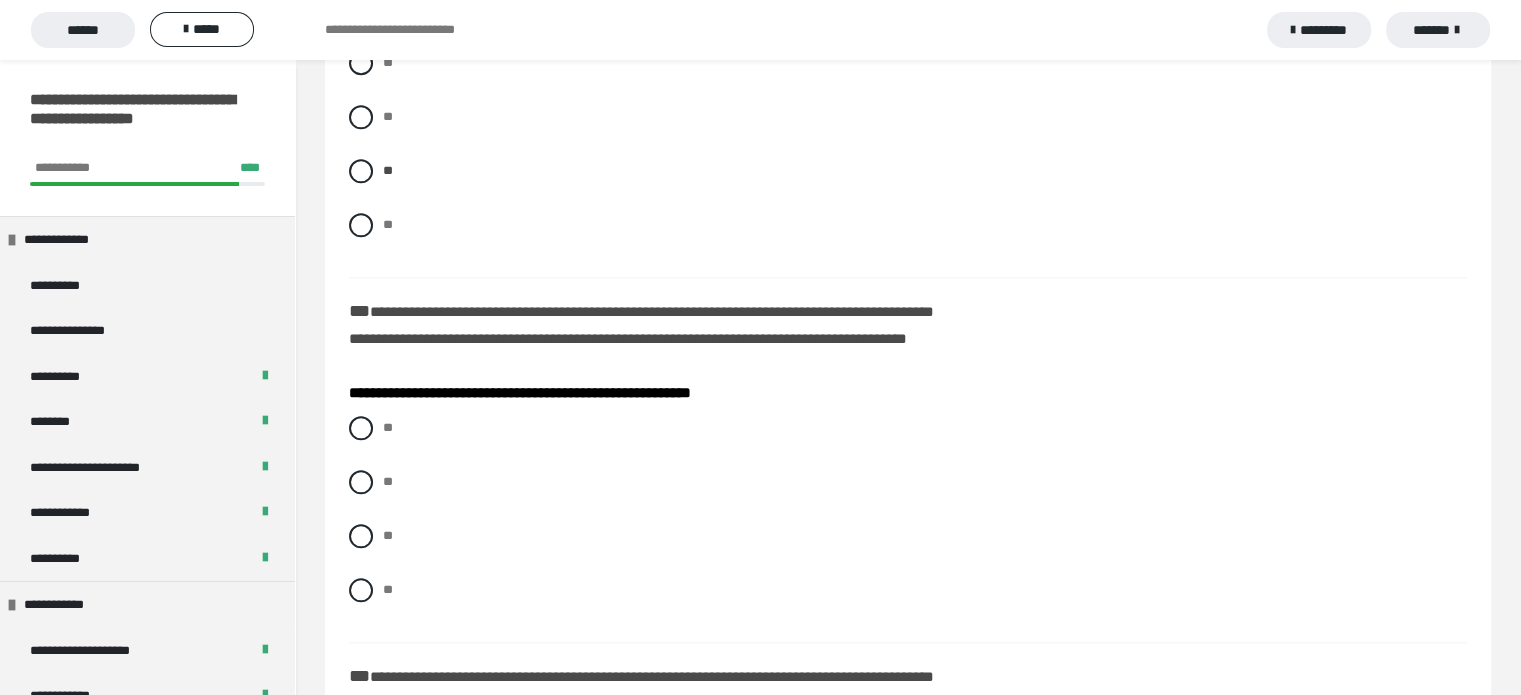 scroll, scrollTop: 2196, scrollLeft: 0, axis: vertical 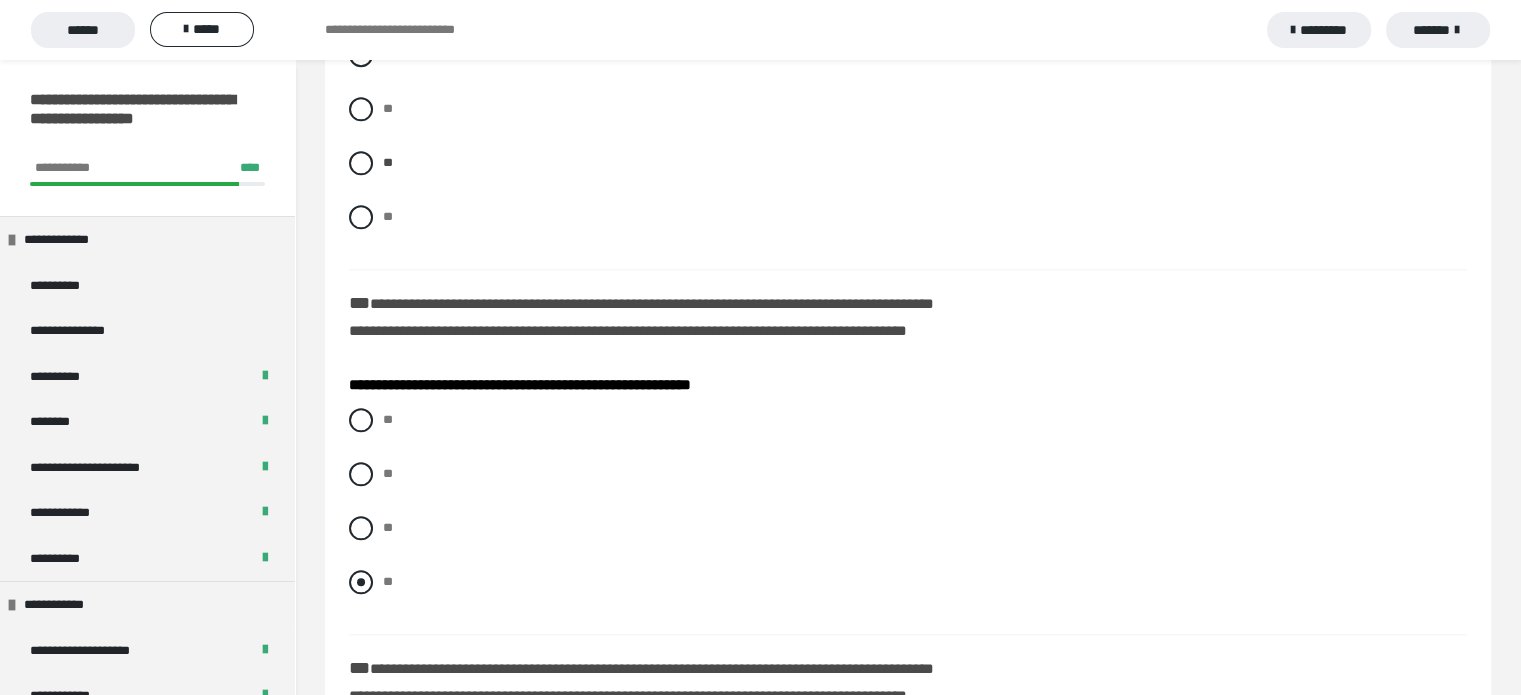 click at bounding box center [361, 582] 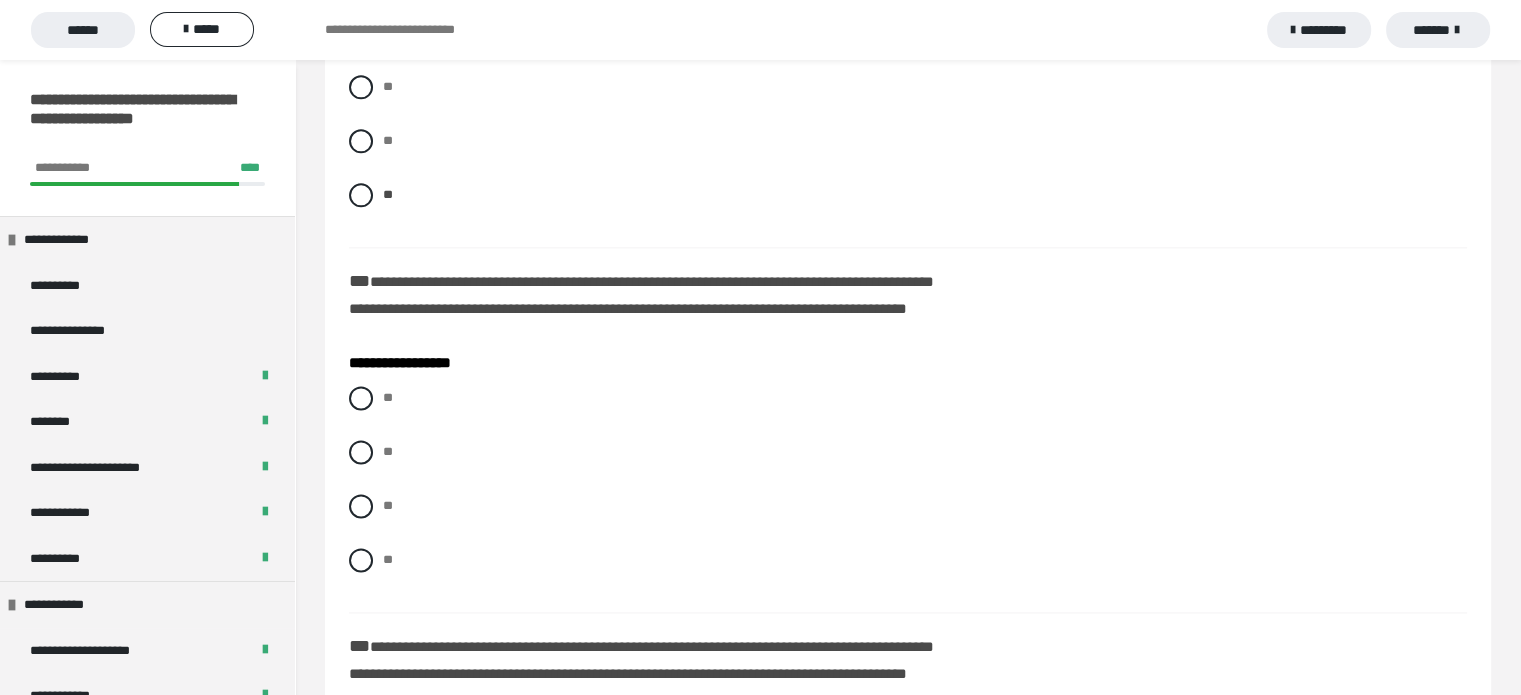 scroll, scrollTop: 2584, scrollLeft: 0, axis: vertical 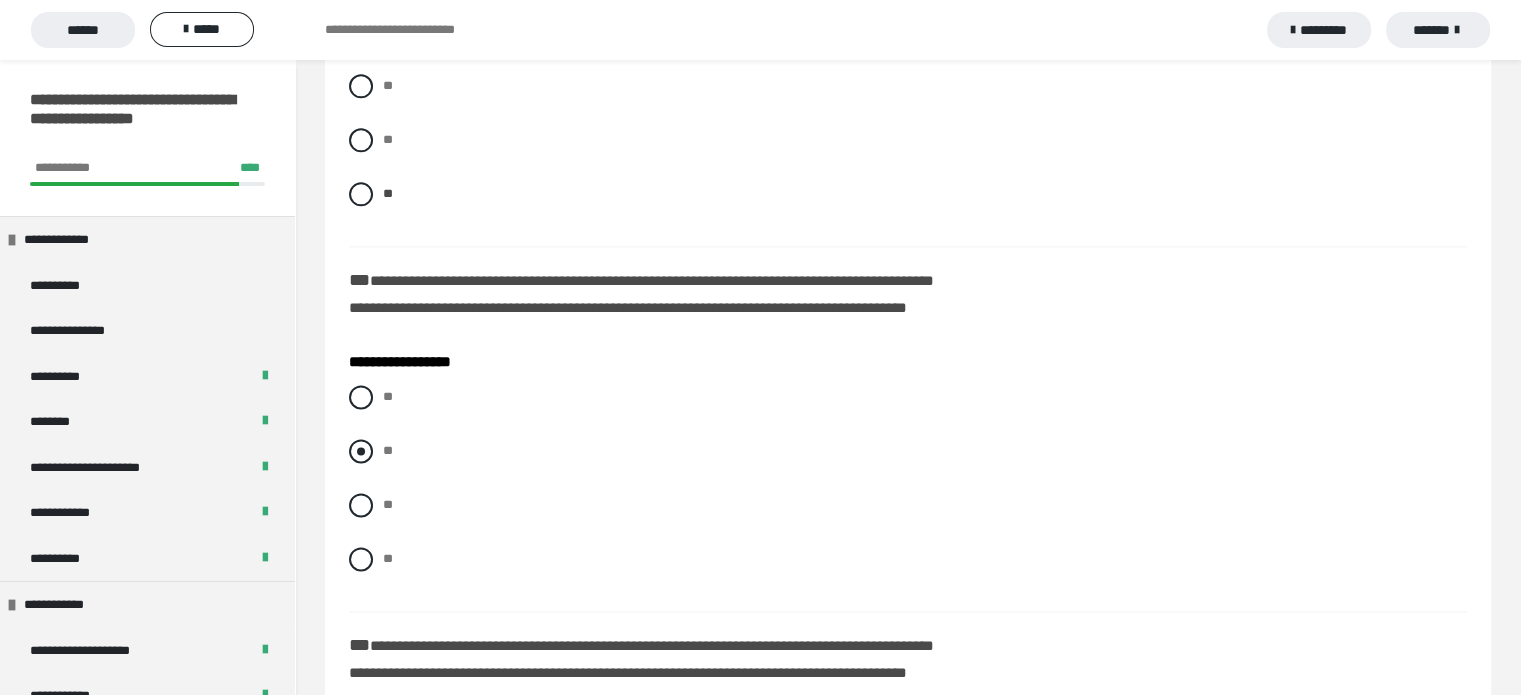 click at bounding box center (361, 451) 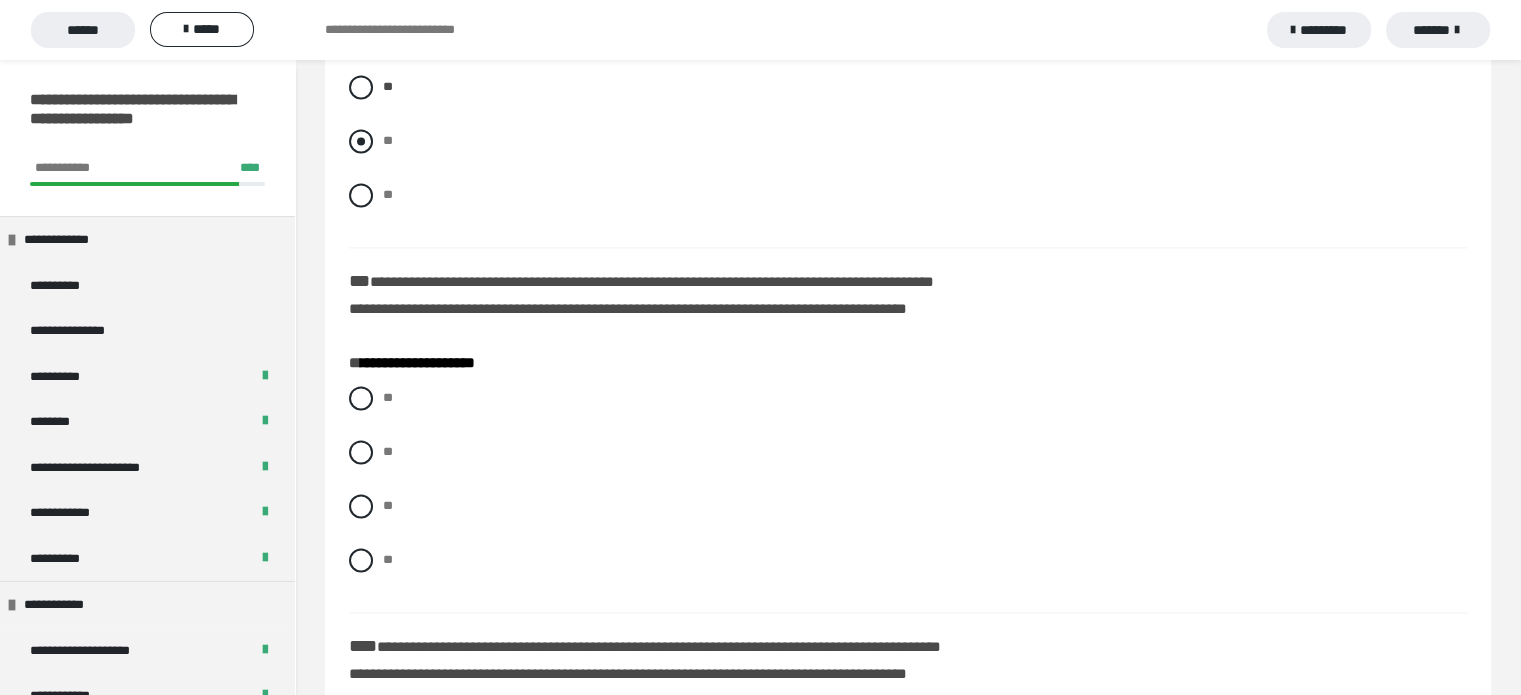scroll, scrollTop: 2952, scrollLeft: 0, axis: vertical 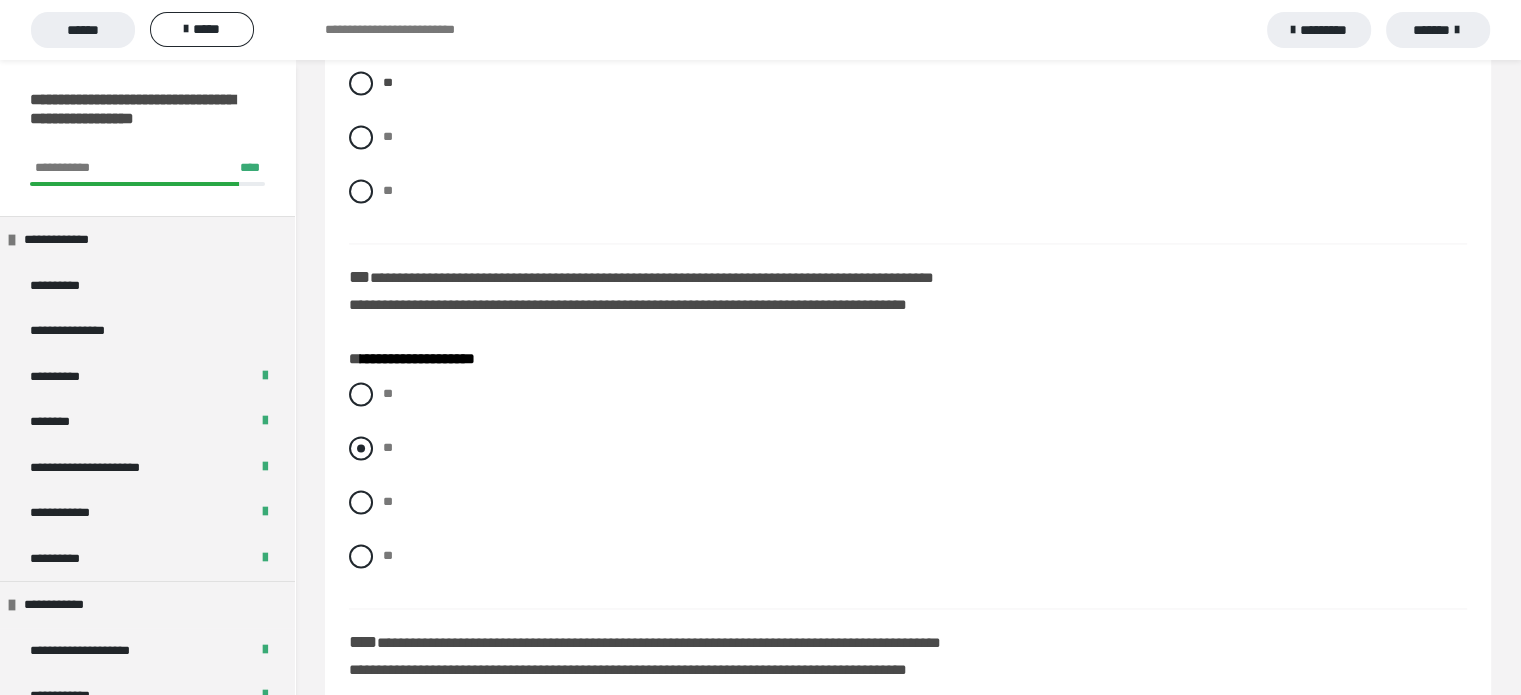 click at bounding box center (361, 448) 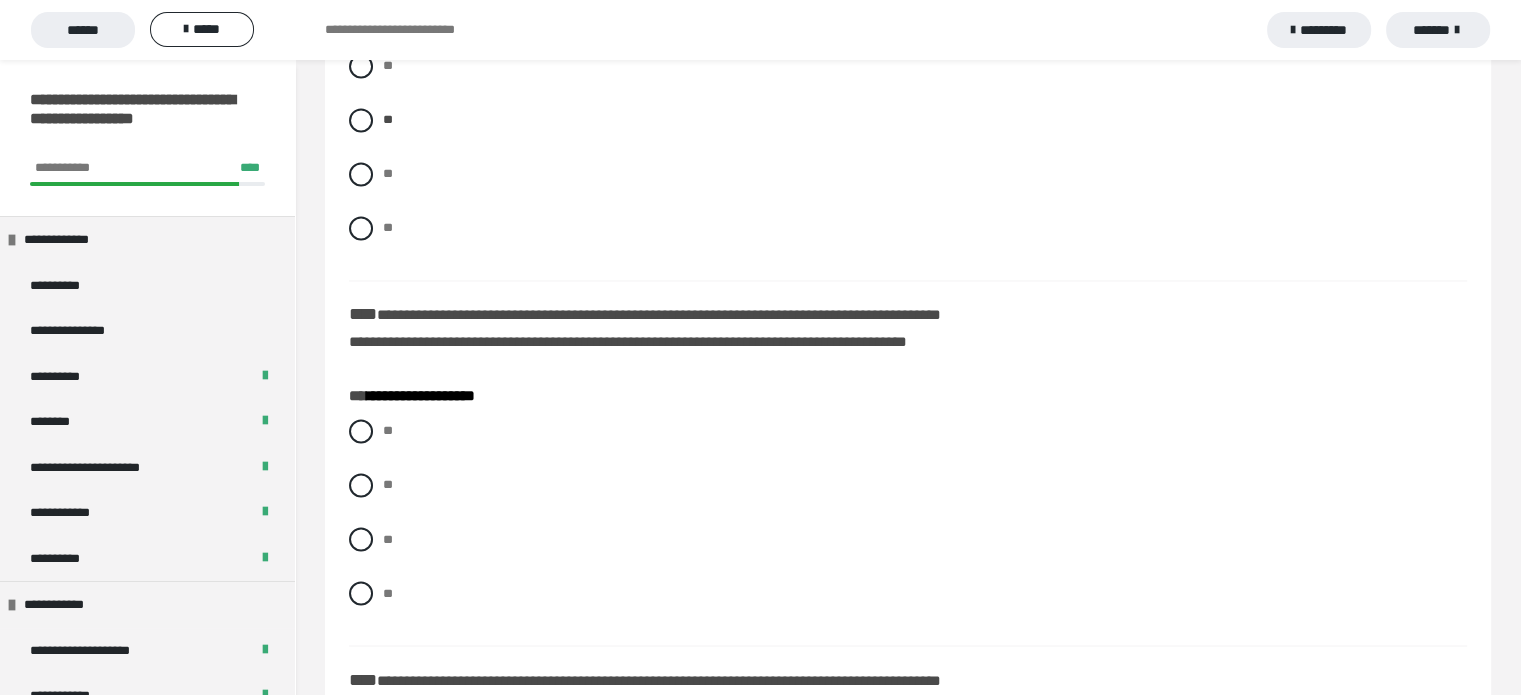 scroll, scrollTop: 3284, scrollLeft: 0, axis: vertical 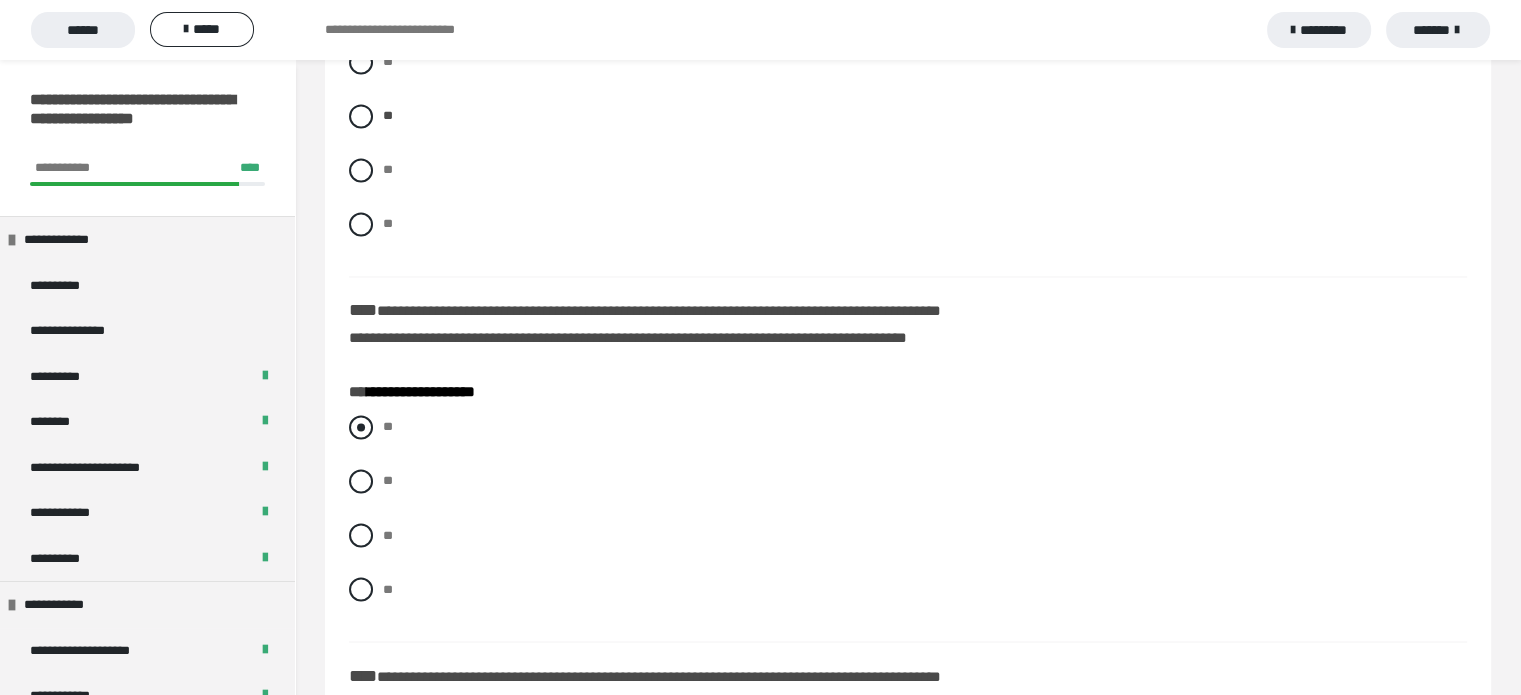 click at bounding box center [361, 427] 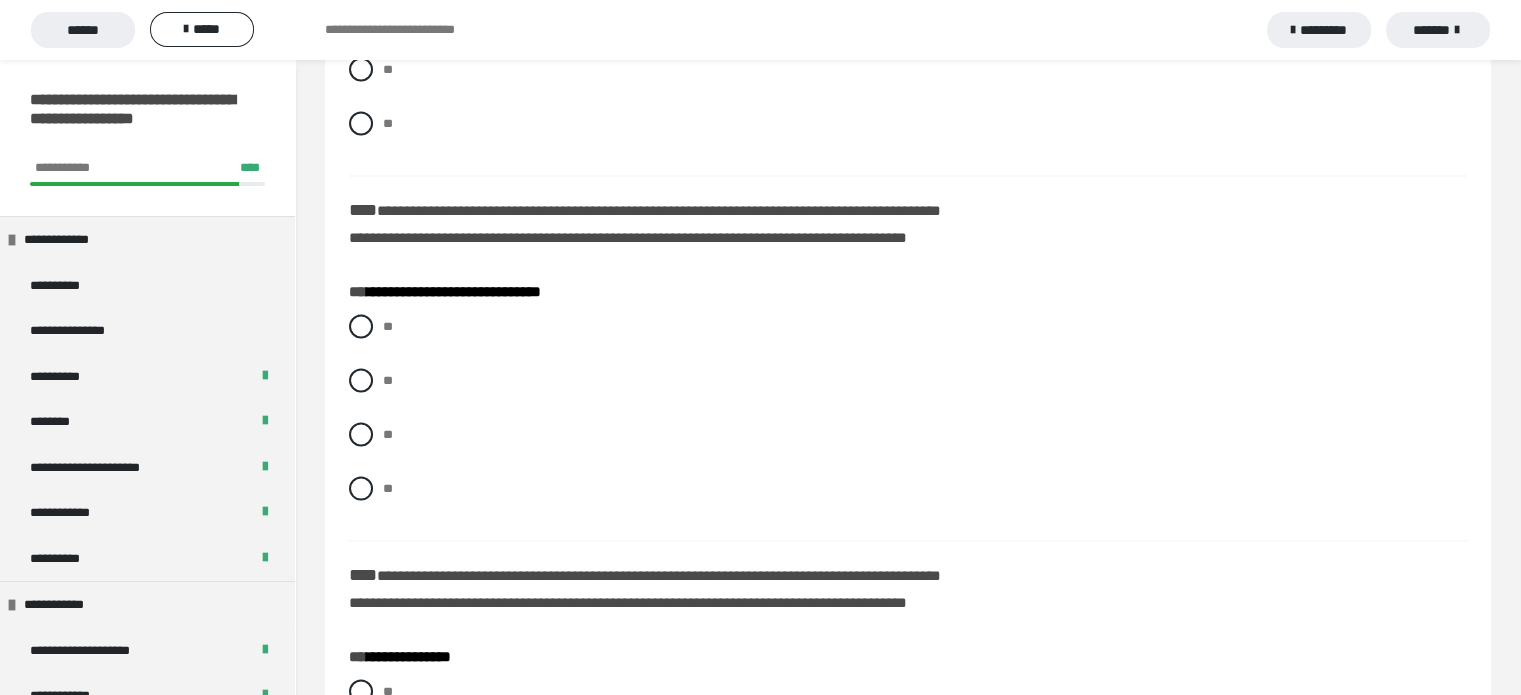scroll, scrollTop: 3751, scrollLeft: 0, axis: vertical 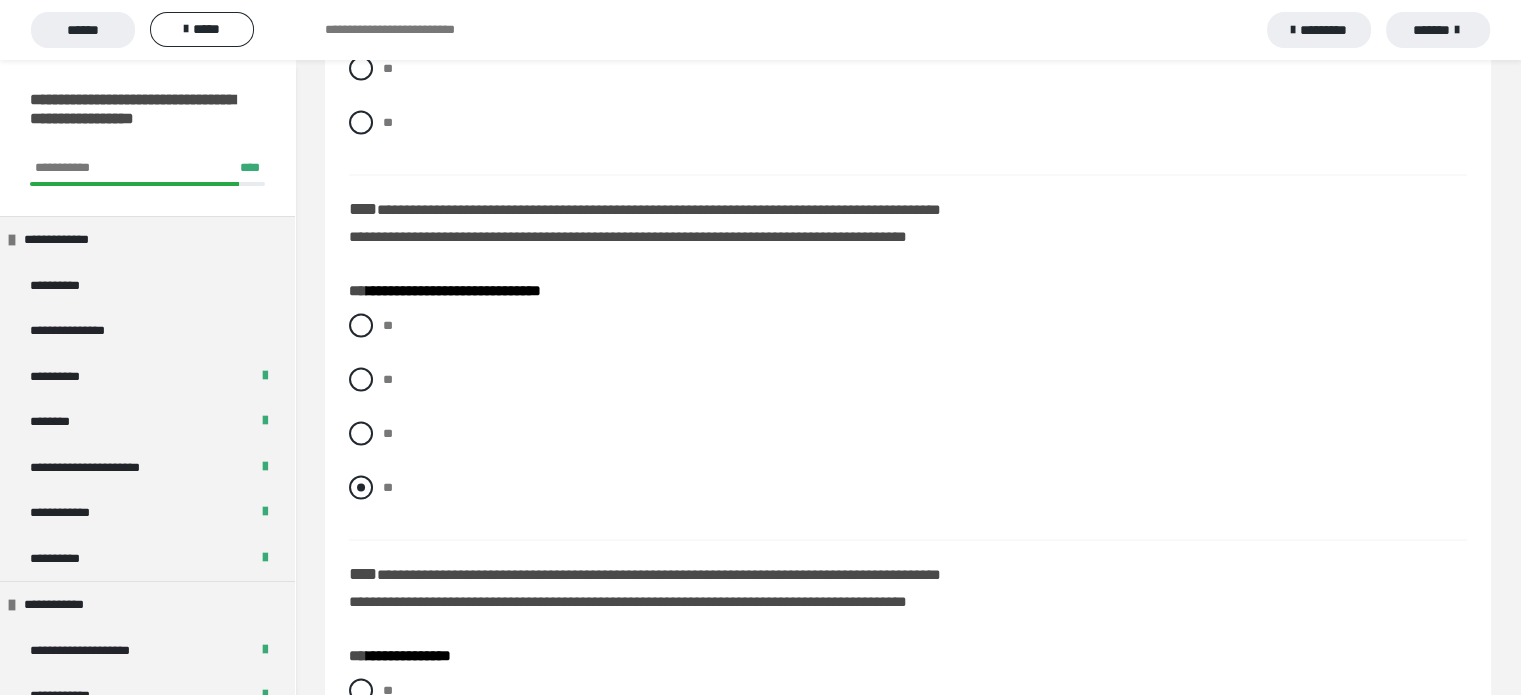 click at bounding box center [361, 487] 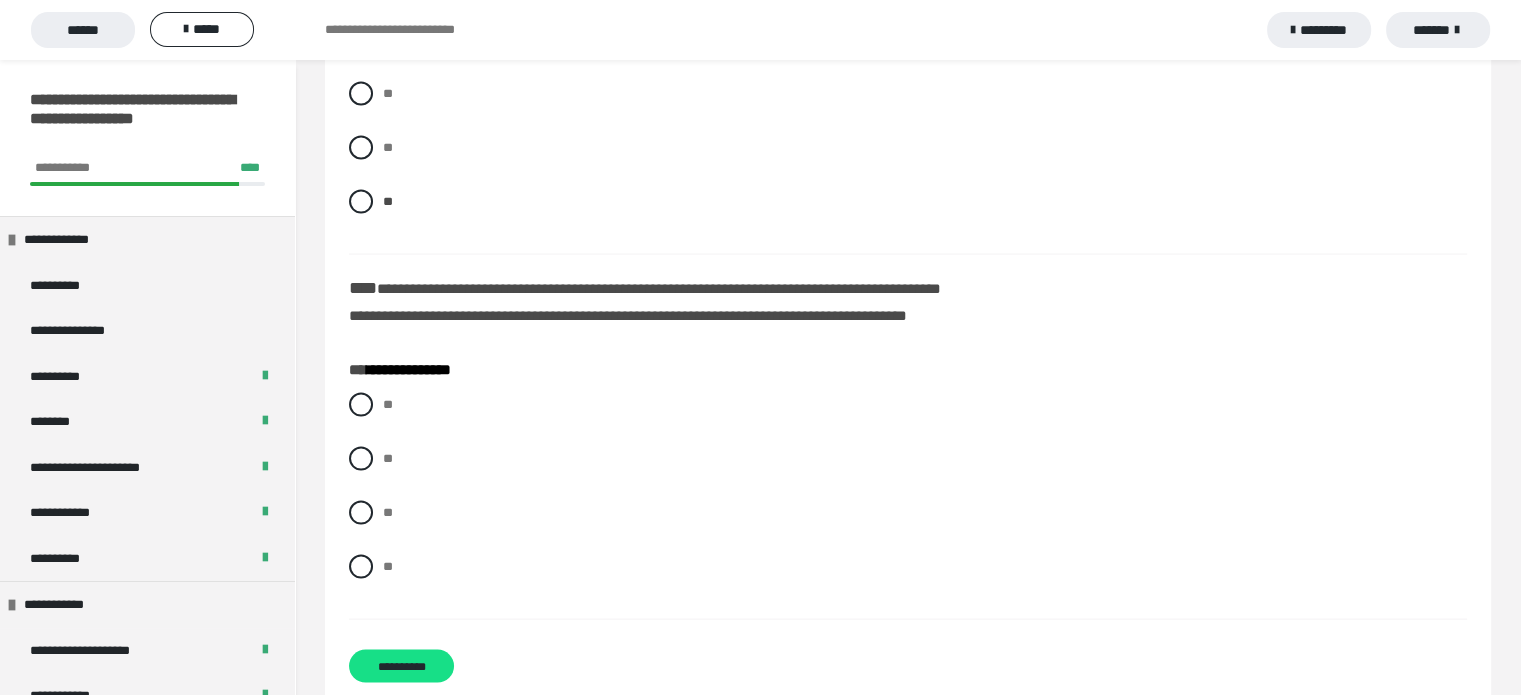 scroll, scrollTop: 4059, scrollLeft: 0, axis: vertical 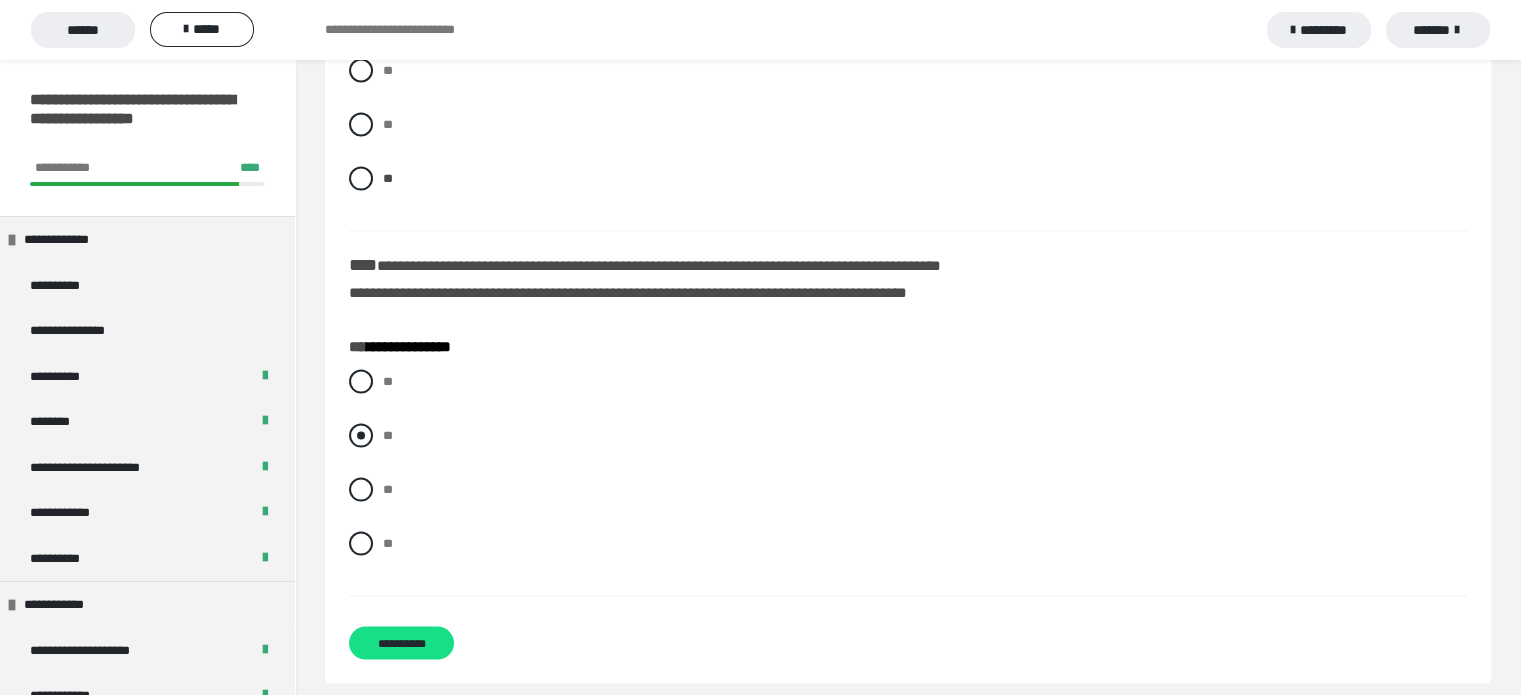 click at bounding box center (361, 436) 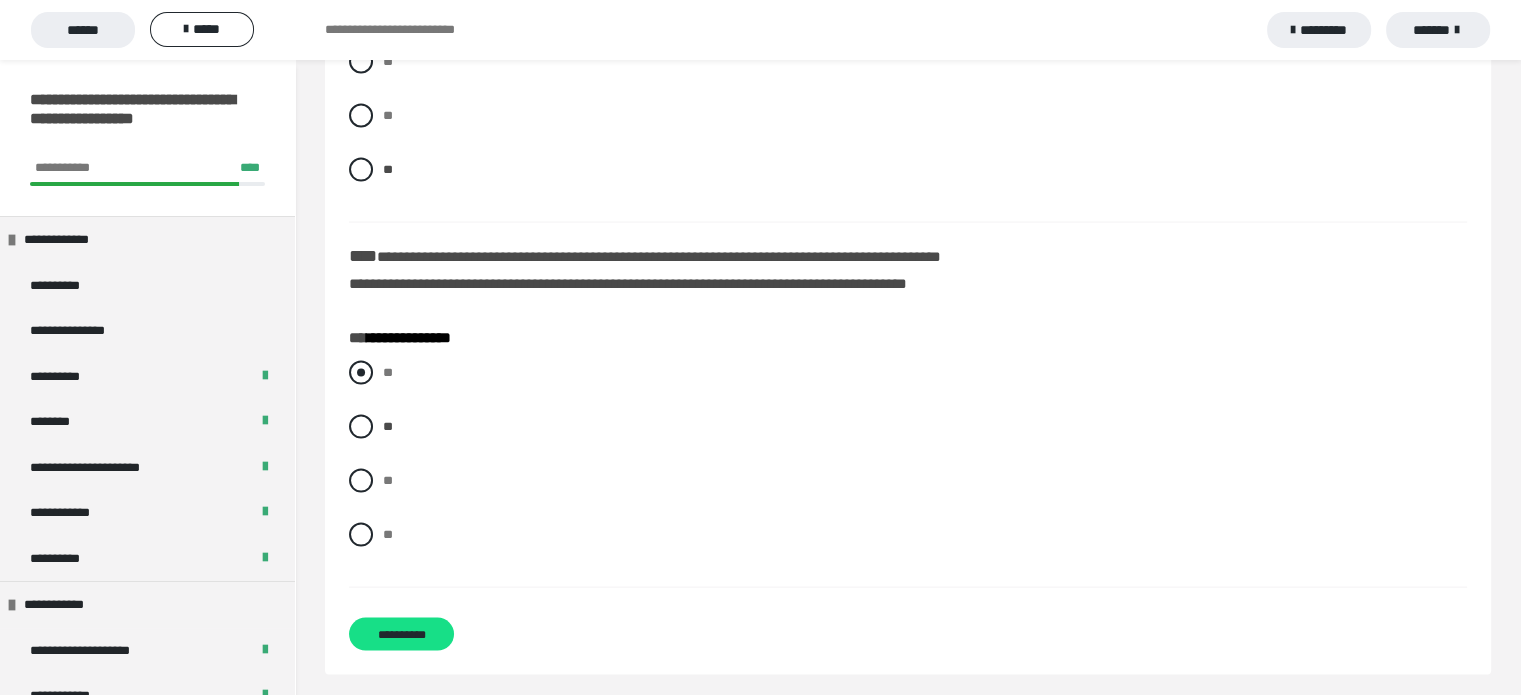 scroll, scrollTop: 4075, scrollLeft: 0, axis: vertical 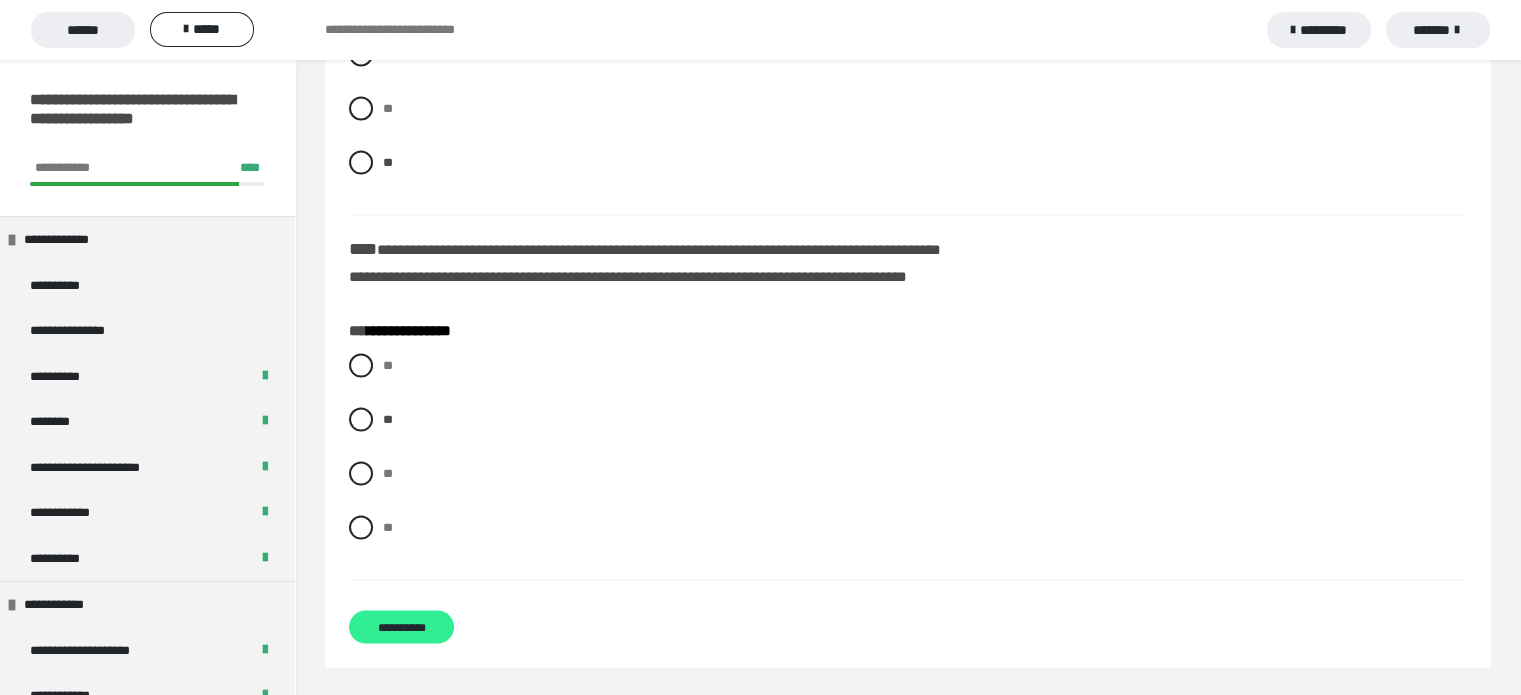 click on "**********" at bounding box center [401, 627] 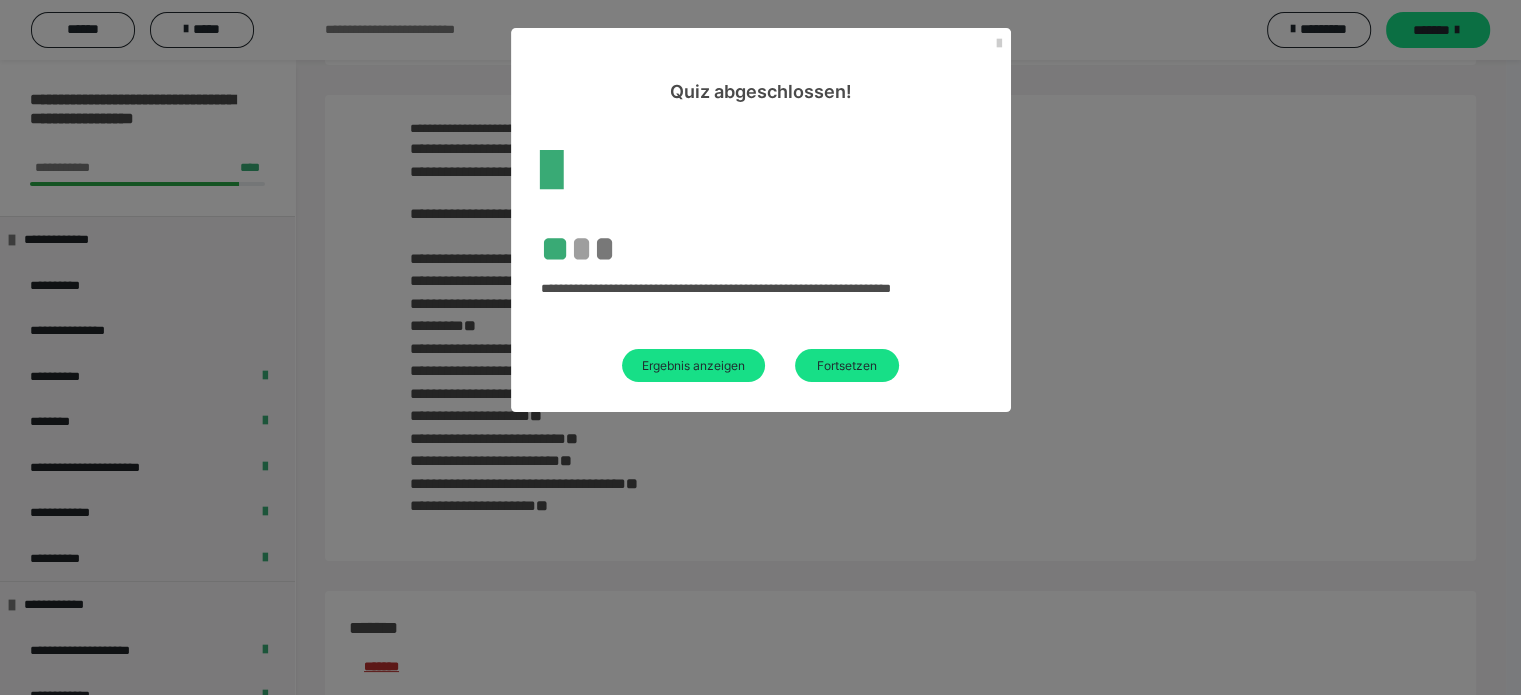 scroll, scrollTop: 3586, scrollLeft: 0, axis: vertical 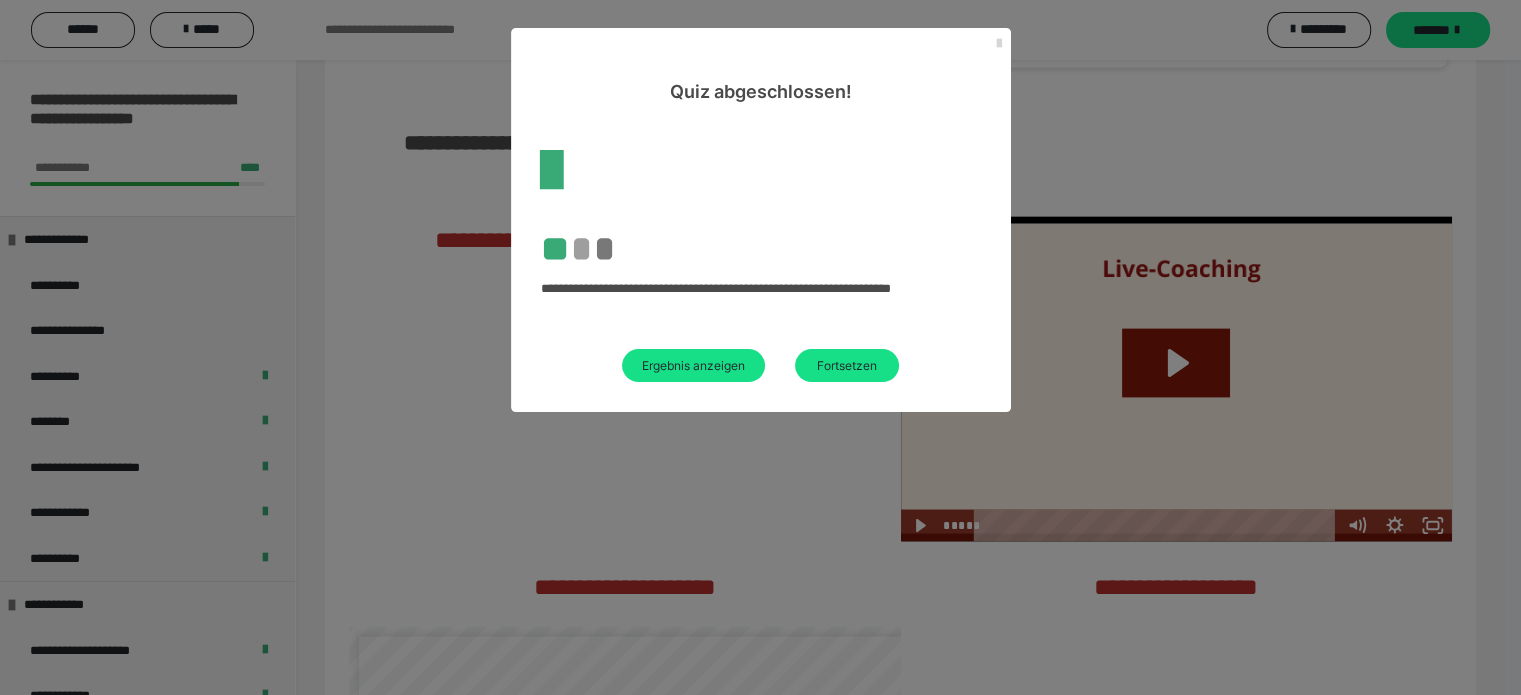 click at bounding box center [999, 44] 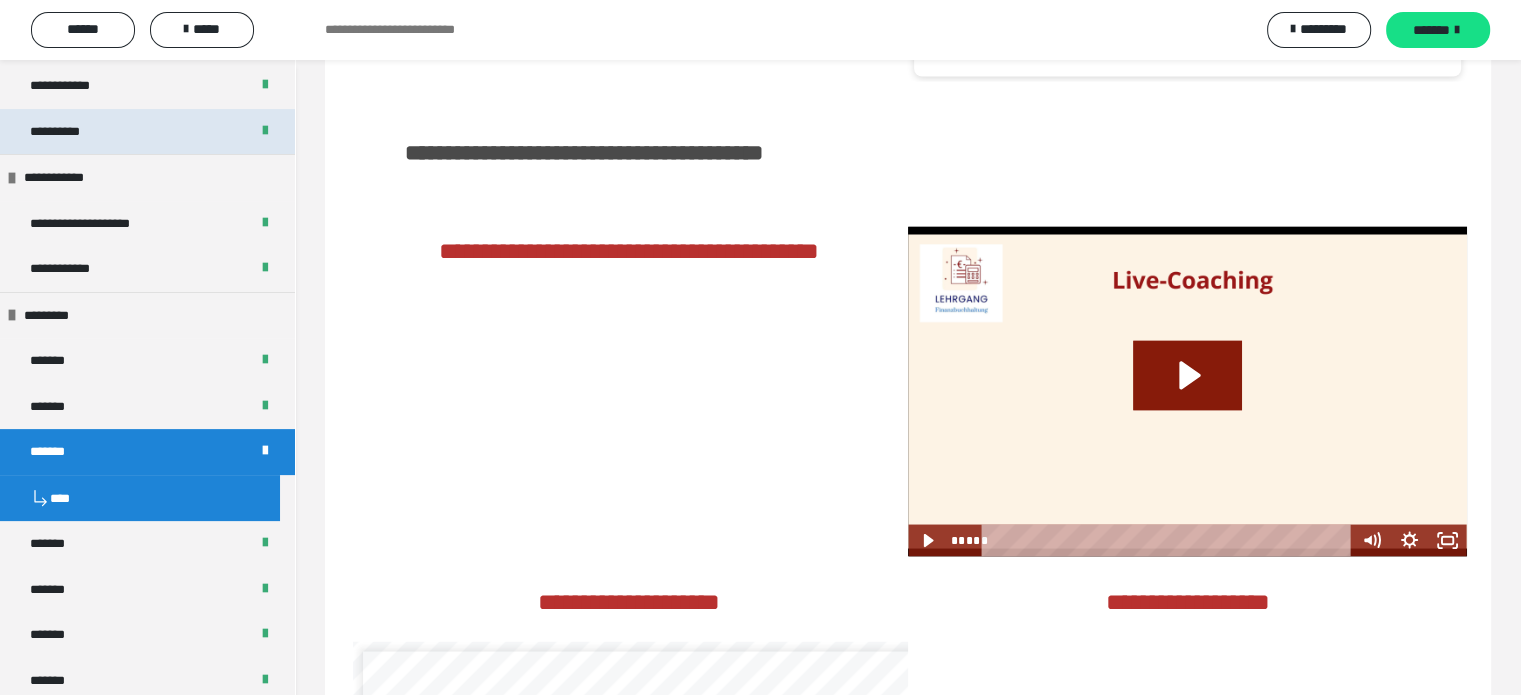 scroll, scrollTop: 448, scrollLeft: 0, axis: vertical 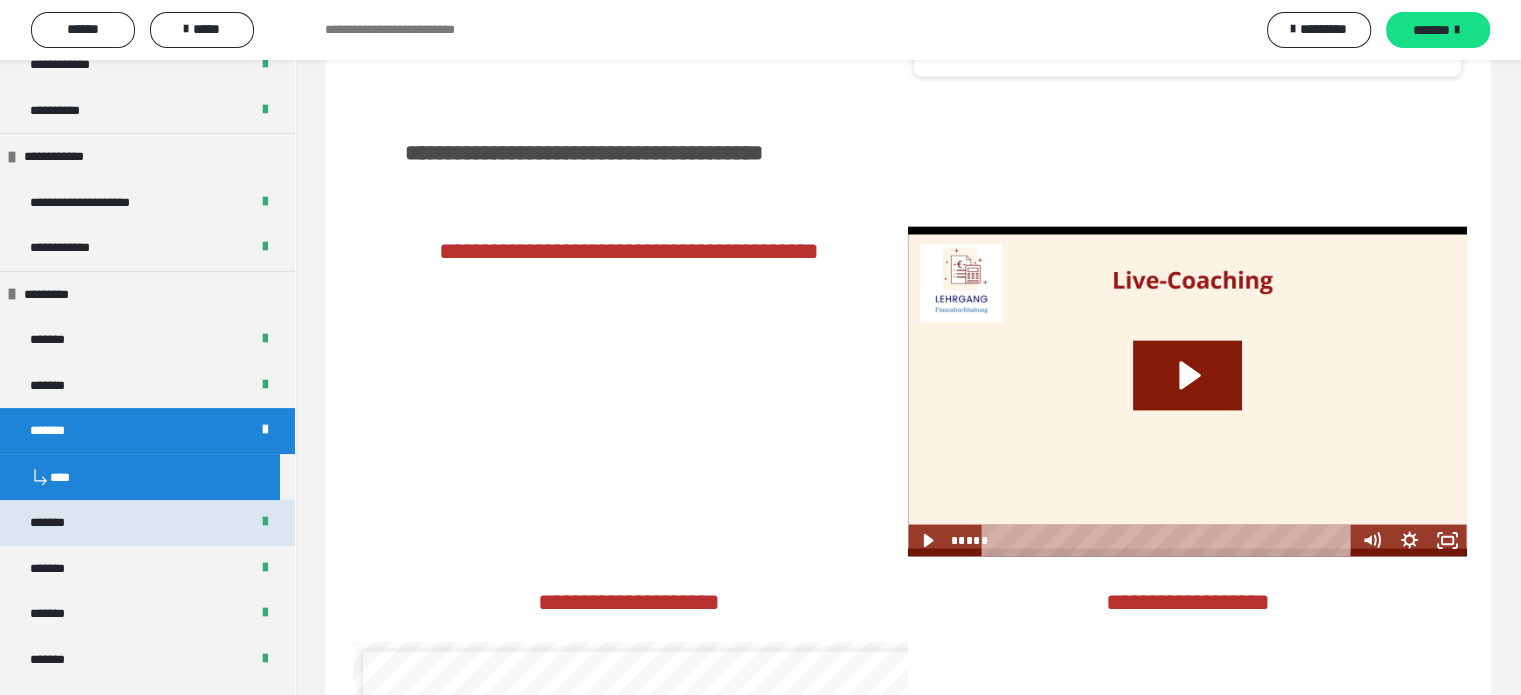 click on "*******" at bounding box center (147, 523) 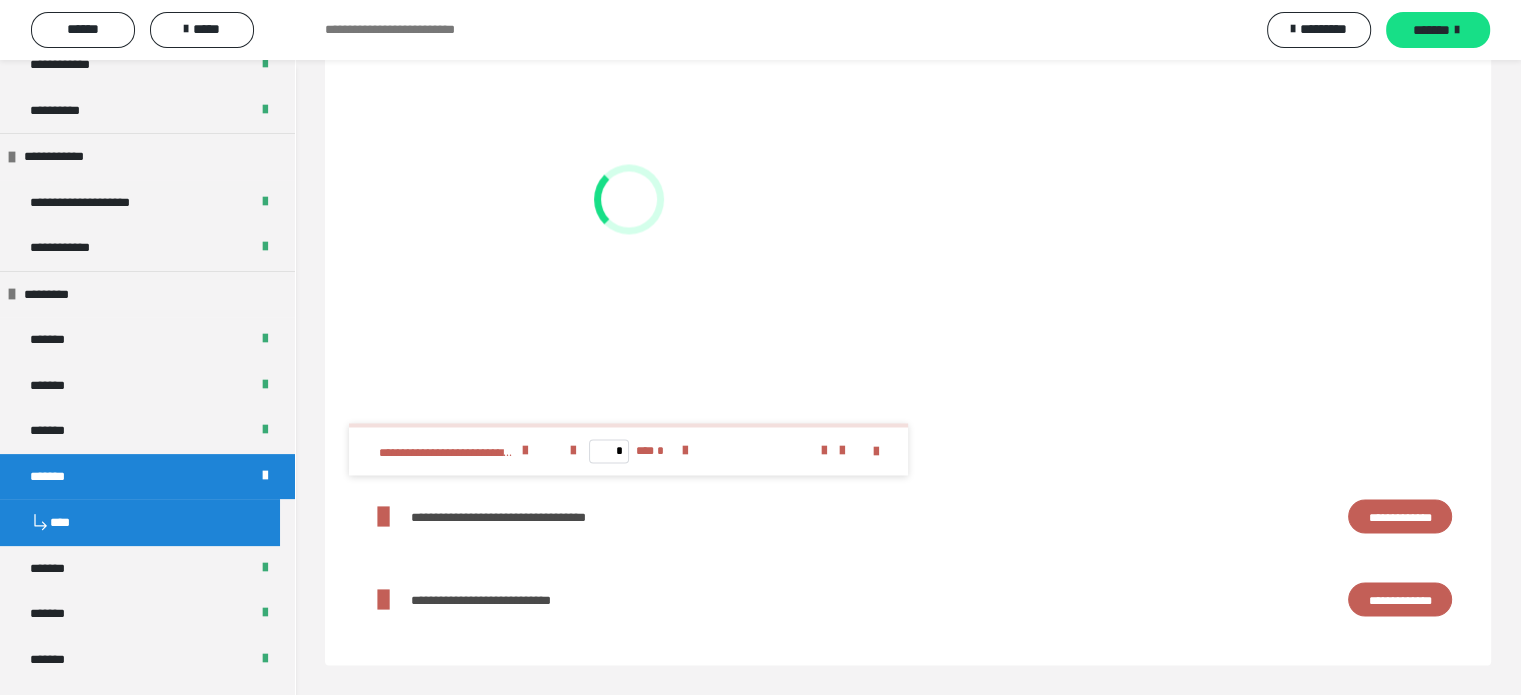 scroll, scrollTop: 3404, scrollLeft: 0, axis: vertical 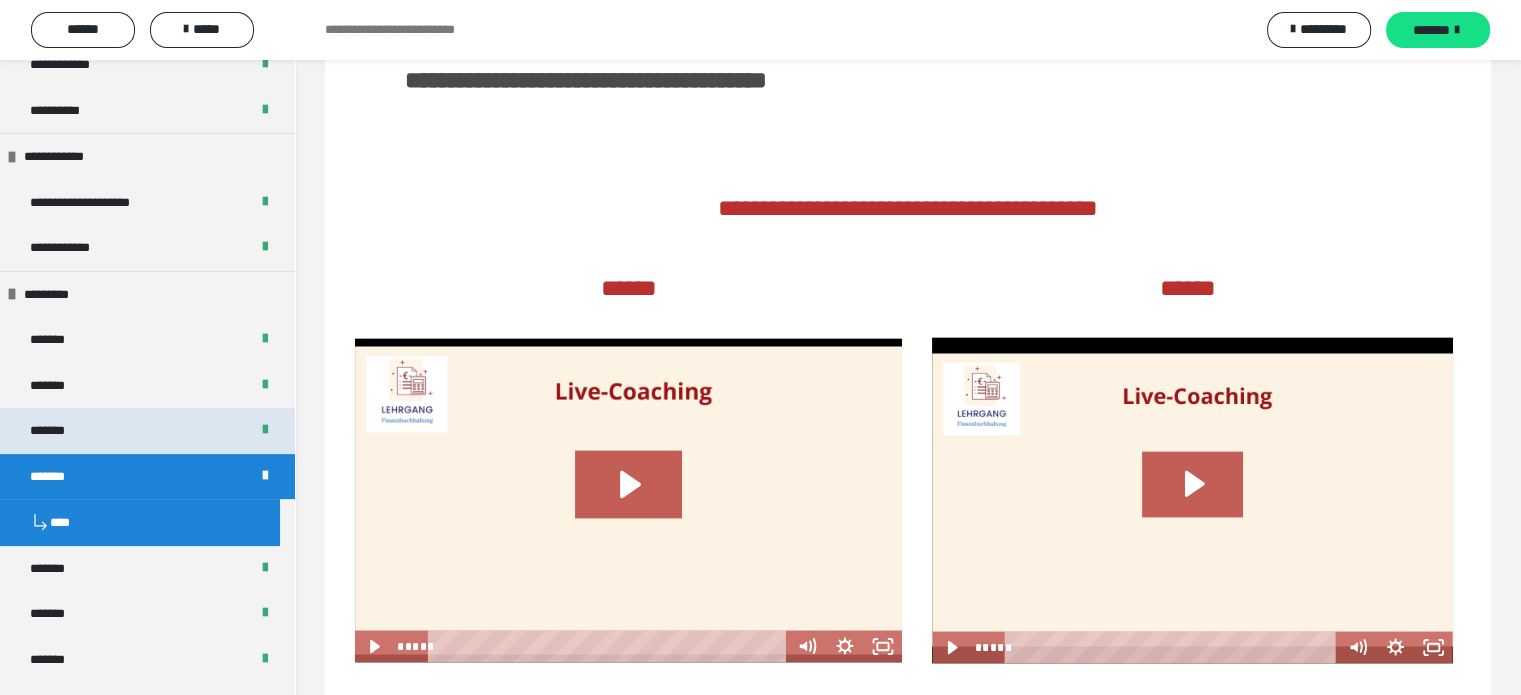 click on "*******" at bounding box center (147, 431) 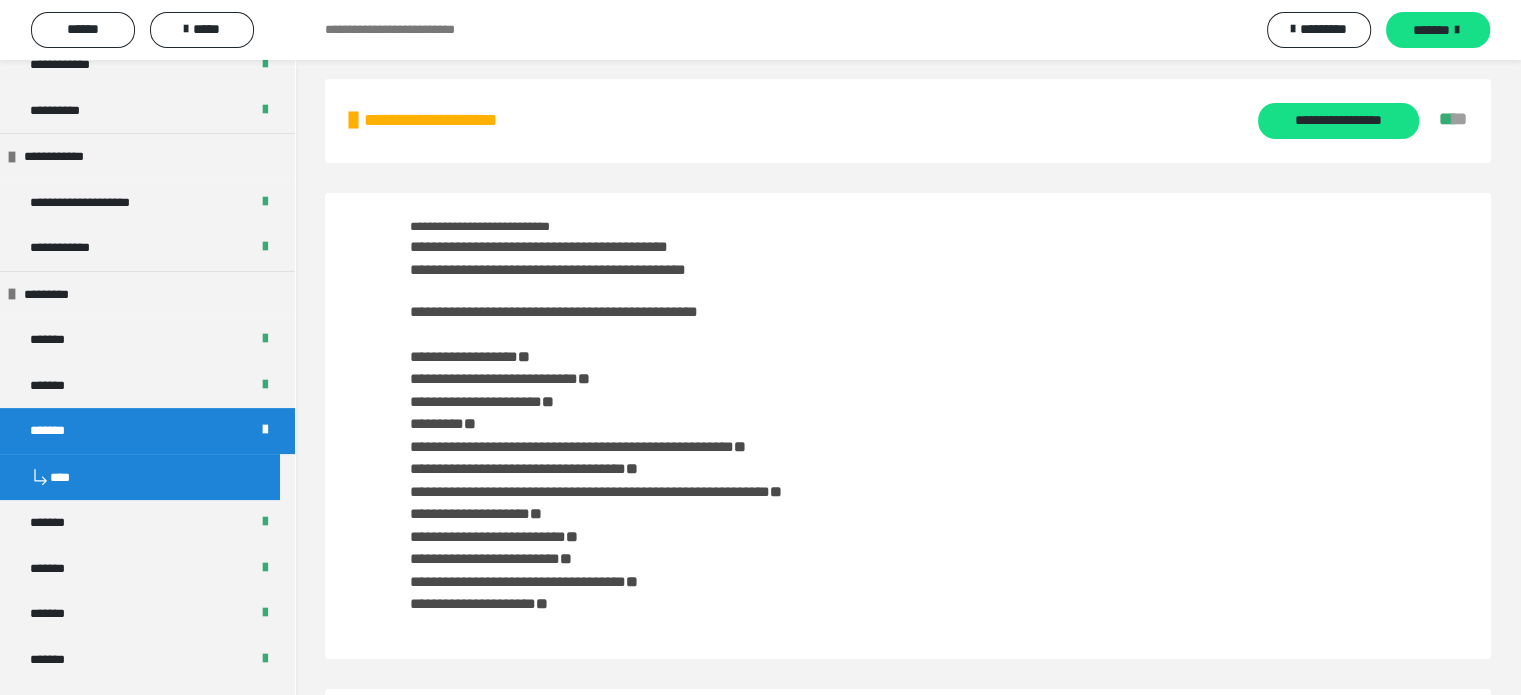 scroll, scrollTop: 0, scrollLeft: 0, axis: both 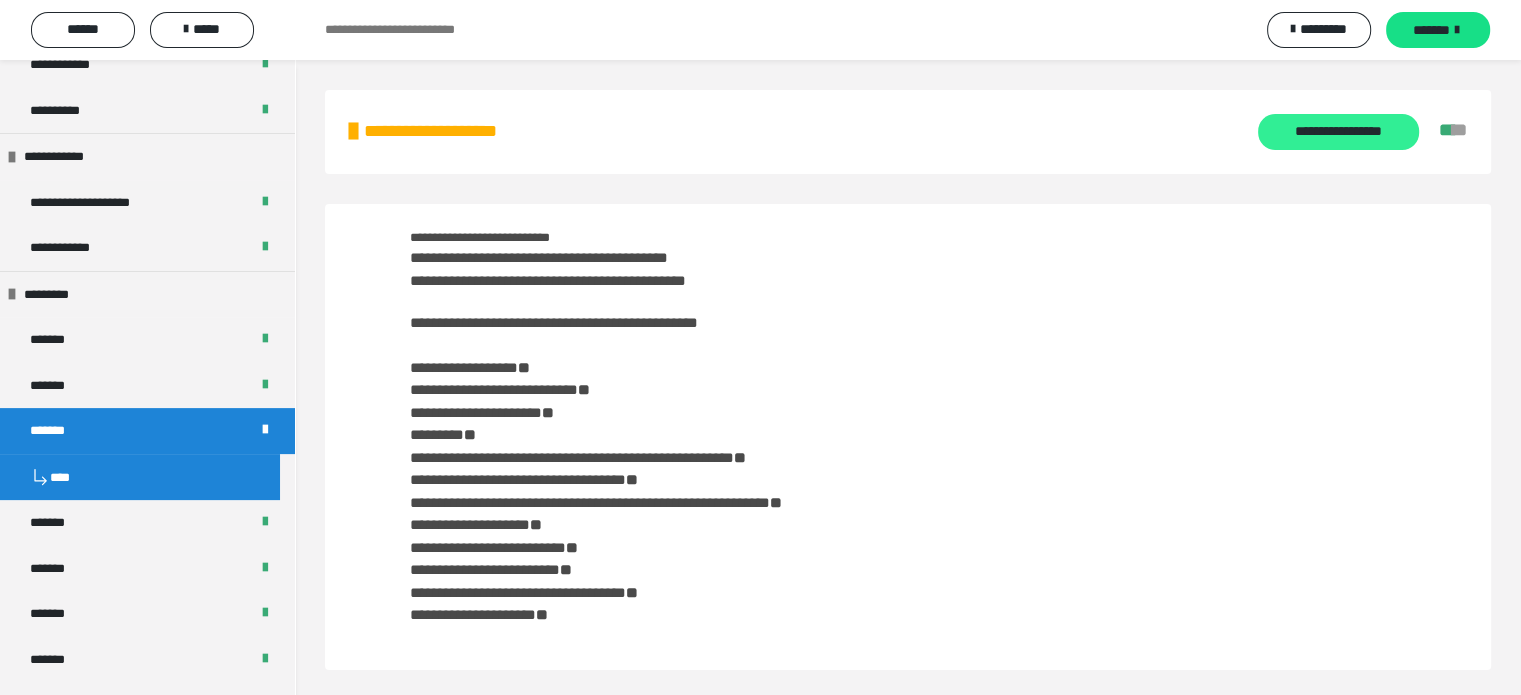 click on "**********" at bounding box center (1338, 132) 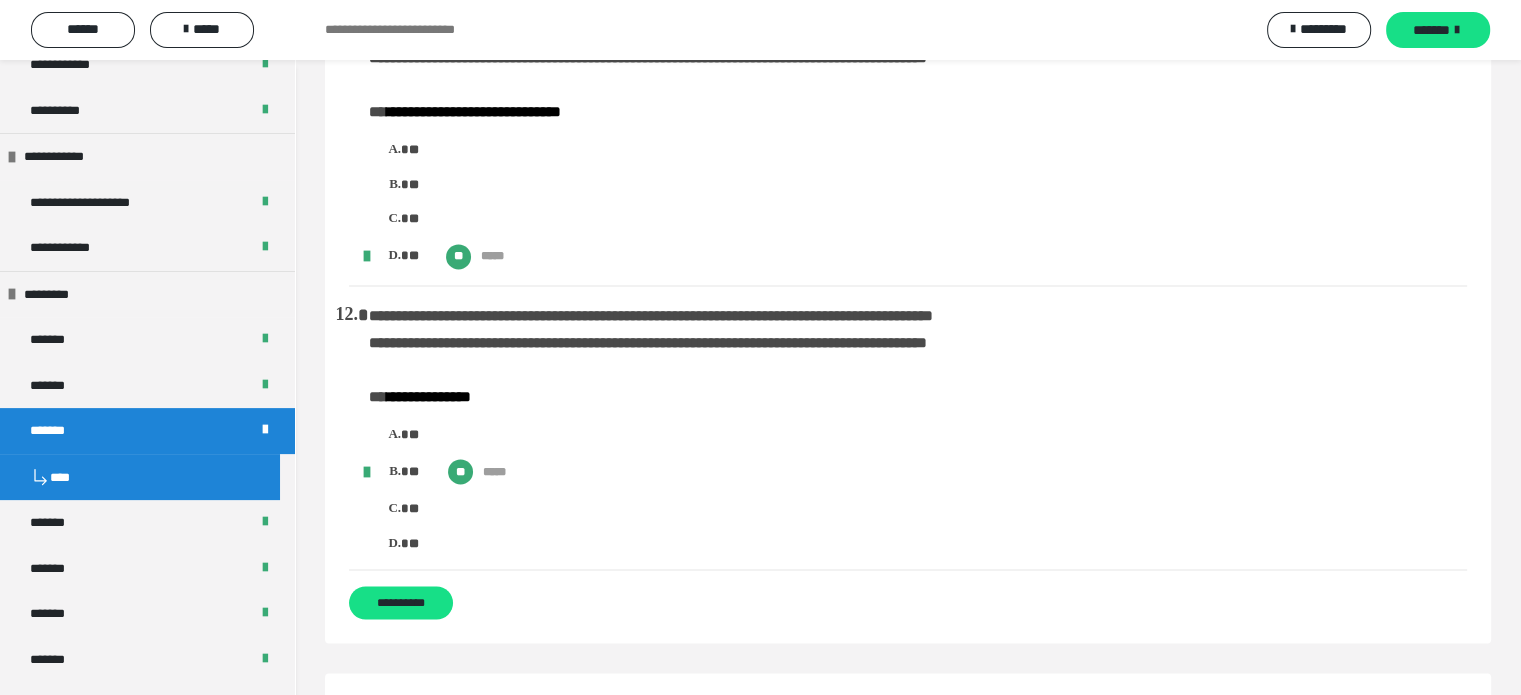 scroll, scrollTop: 2976, scrollLeft: 0, axis: vertical 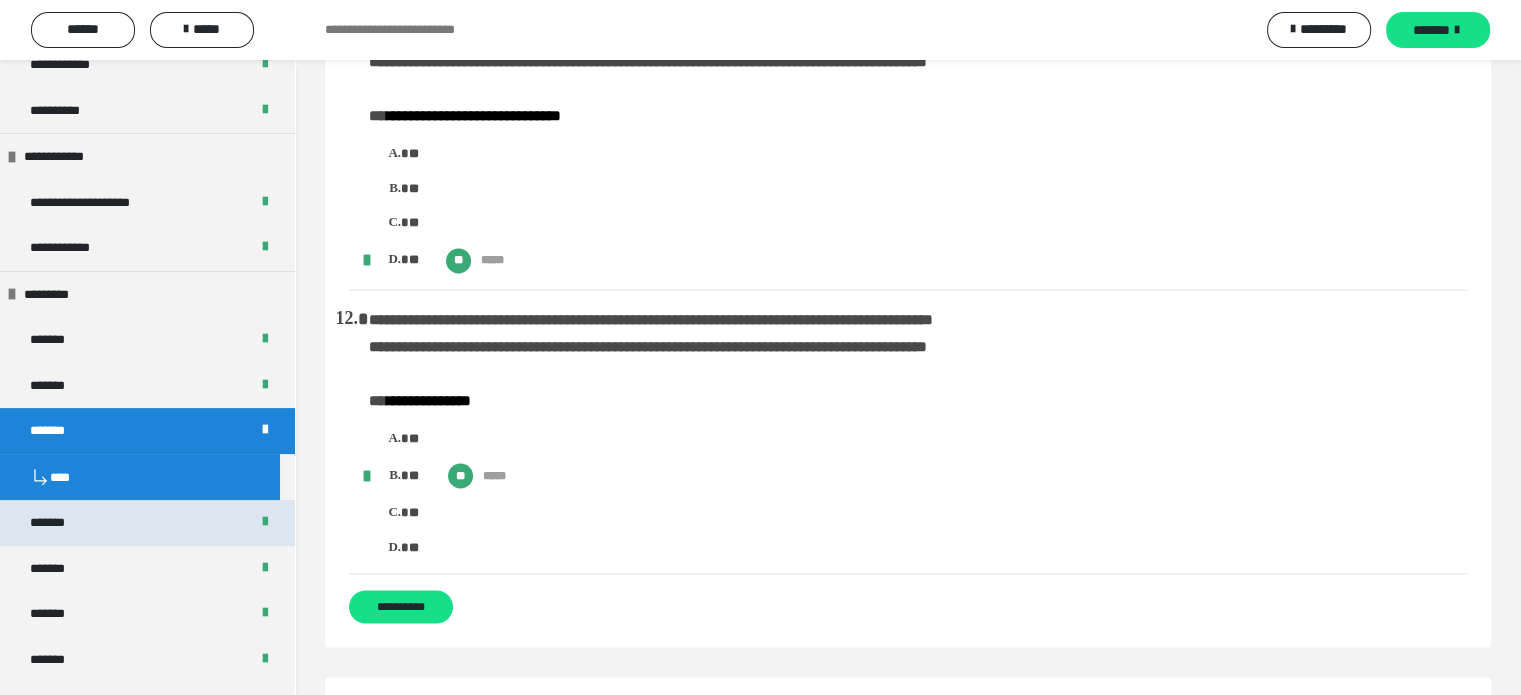 click on "*******" at bounding box center [147, 523] 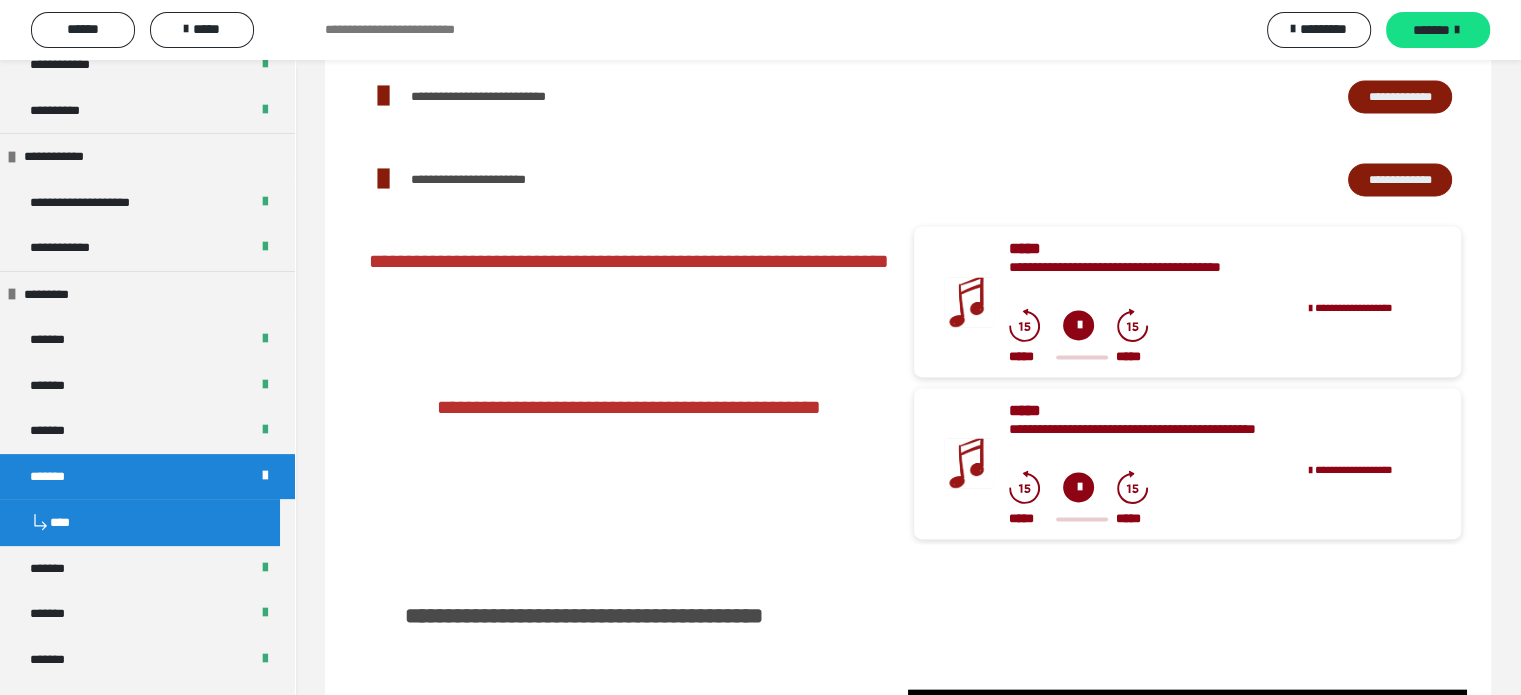 scroll, scrollTop: 0, scrollLeft: 0, axis: both 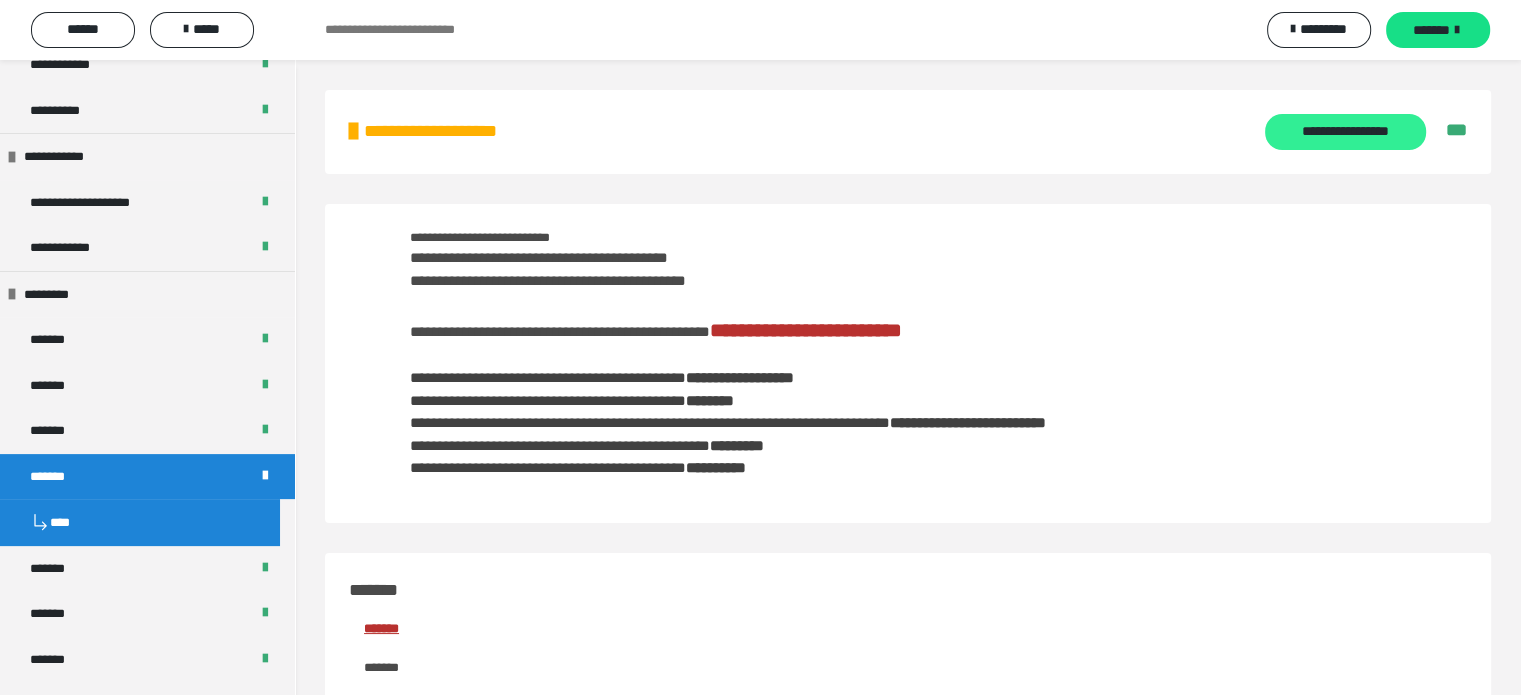 click on "**********" at bounding box center (1345, 132) 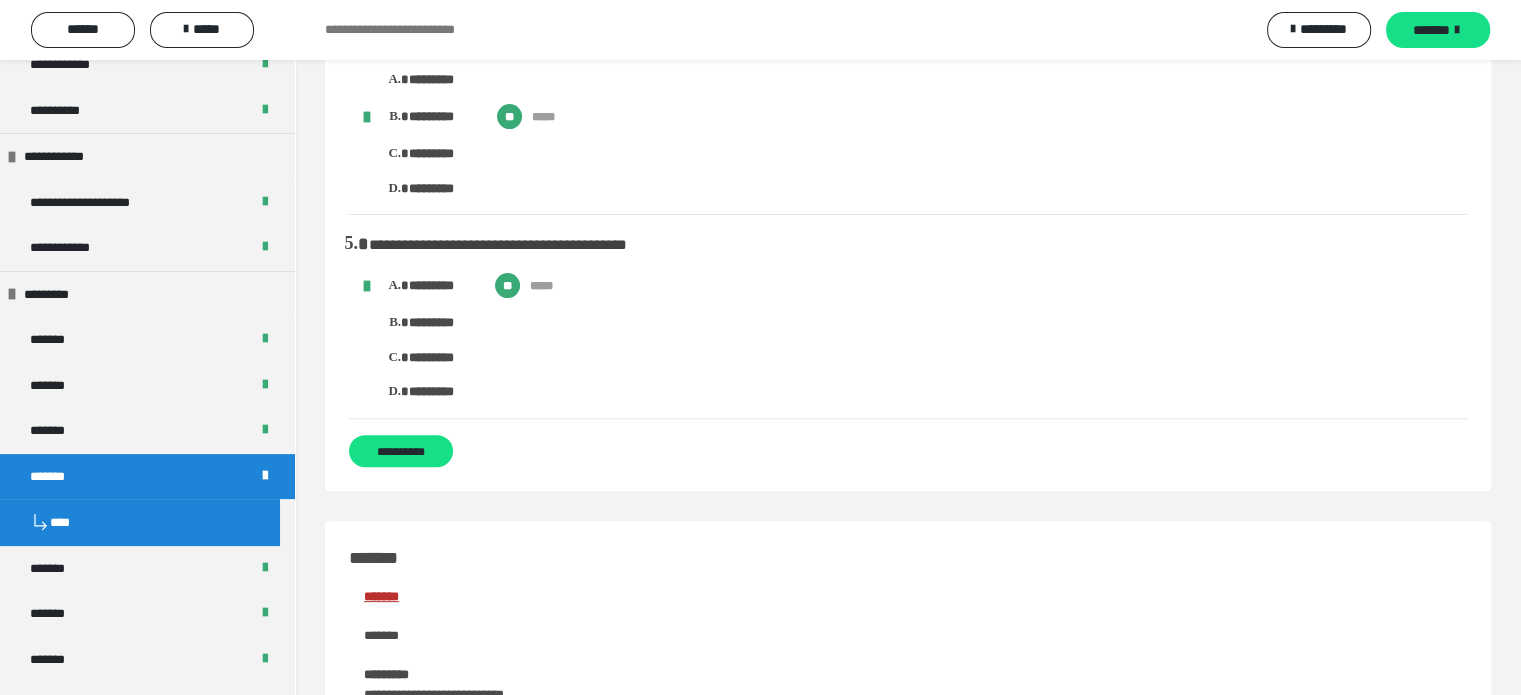 scroll, scrollTop: 569, scrollLeft: 0, axis: vertical 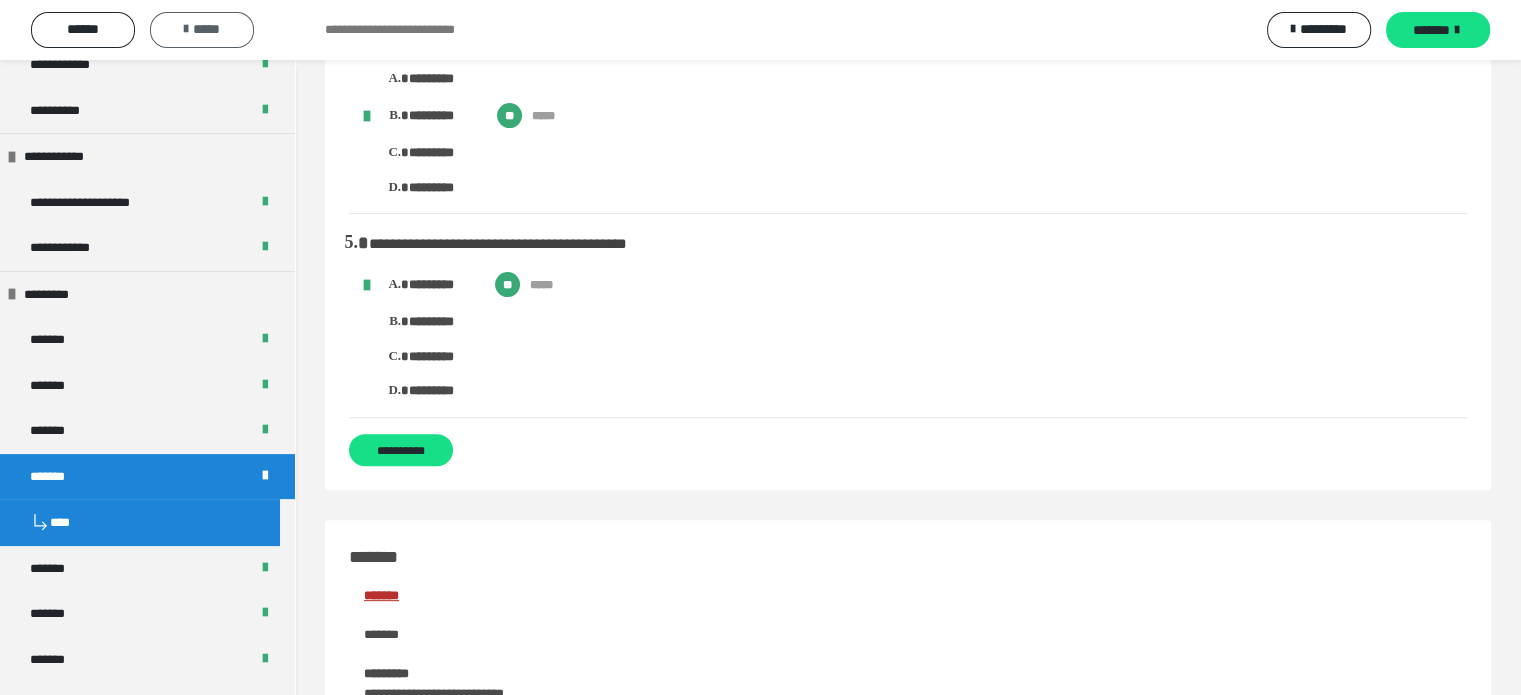 click on "*****" at bounding box center [202, 29] 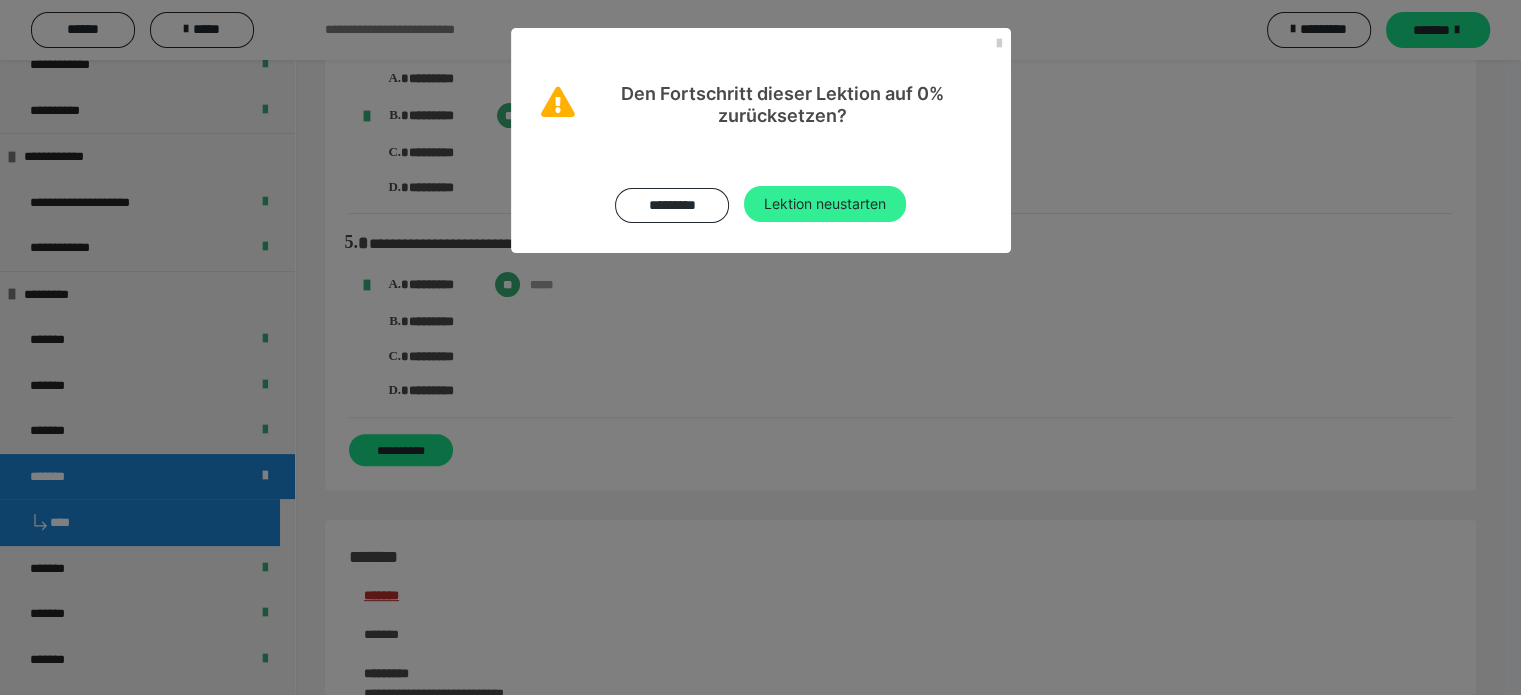 click on "Lektion neustarten" at bounding box center [825, 204] 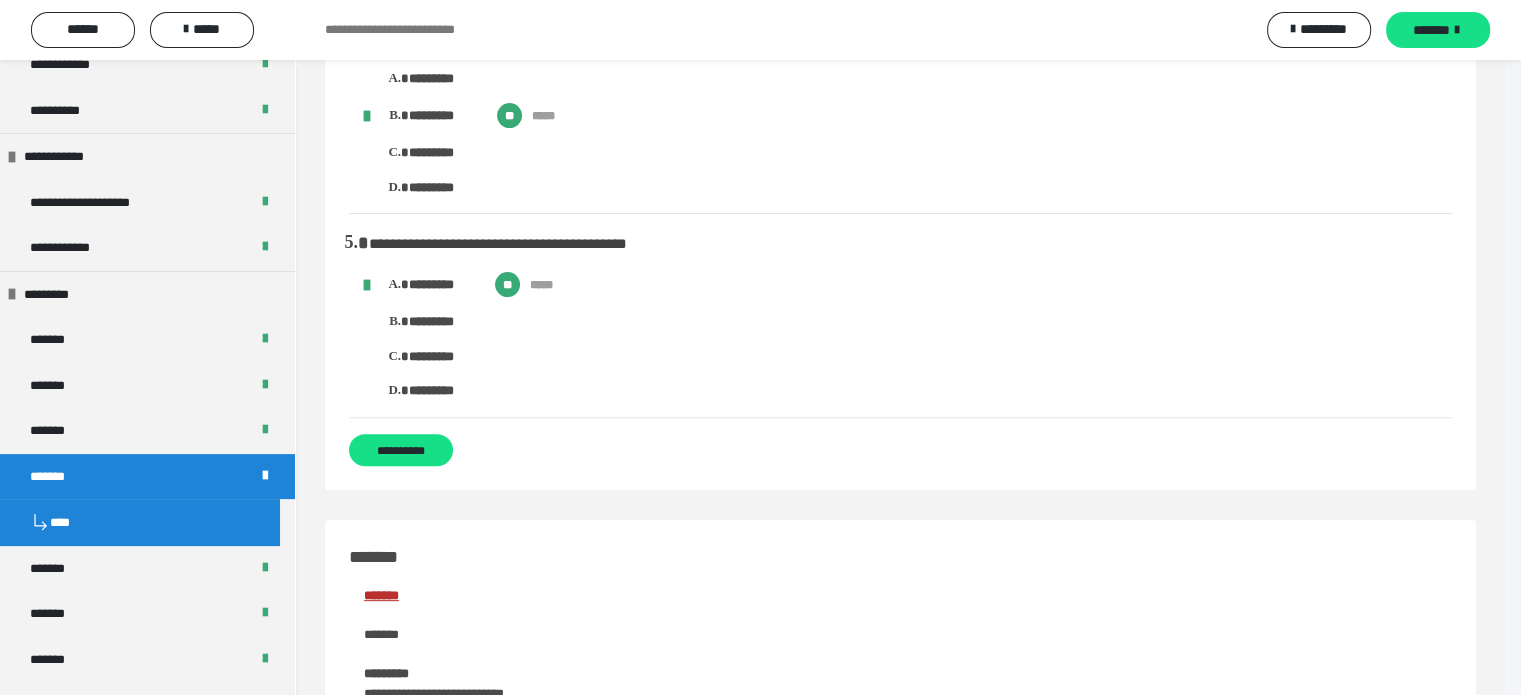 scroll, scrollTop: 0, scrollLeft: 0, axis: both 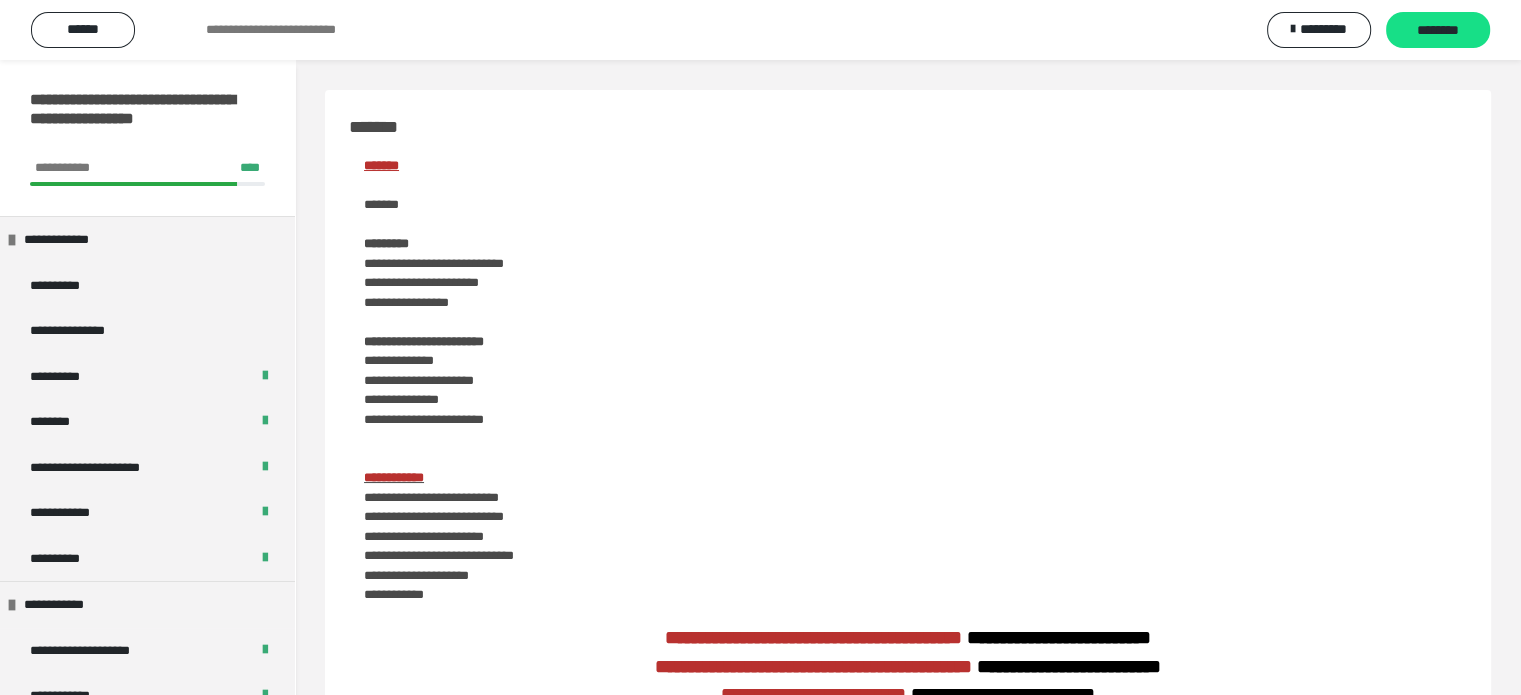 click on "**********" at bounding box center [908, 457] 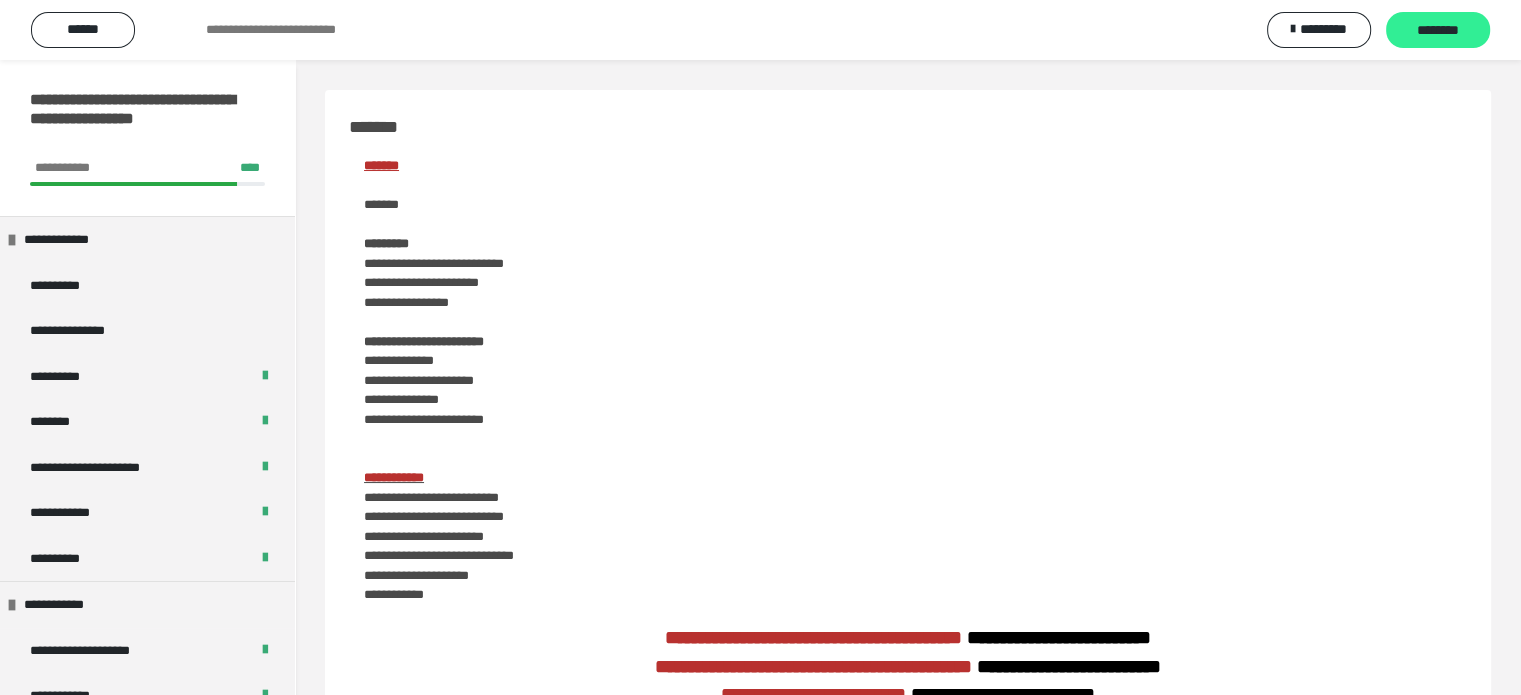 click on "********" at bounding box center (1438, 31) 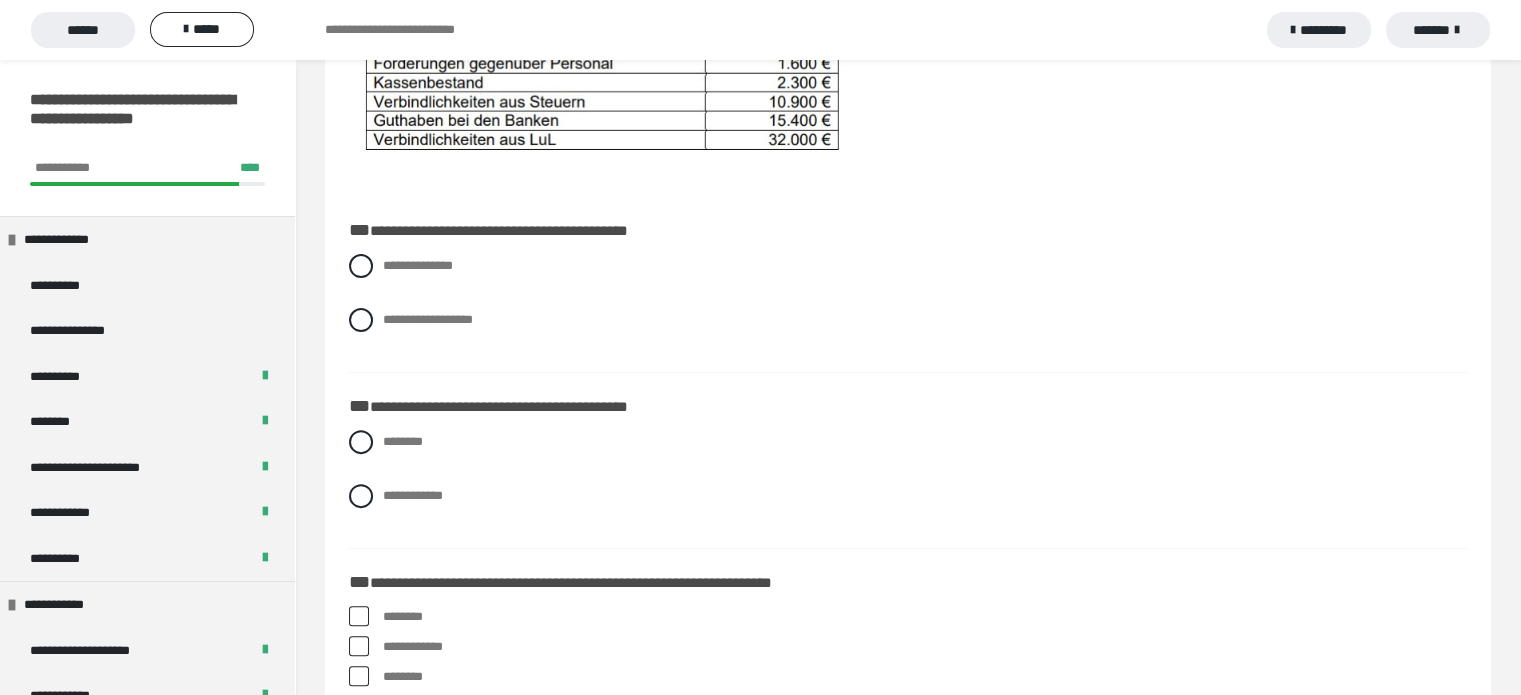 scroll, scrollTop: 528, scrollLeft: 0, axis: vertical 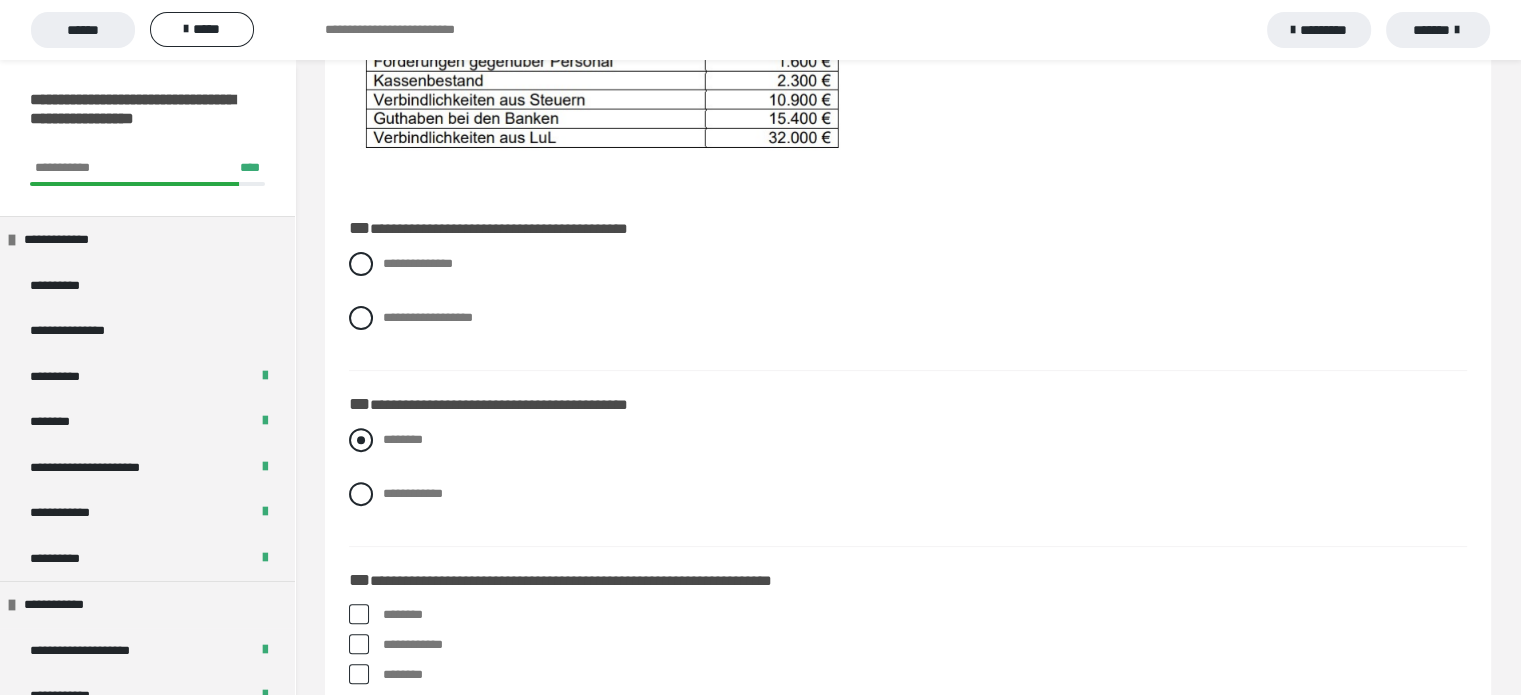 click at bounding box center [361, 440] 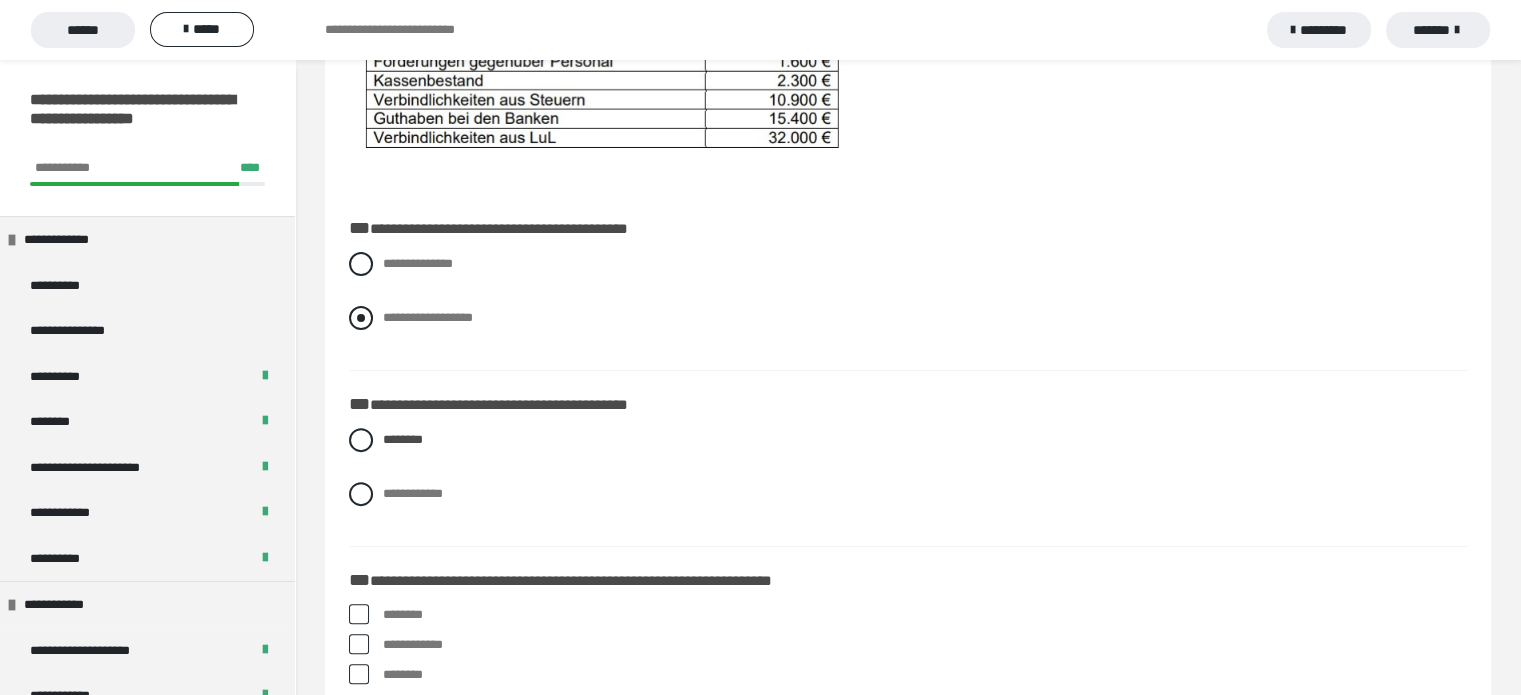 click at bounding box center (361, 318) 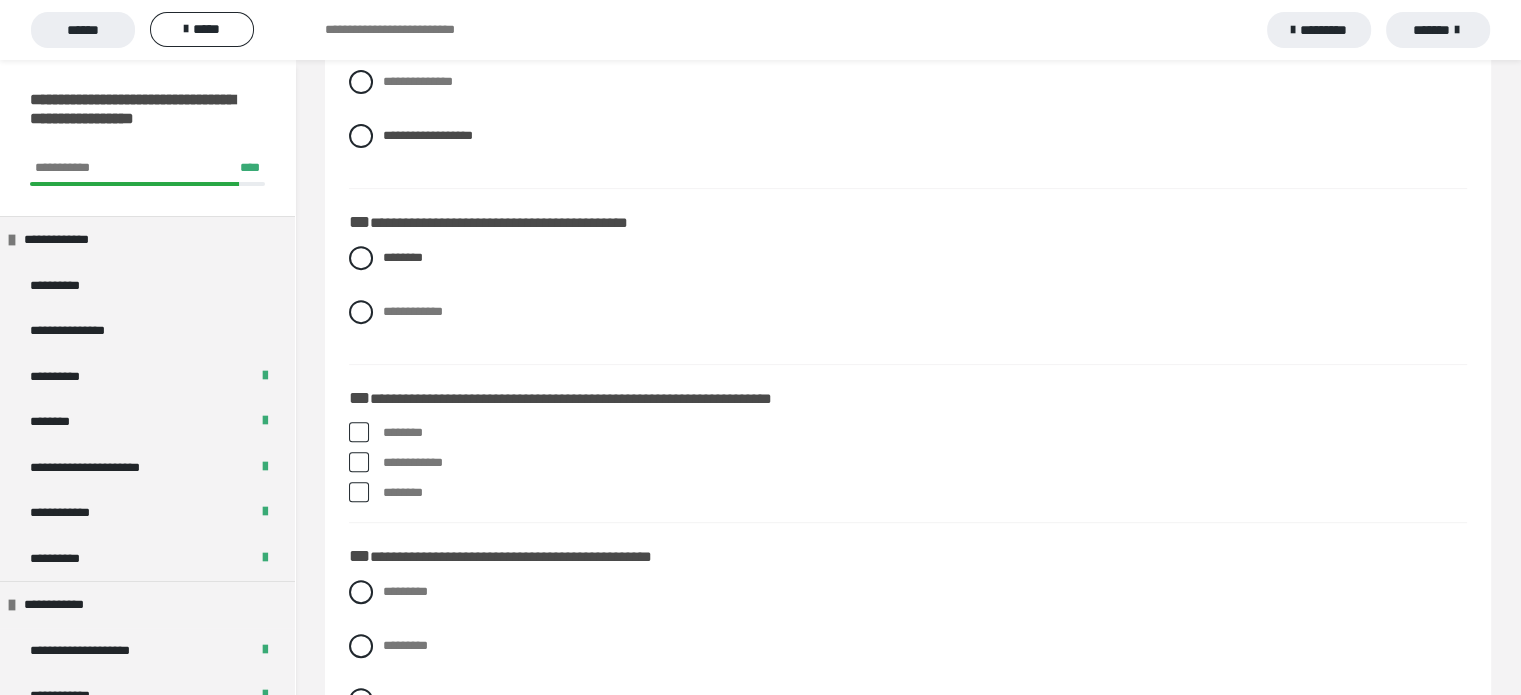 scroll, scrollTop: 712, scrollLeft: 0, axis: vertical 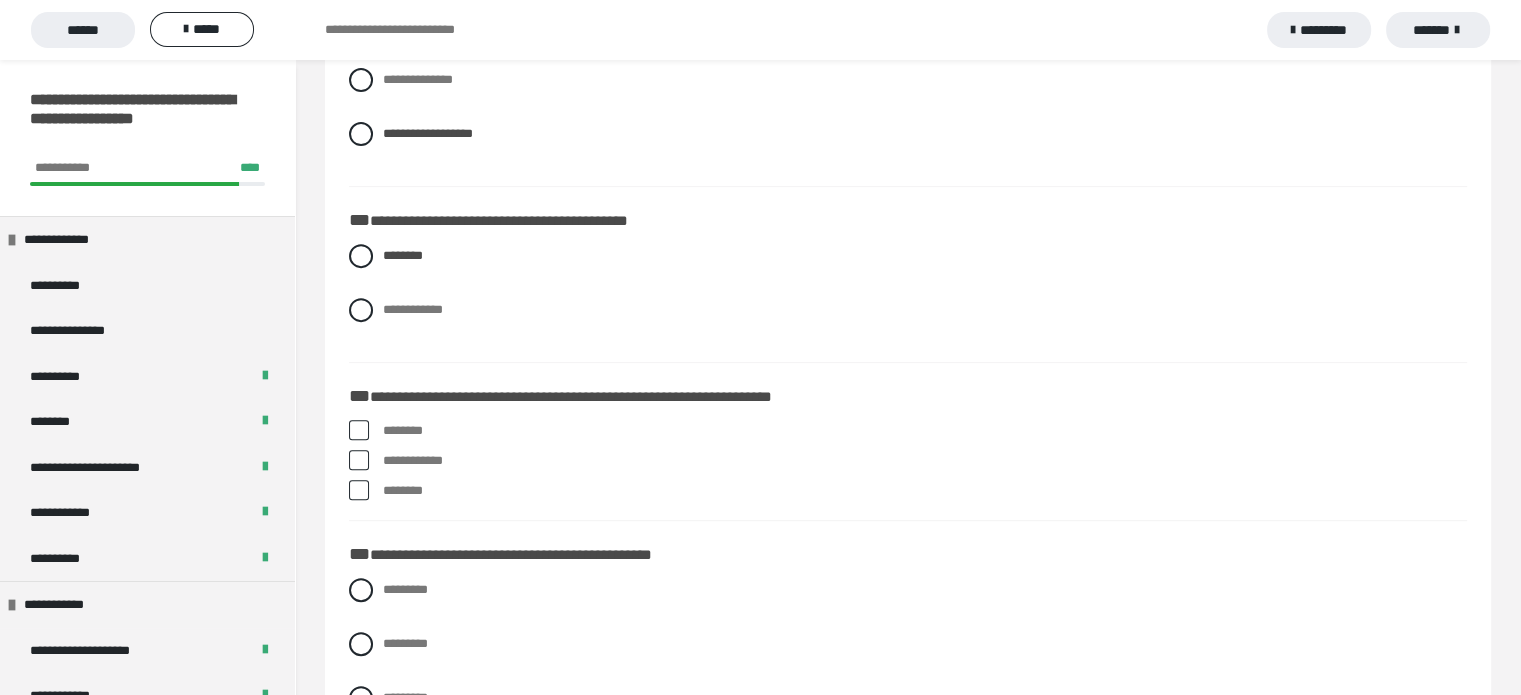 click at bounding box center (359, 460) 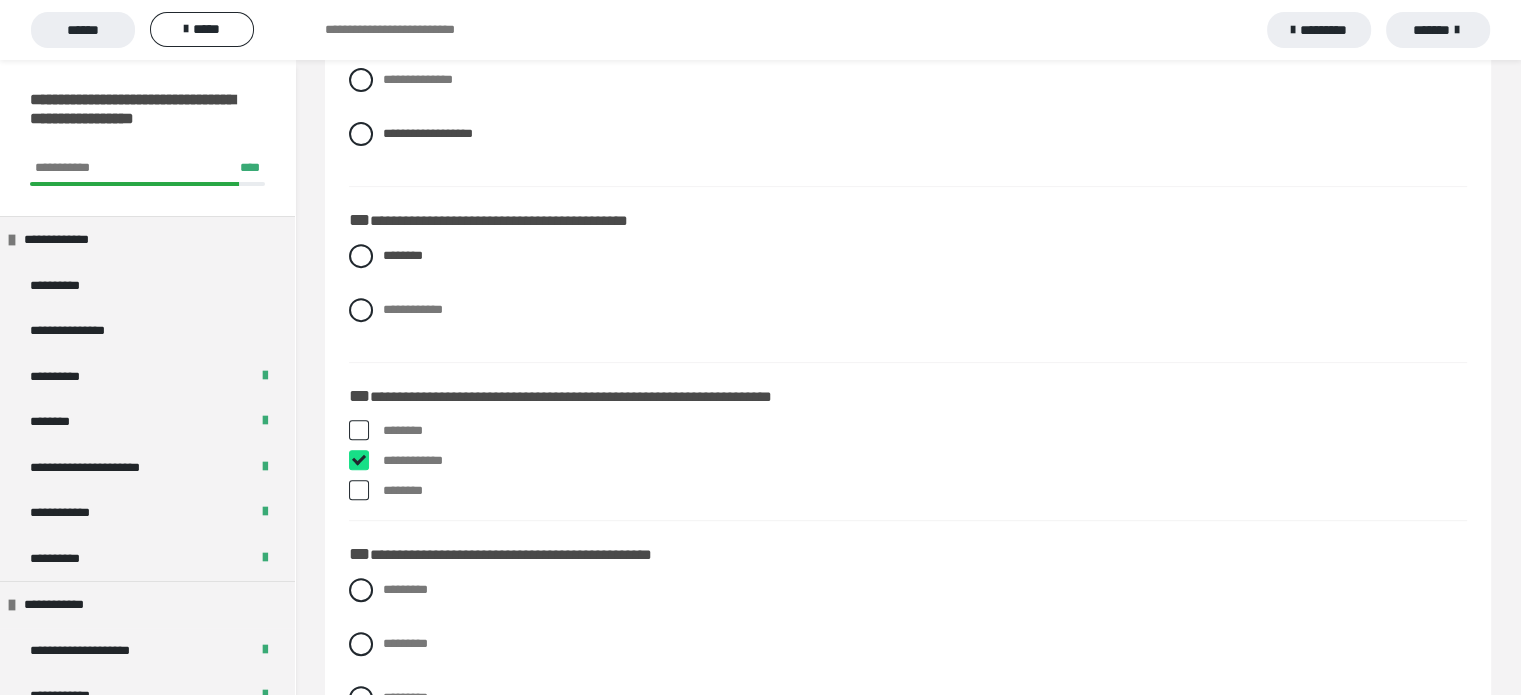 checkbox on "****" 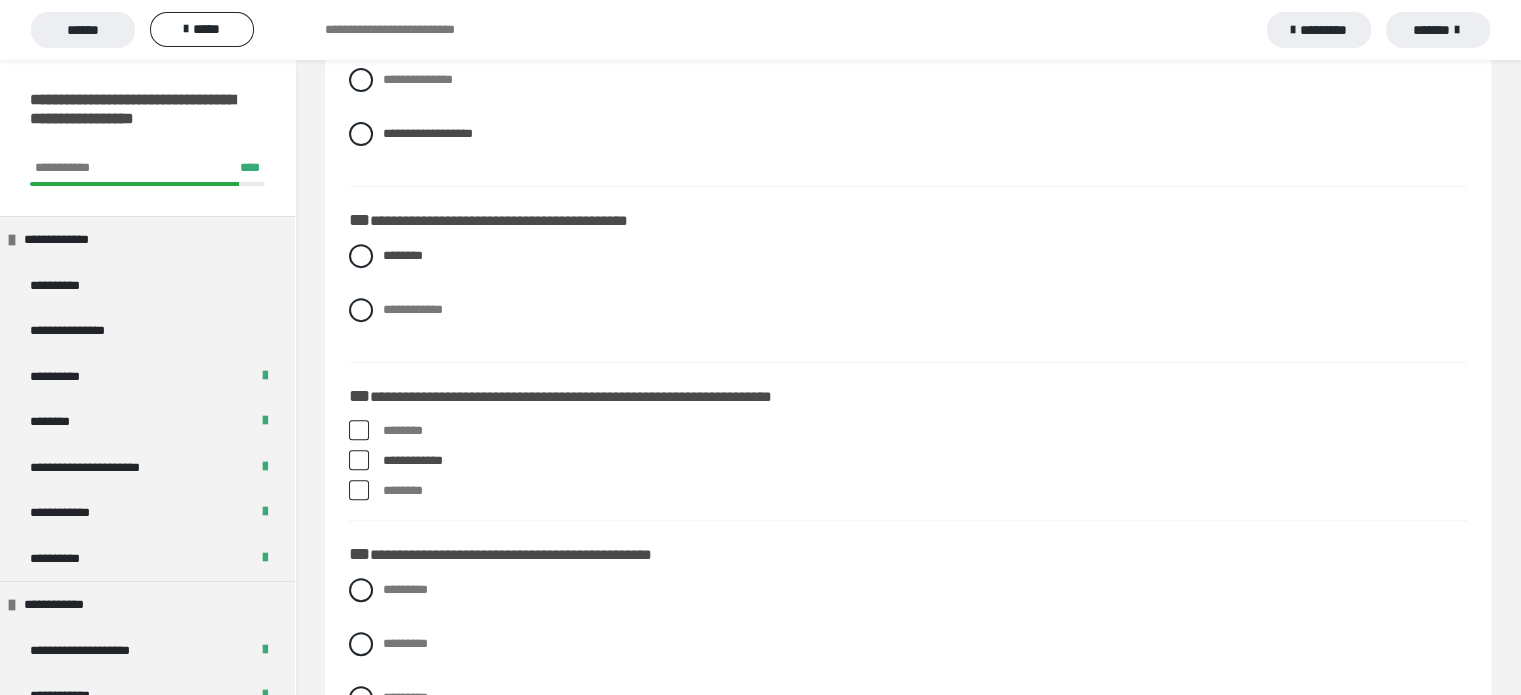 click at bounding box center [359, 490] 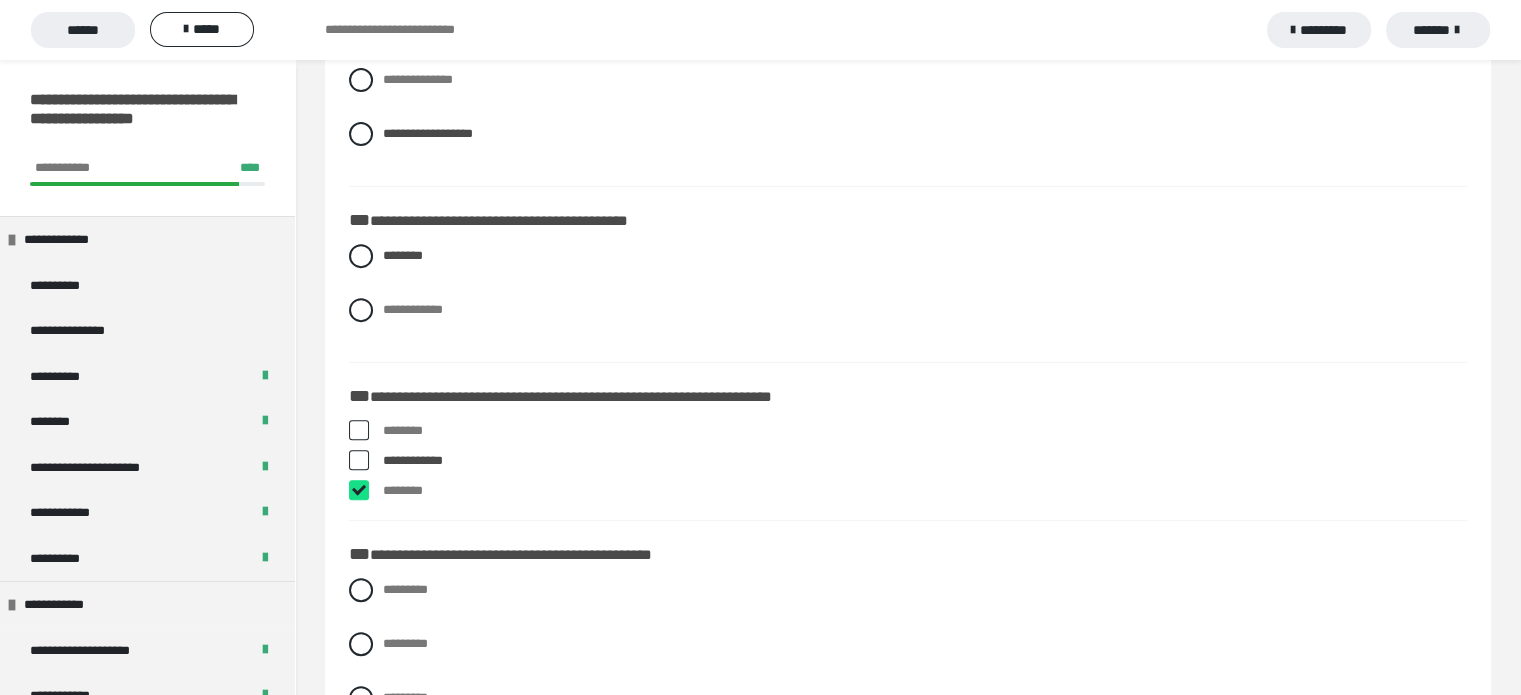 checkbox on "****" 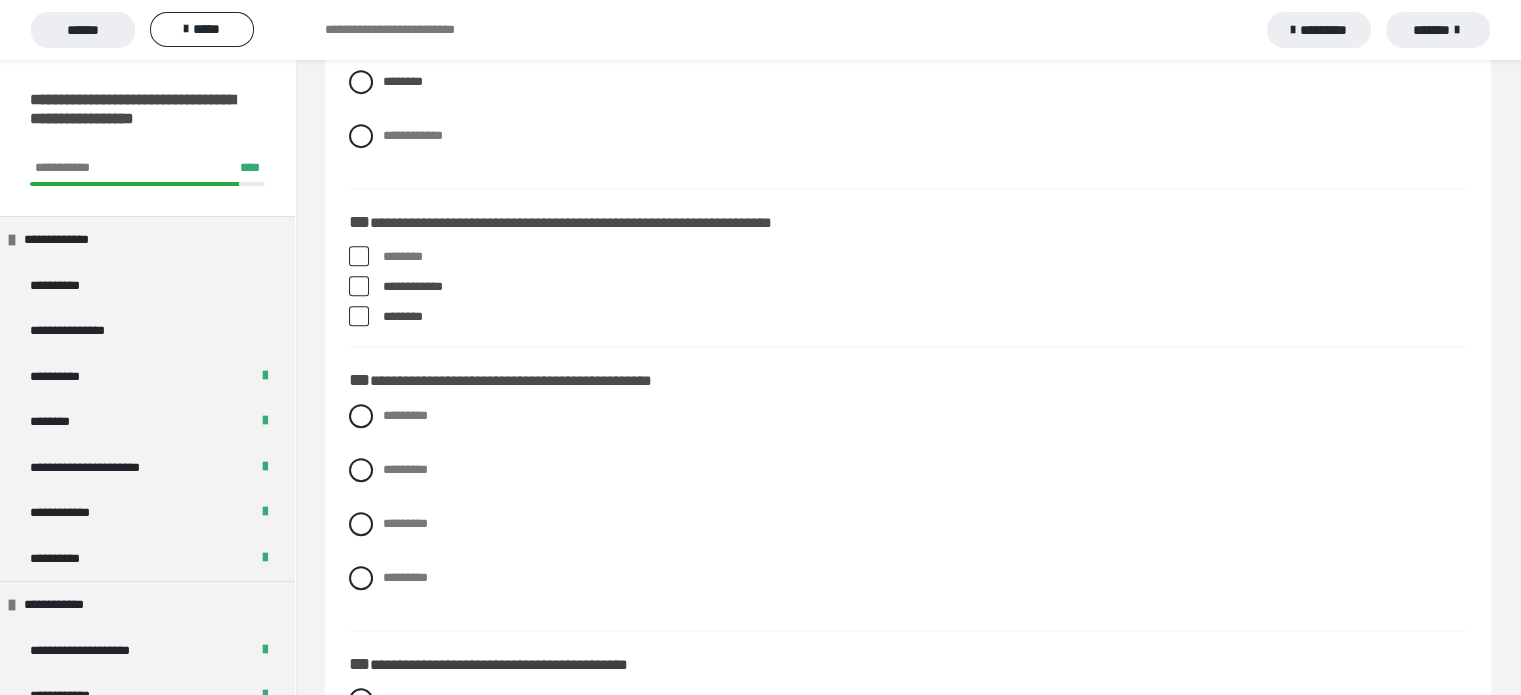 scroll, scrollTop: 888, scrollLeft: 0, axis: vertical 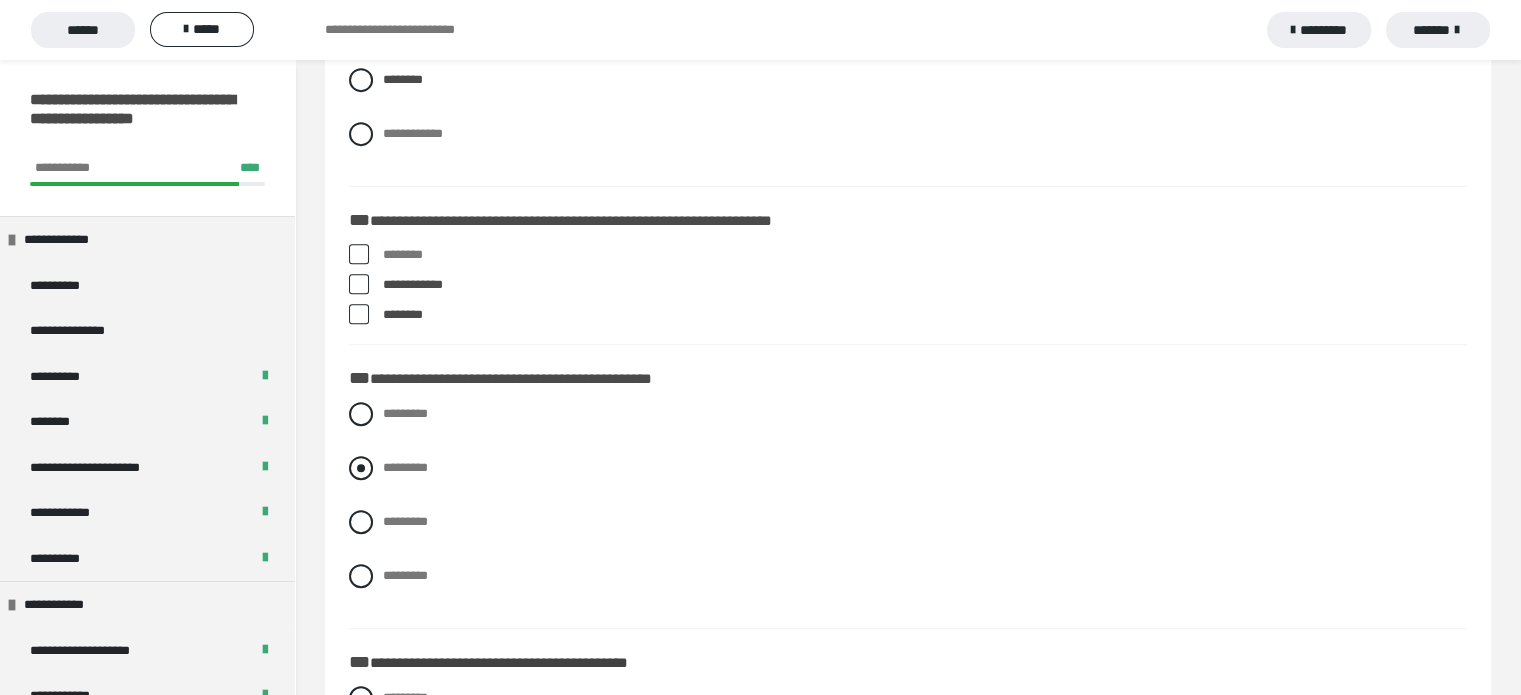 click at bounding box center (361, 468) 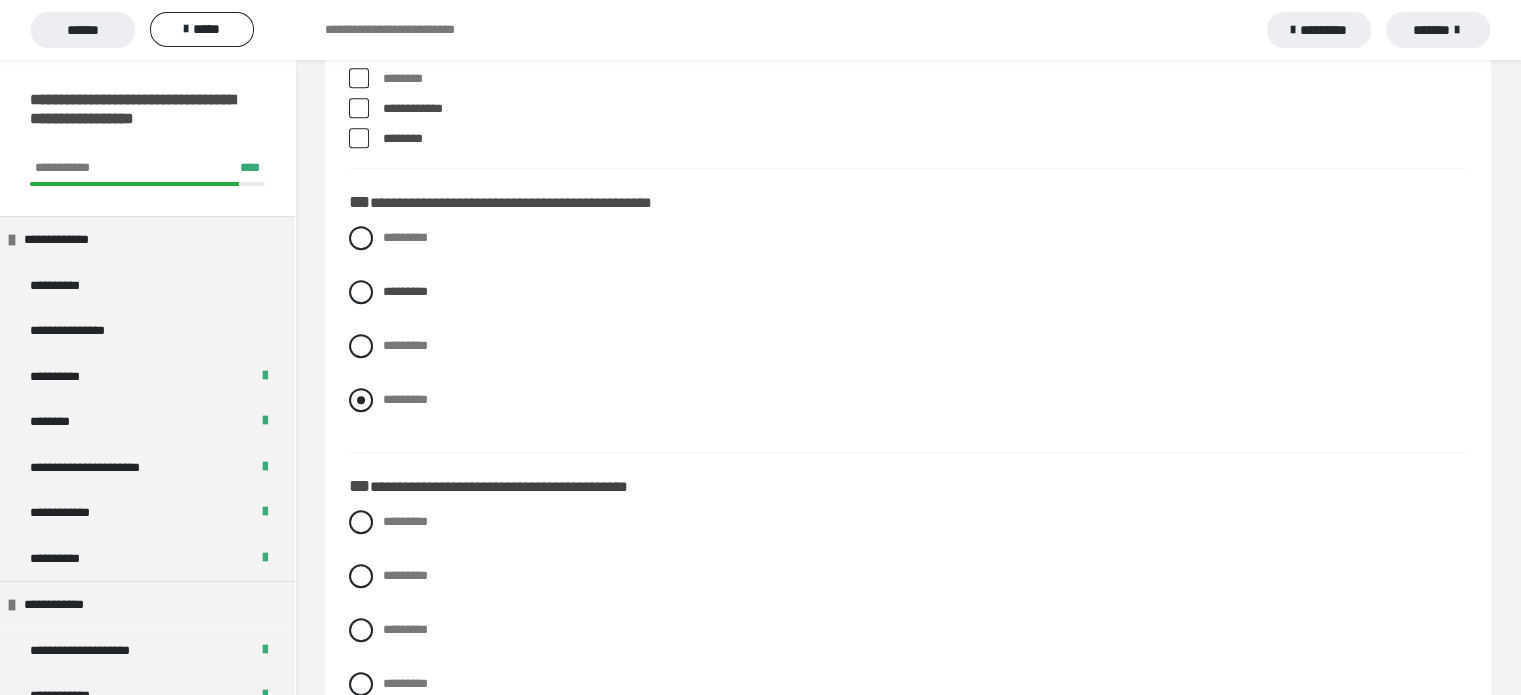 scroll, scrollTop: 1100, scrollLeft: 0, axis: vertical 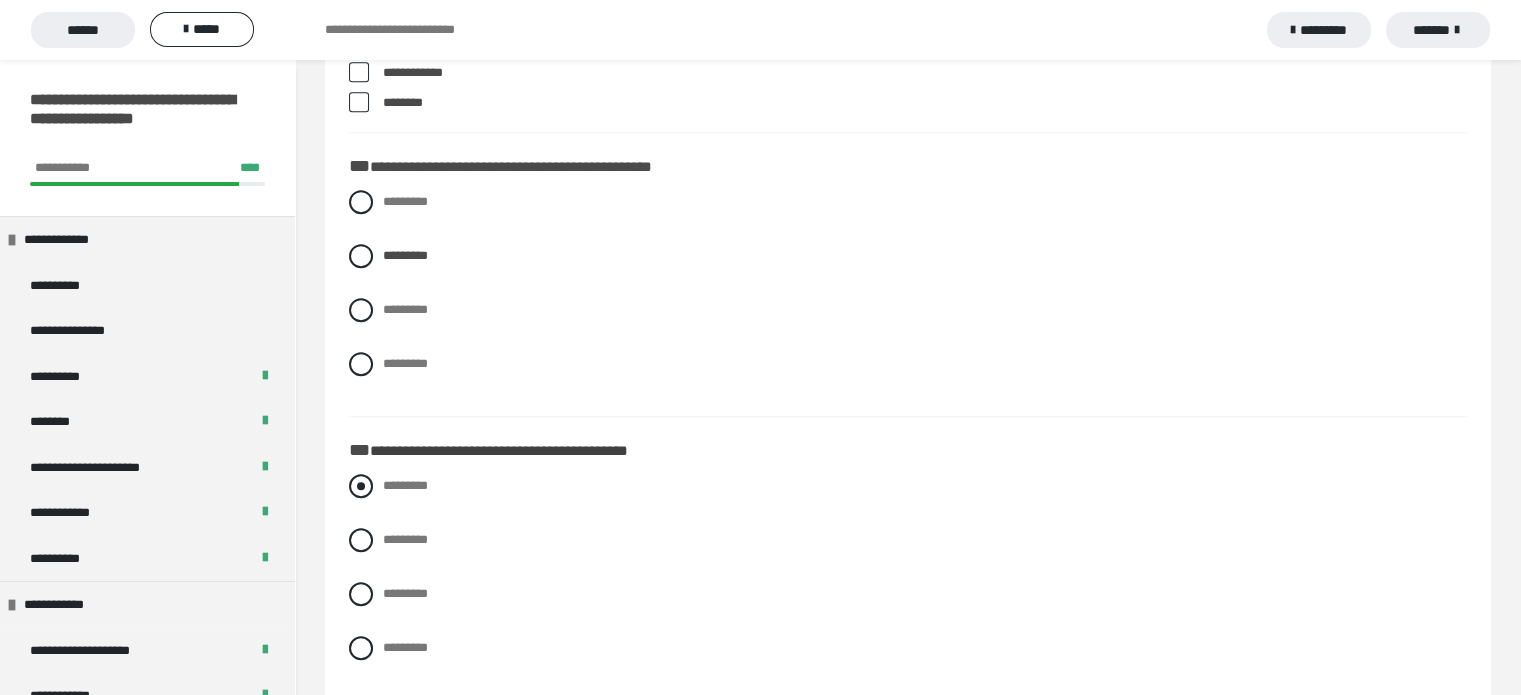 click at bounding box center (361, 486) 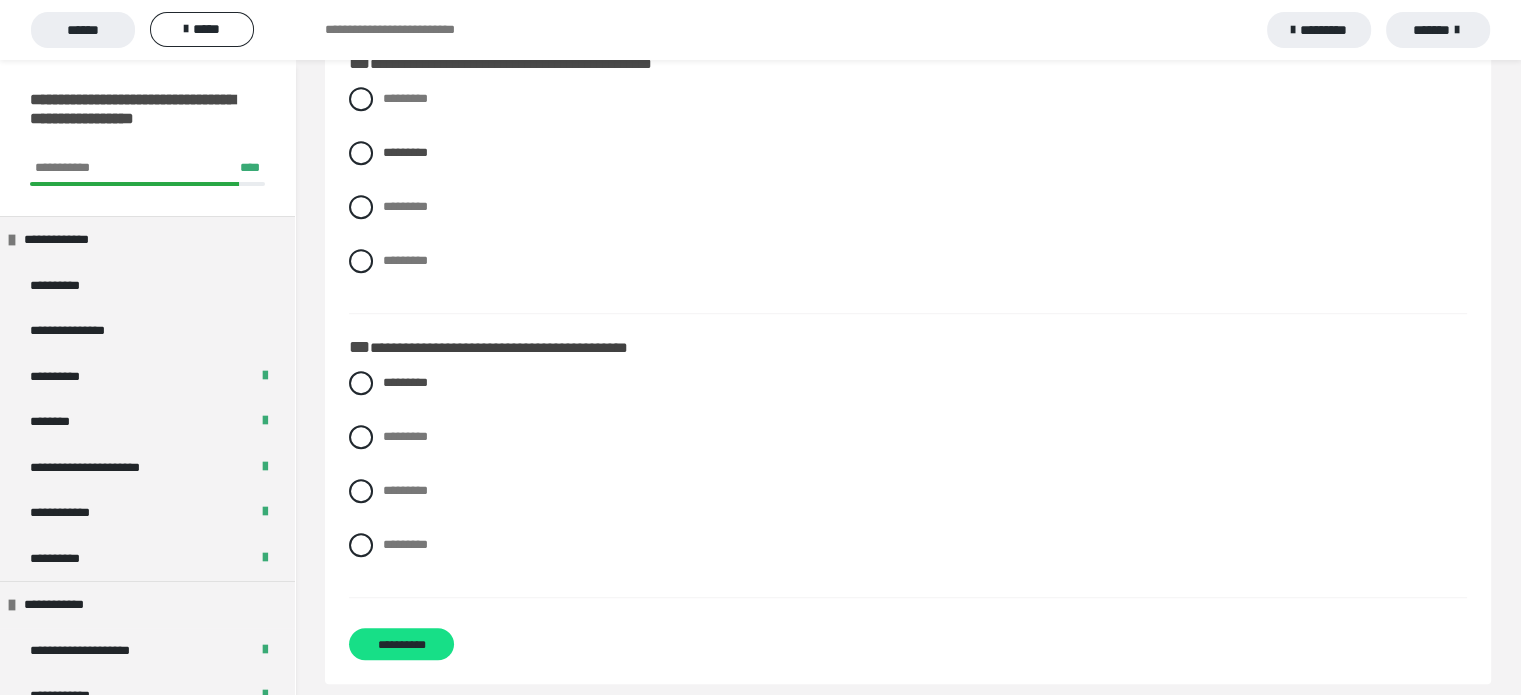 scroll, scrollTop: 1221, scrollLeft: 0, axis: vertical 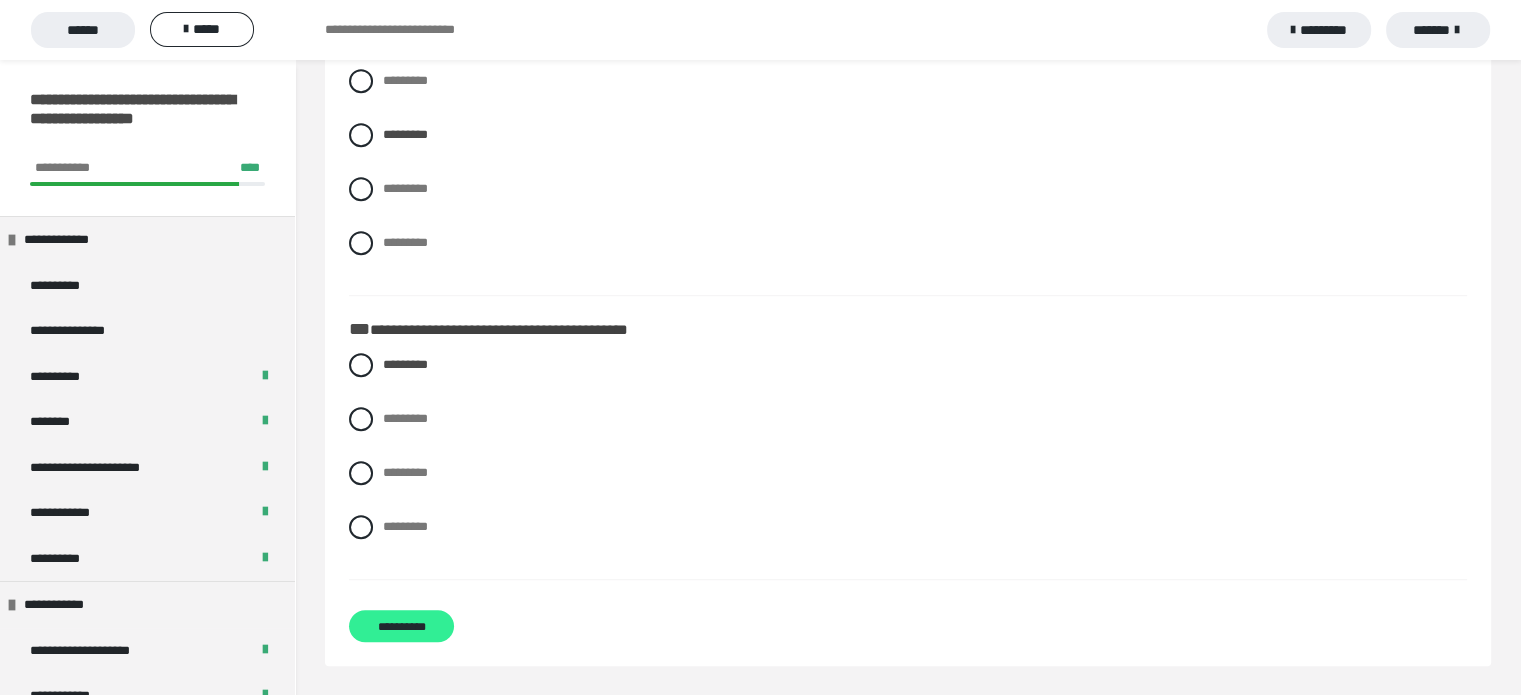 click on "**********" at bounding box center [401, 626] 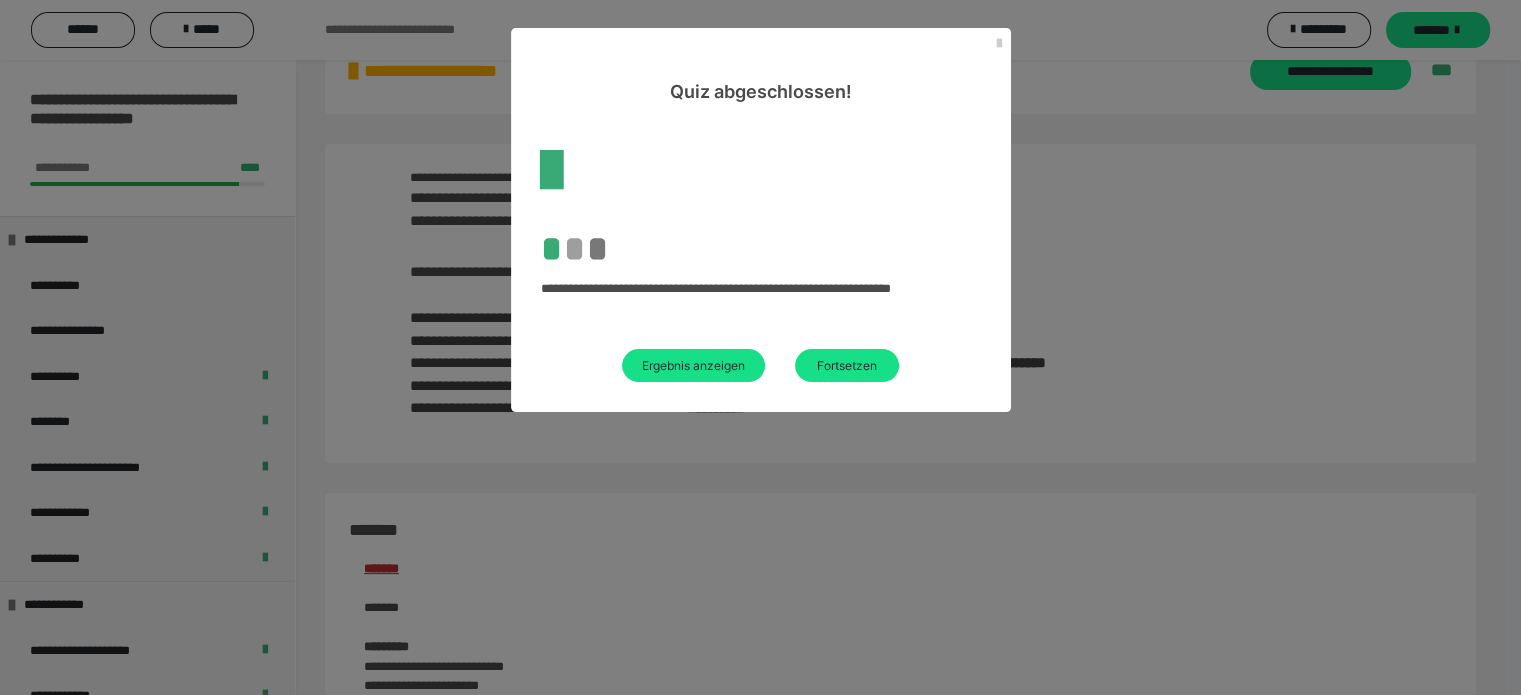 scroll, scrollTop: 1221, scrollLeft: 0, axis: vertical 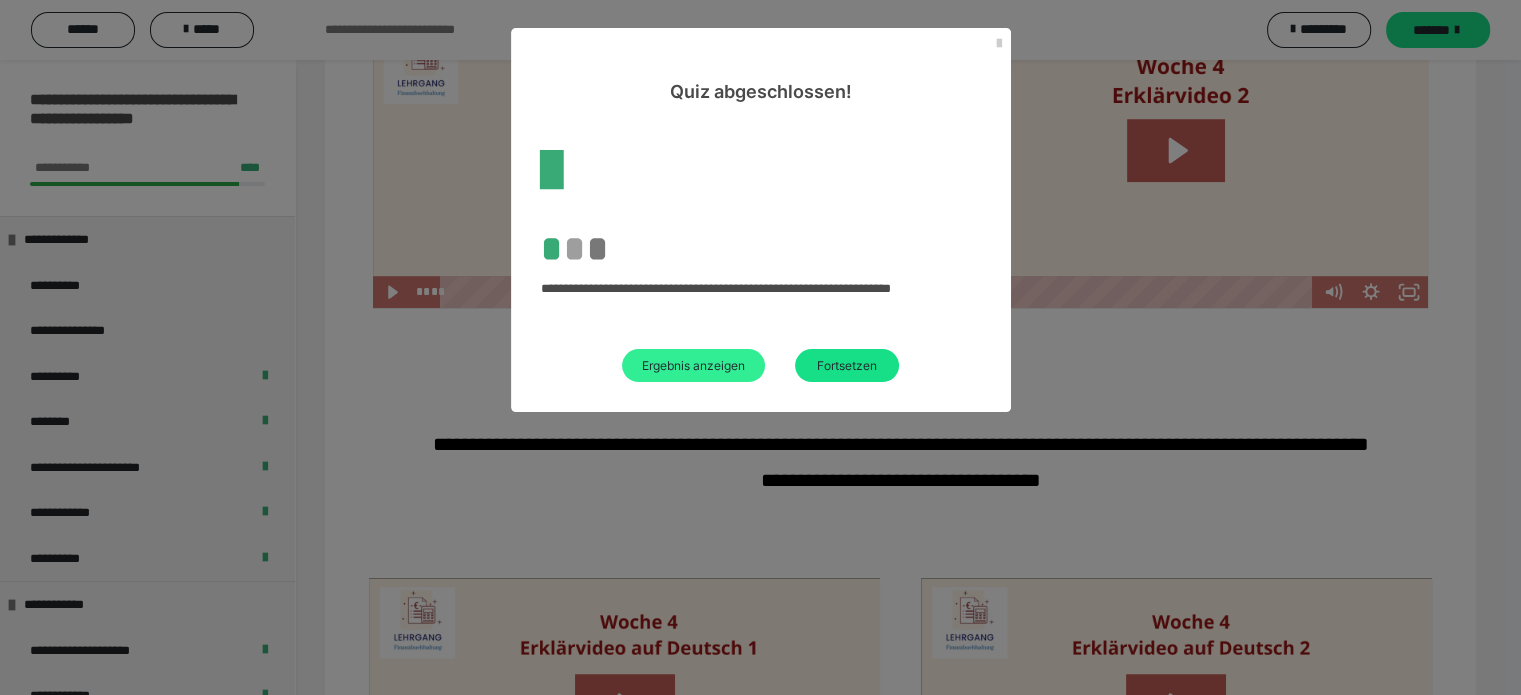click on "Ergebnis anzeigen" at bounding box center (693, 365) 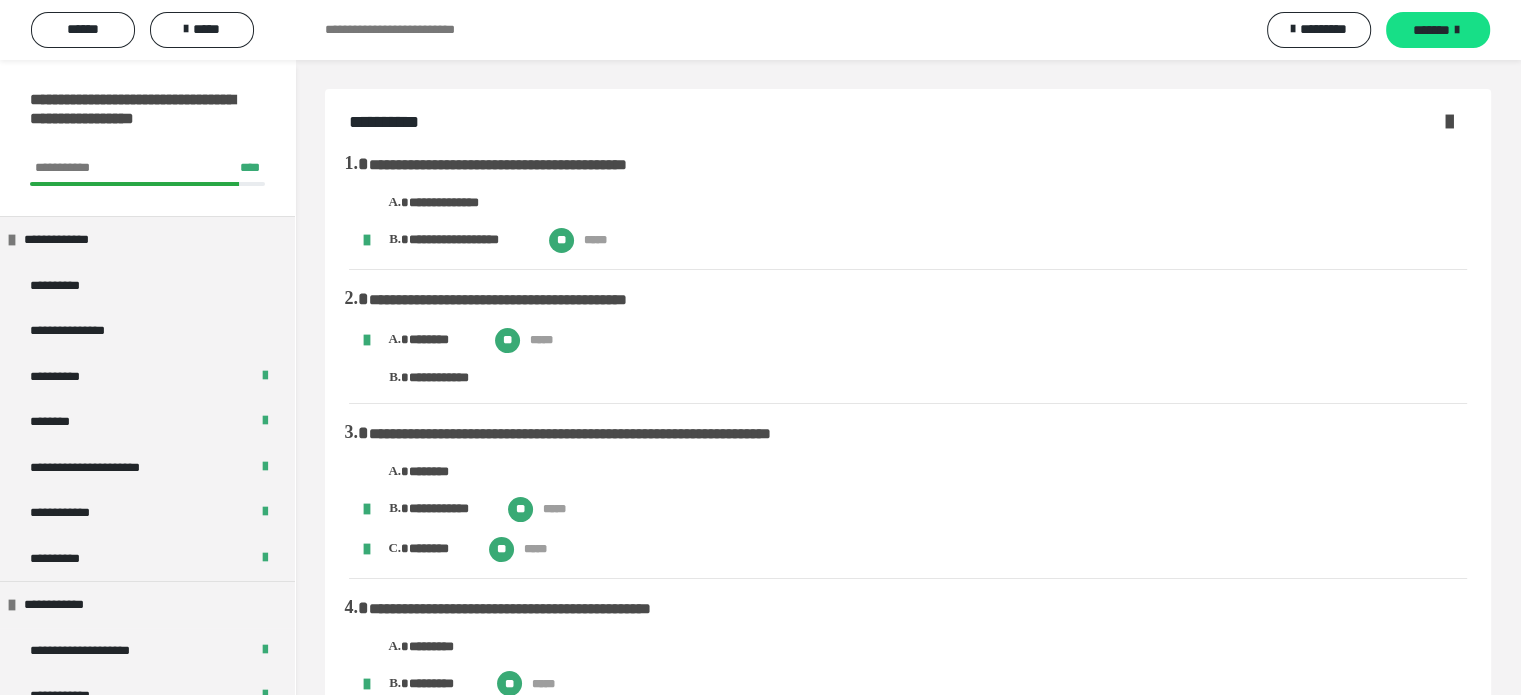 scroll, scrollTop: 0, scrollLeft: 0, axis: both 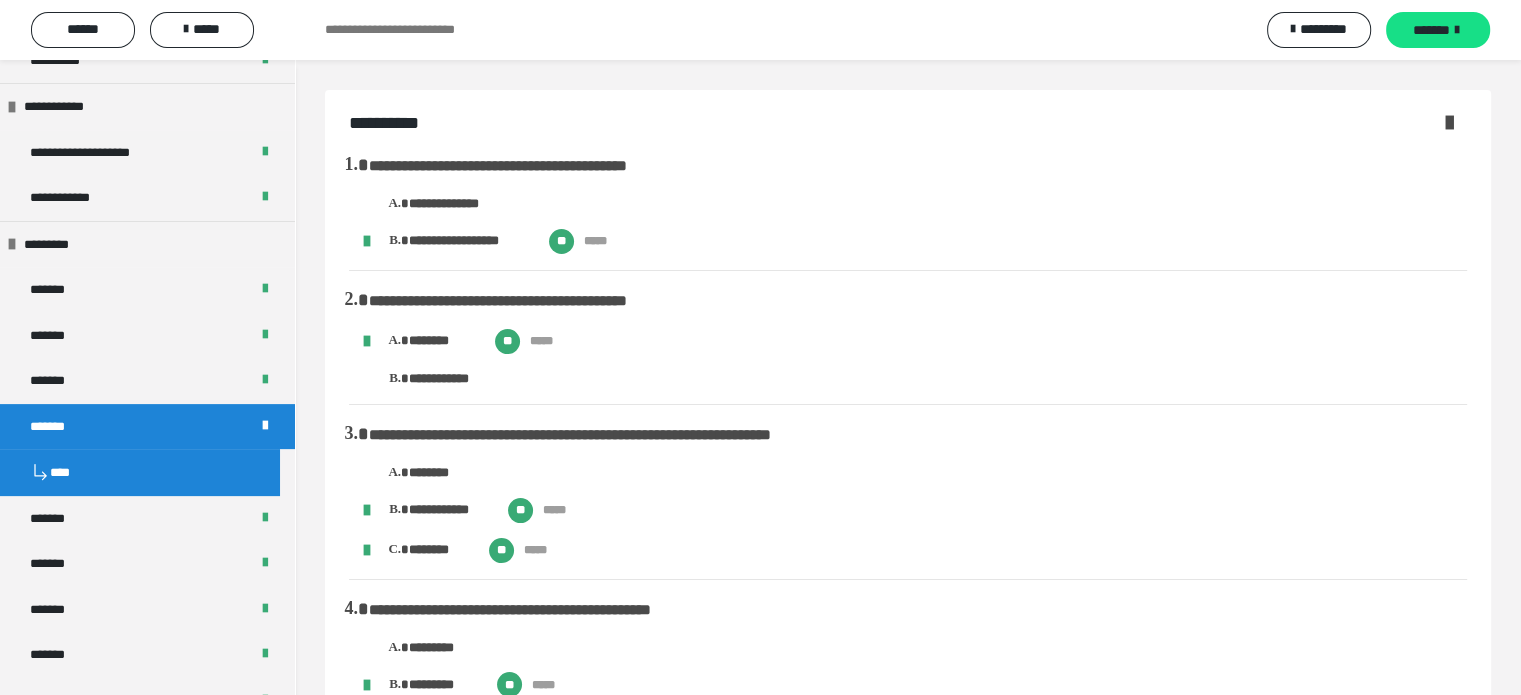 click on "*******" at bounding box center [147, 519] 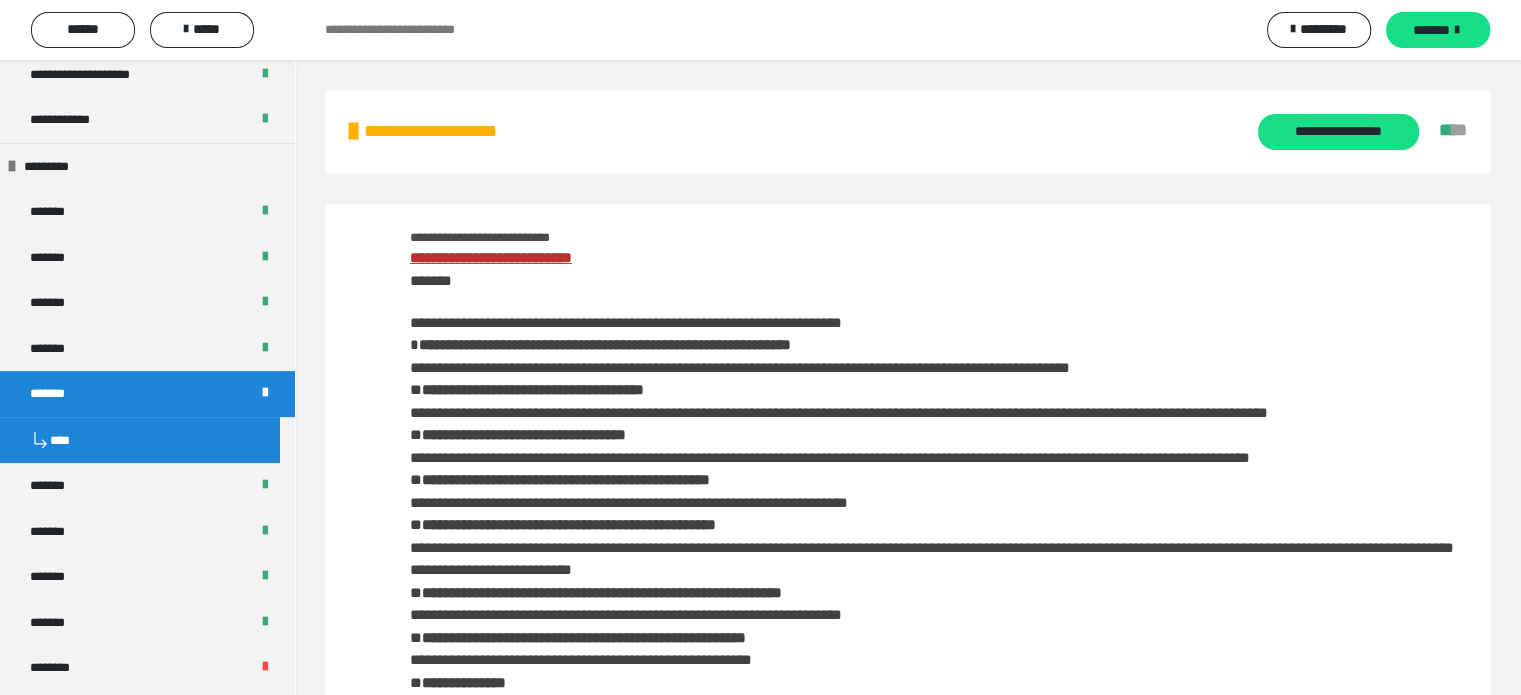 scroll, scrollTop: 586, scrollLeft: 0, axis: vertical 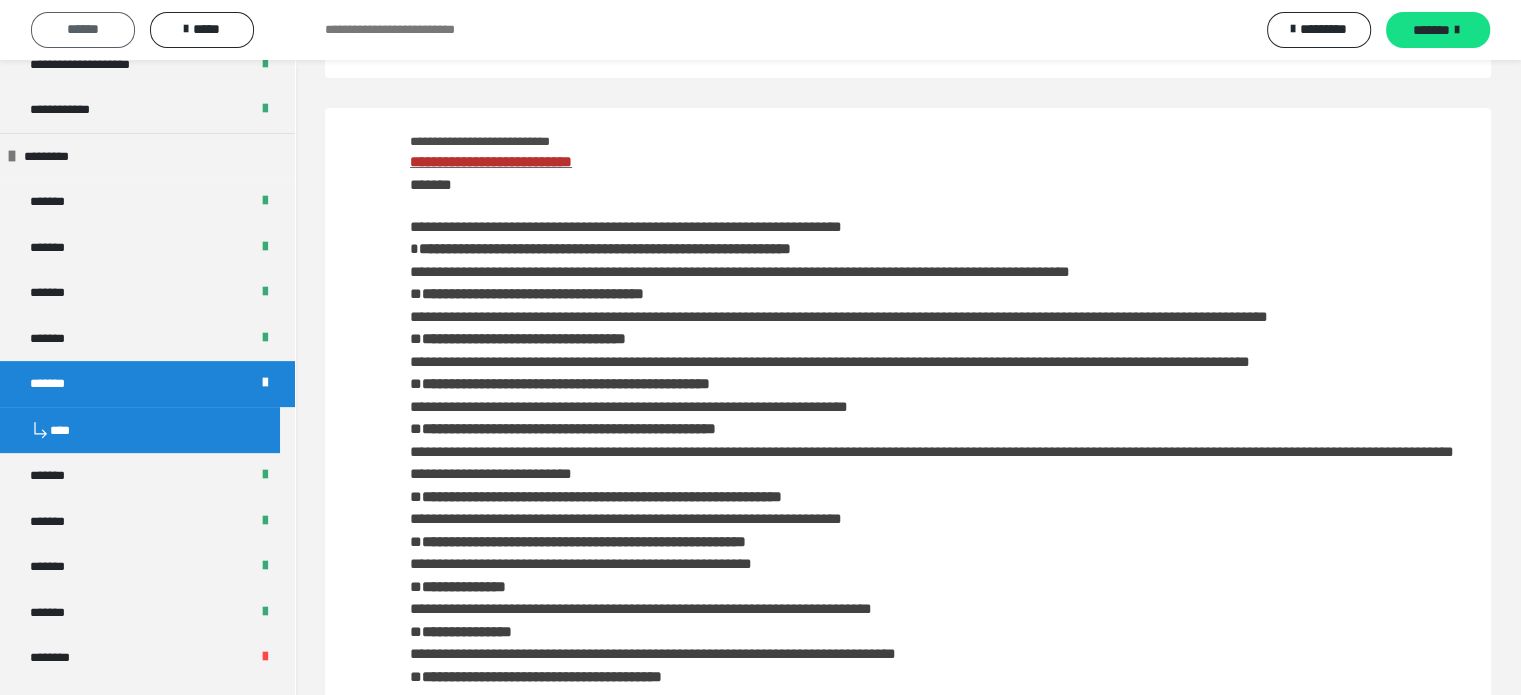 click on "******" at bounding box center [83, 29] 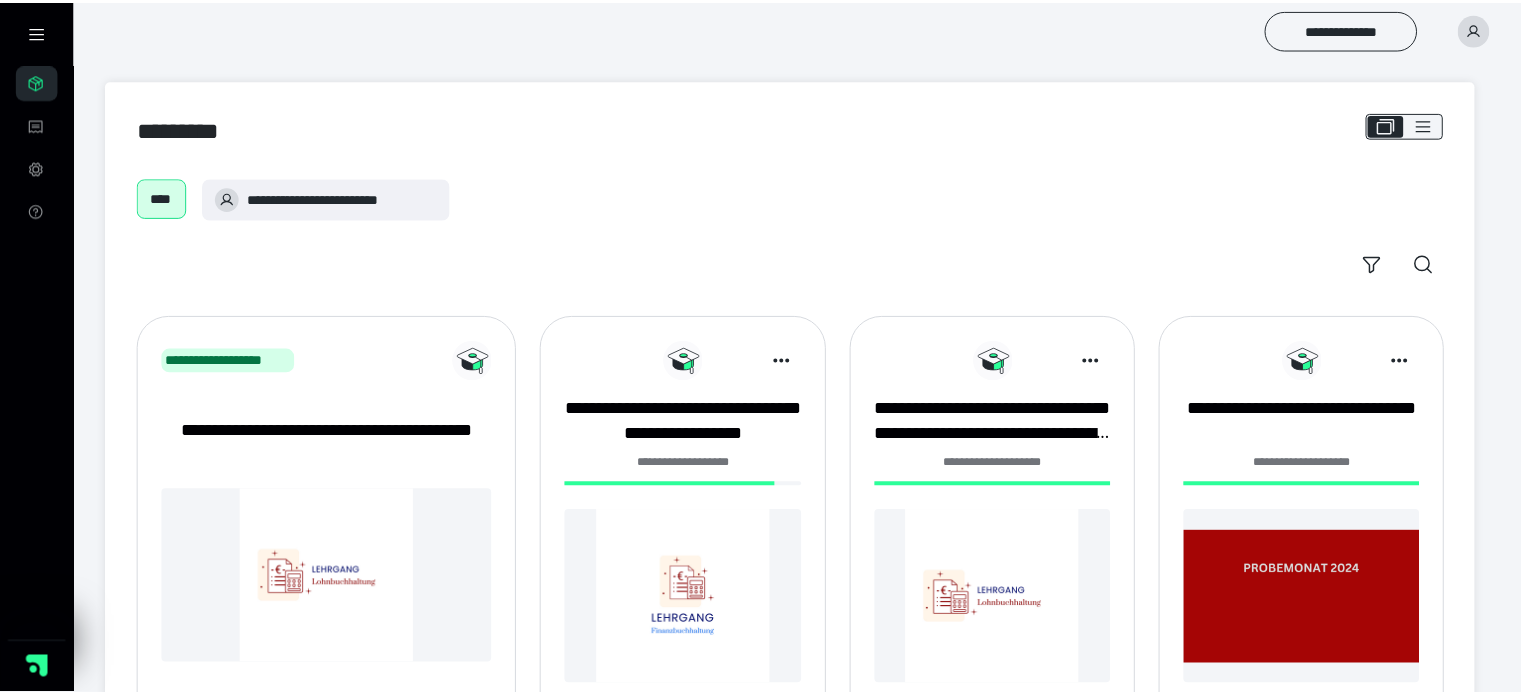 scroll, scrollTop: 0, scrollLeft: 0, axis: both 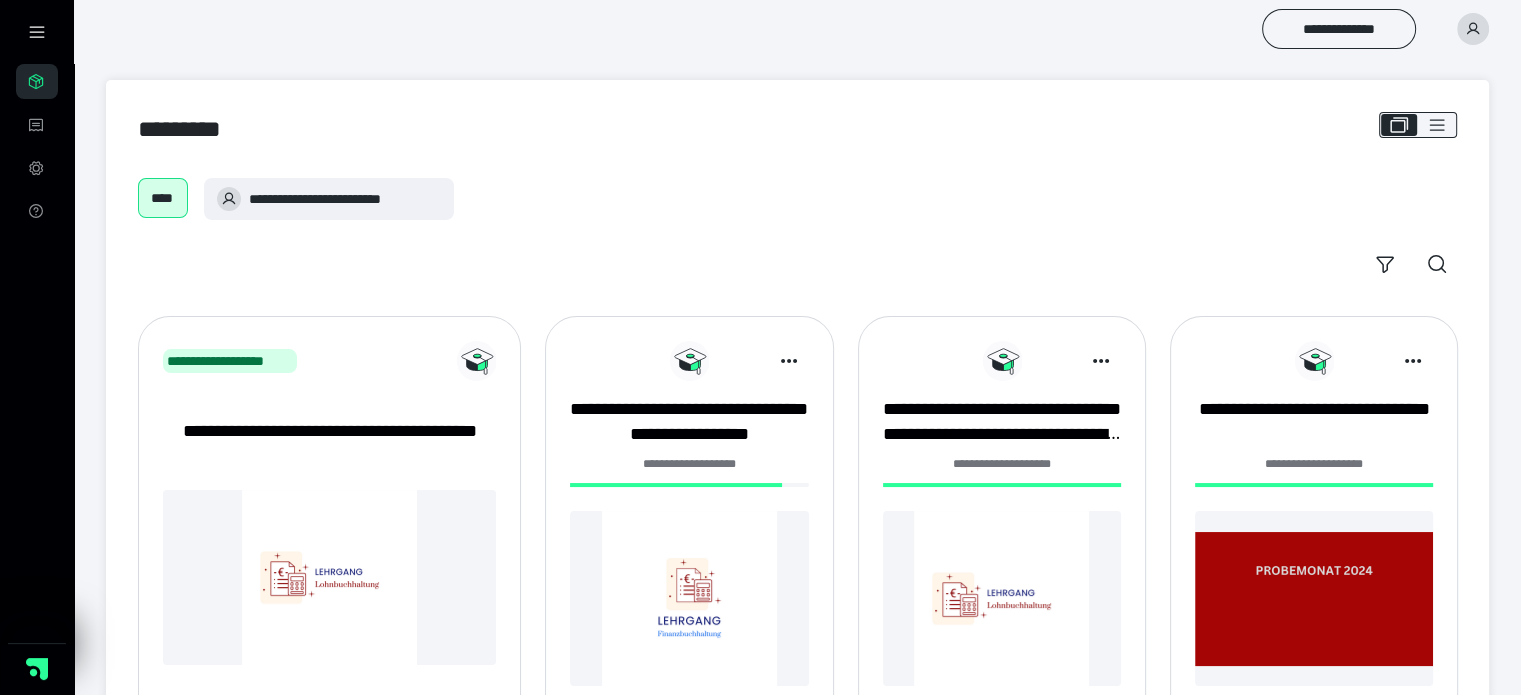 click 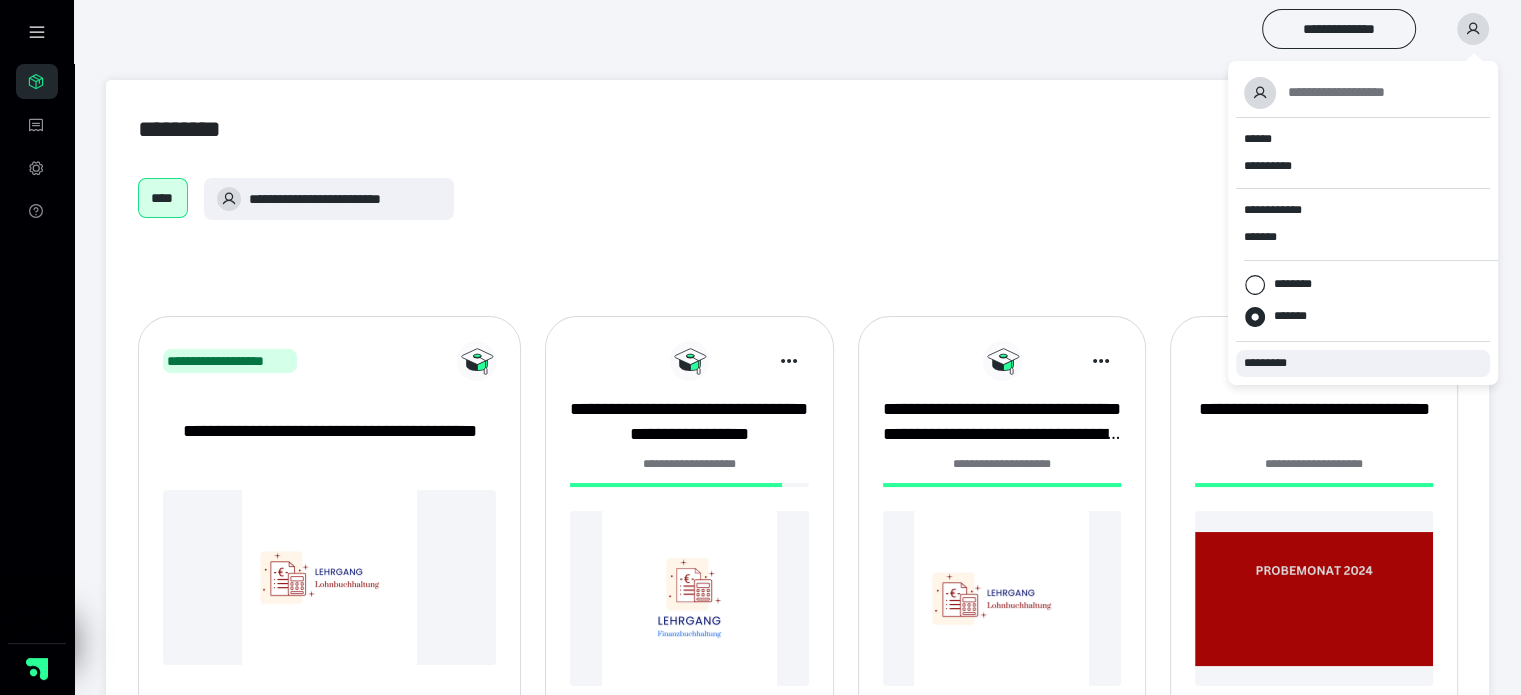 click on "*********" at bounding box center (1274, 363) 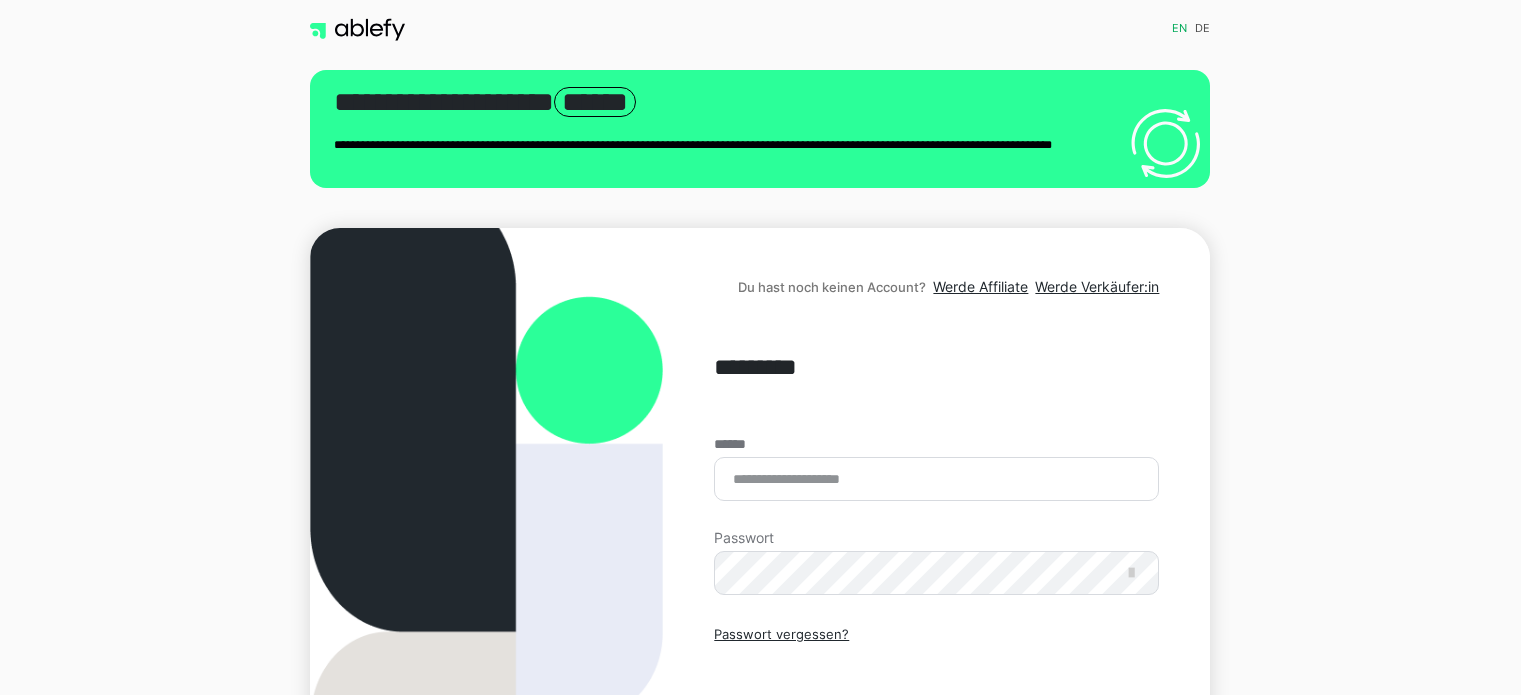 scroll, scrollTop: 0, scrollLeft: 0, axis: both 